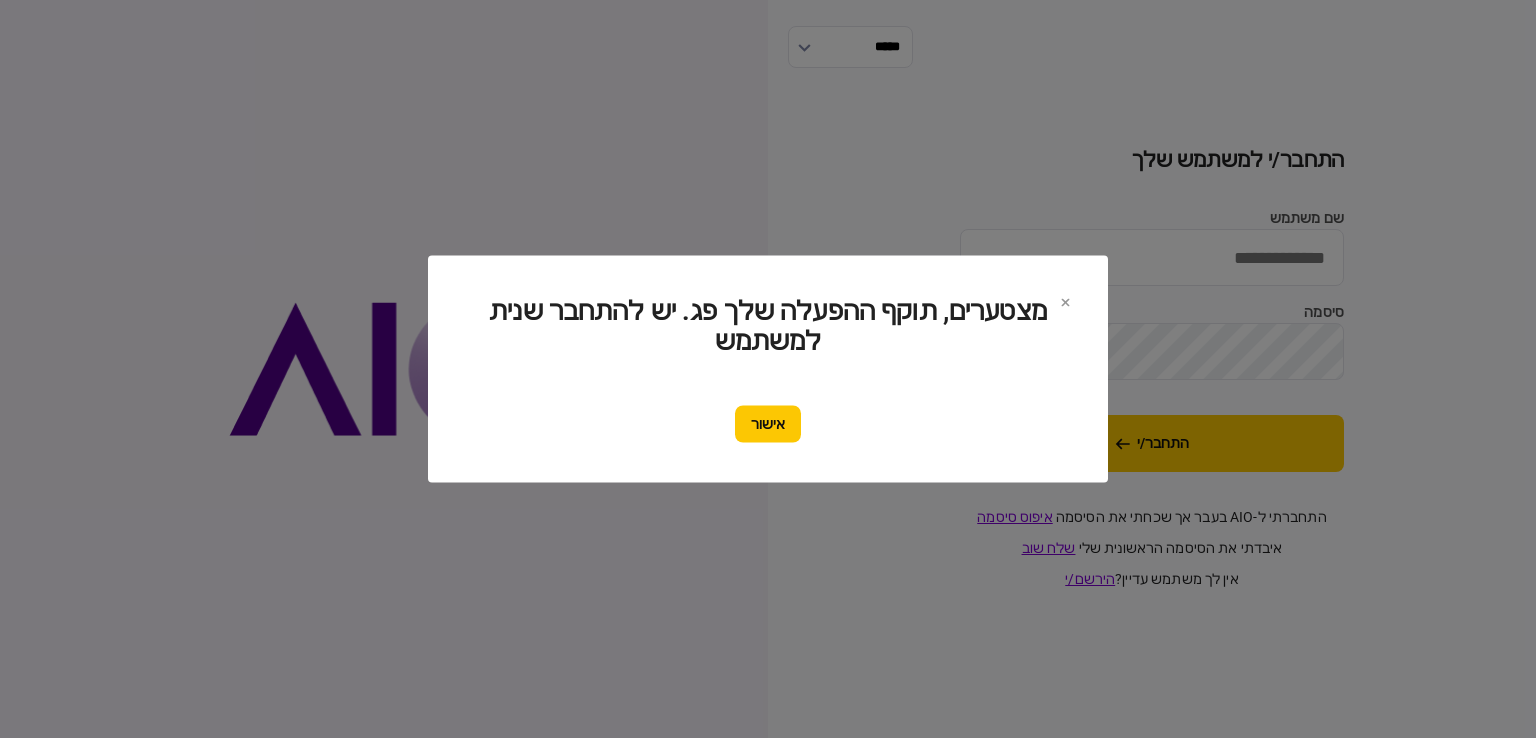 scroll, scrollTop: 0, scrollLeft: 0, axis: both 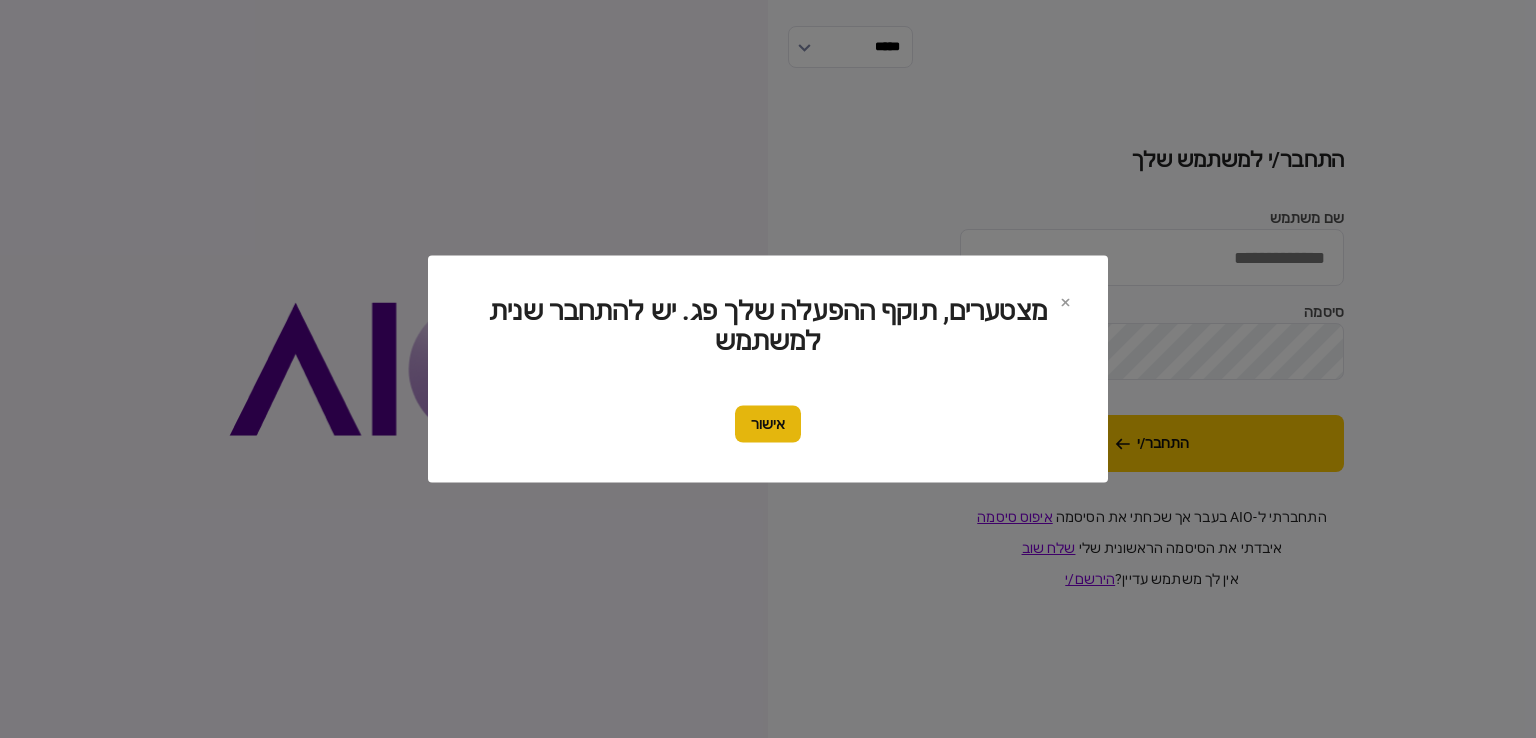 type on "*********" 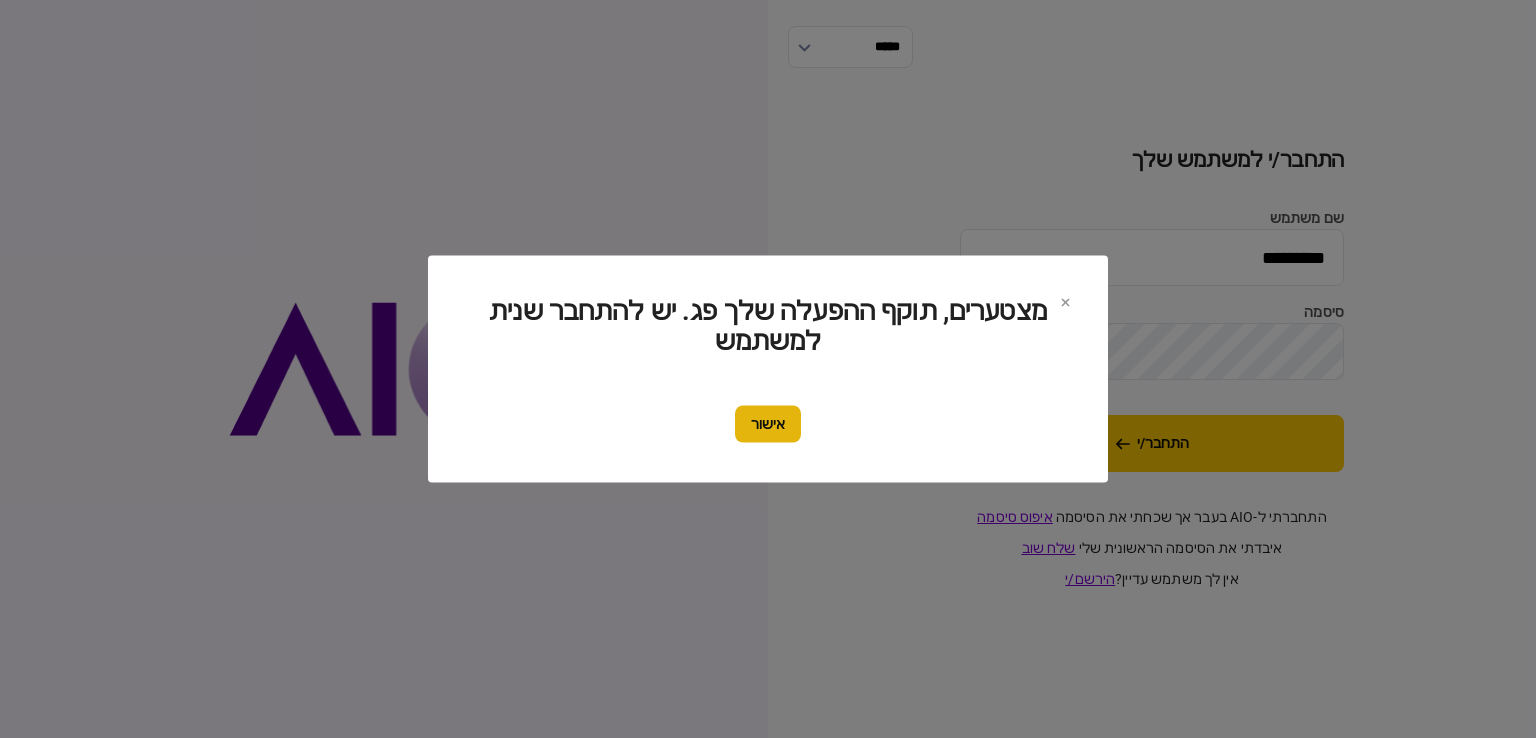 click on "מצטערים, תוקף ההפעלה שלך פג. יש להתחבר שנית למשתמש אישור" at bounding box center (768, 369) 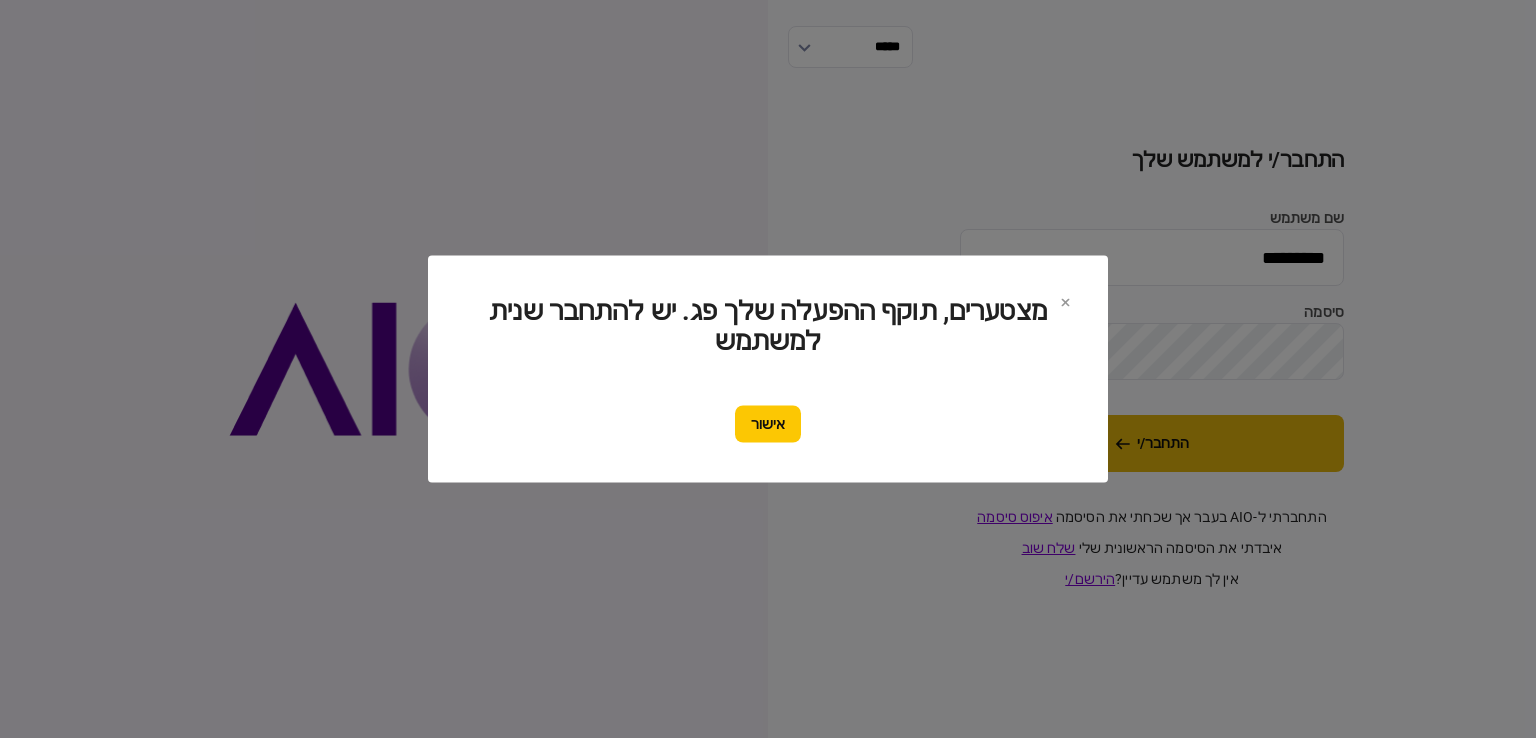 drag, startPoint x: 759, startPoint y: 416, endPoint x: 978, endPoint y: 421, distance: 219.05707 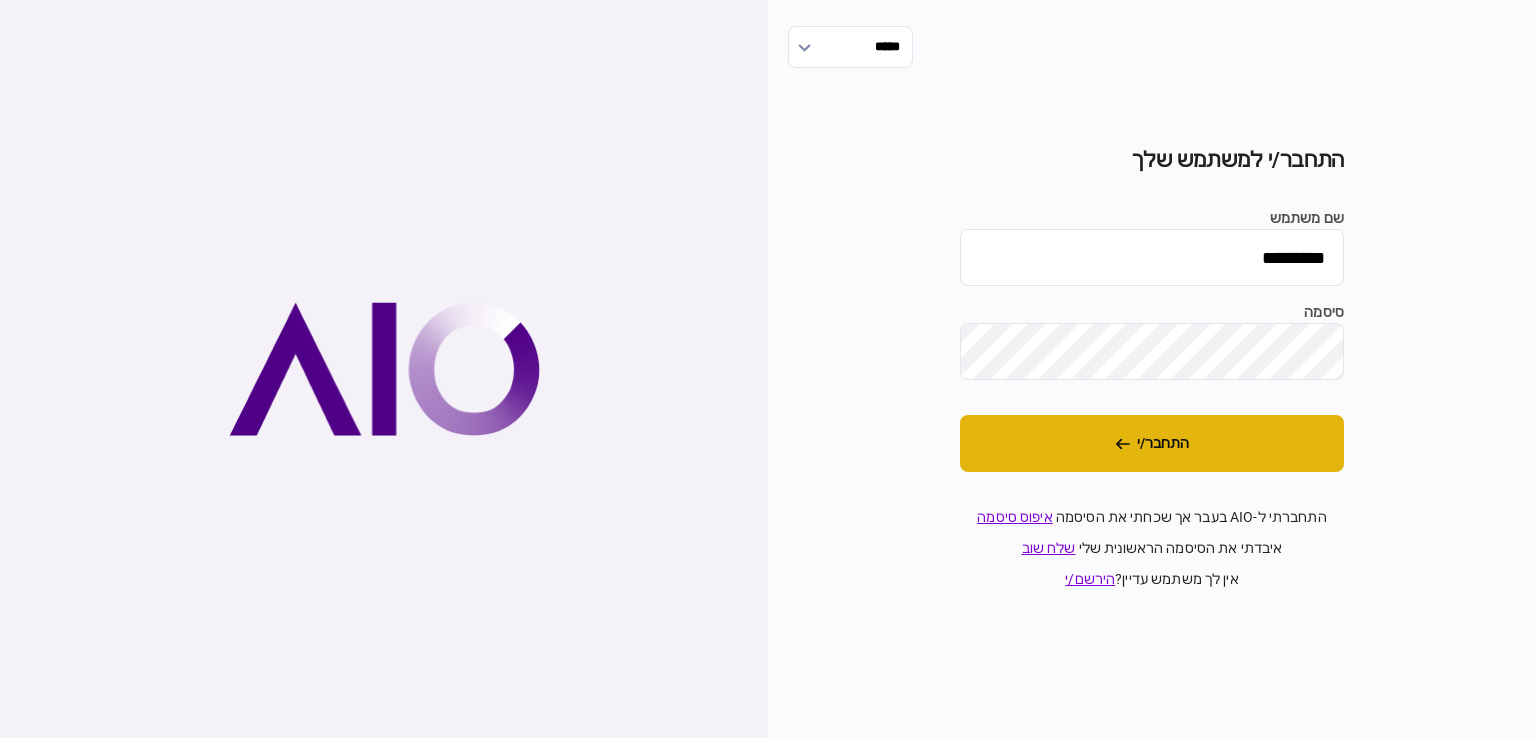 click 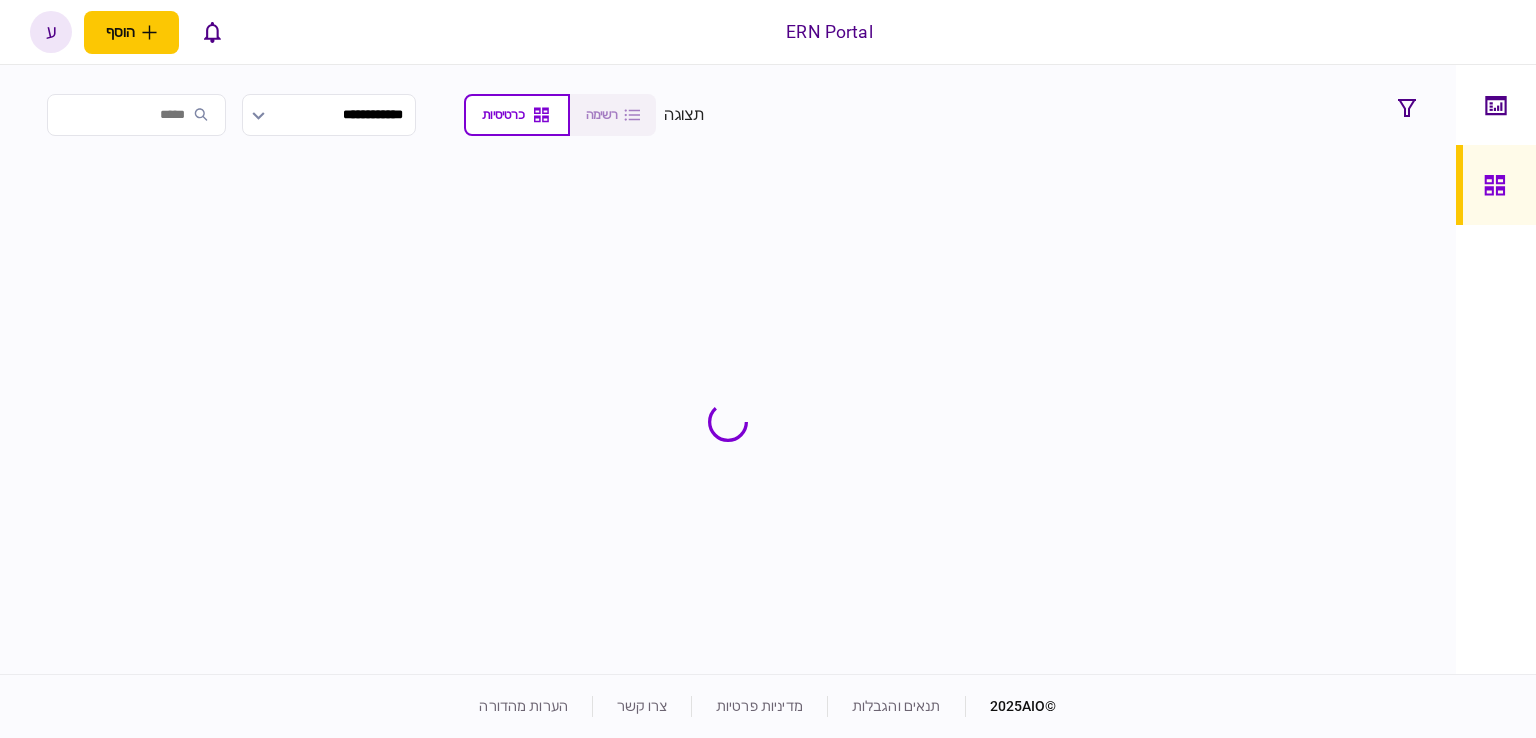scroll, scrollTop: 0, scrollLeft: 0, axis: both 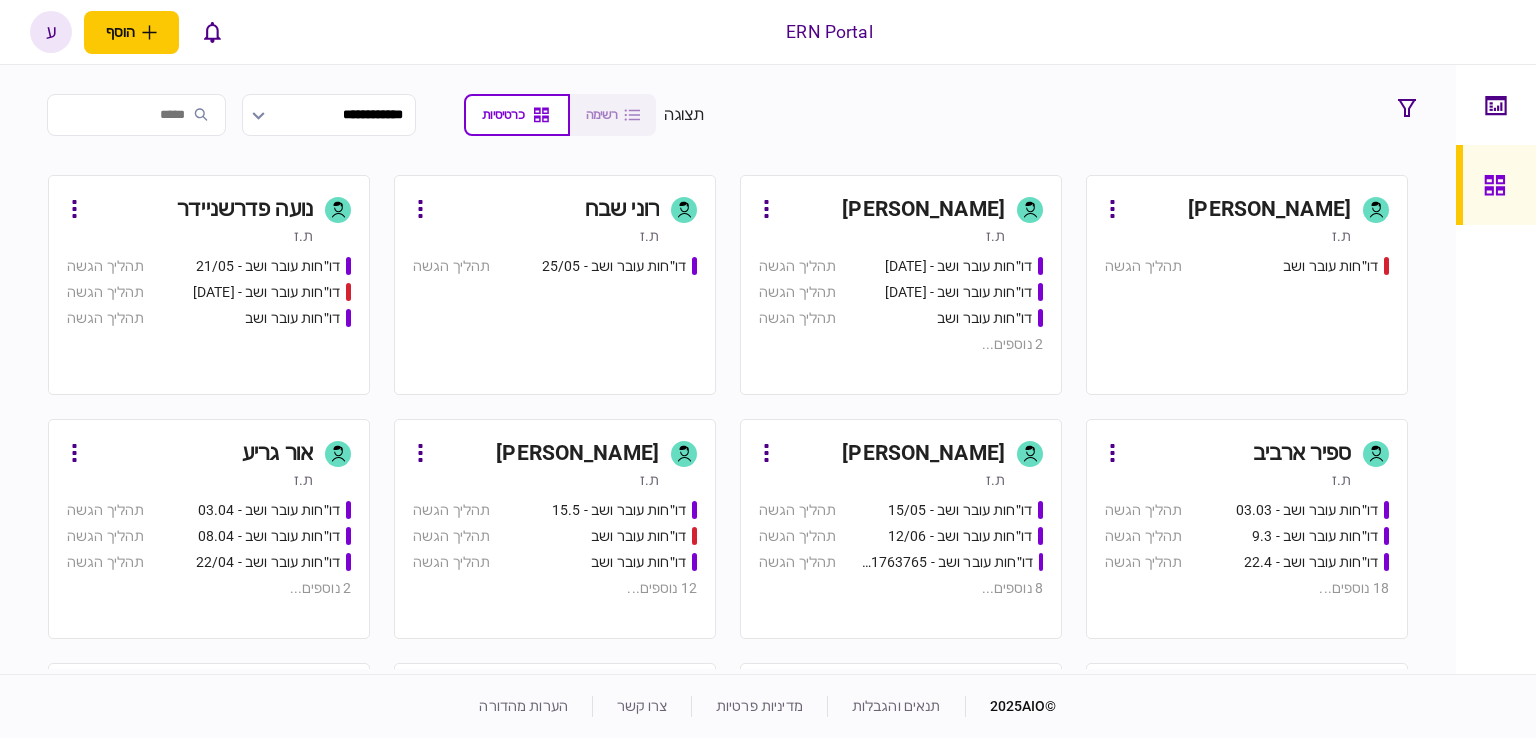 click on "[PERSON_NAME]" at bounding box center (577, 454) 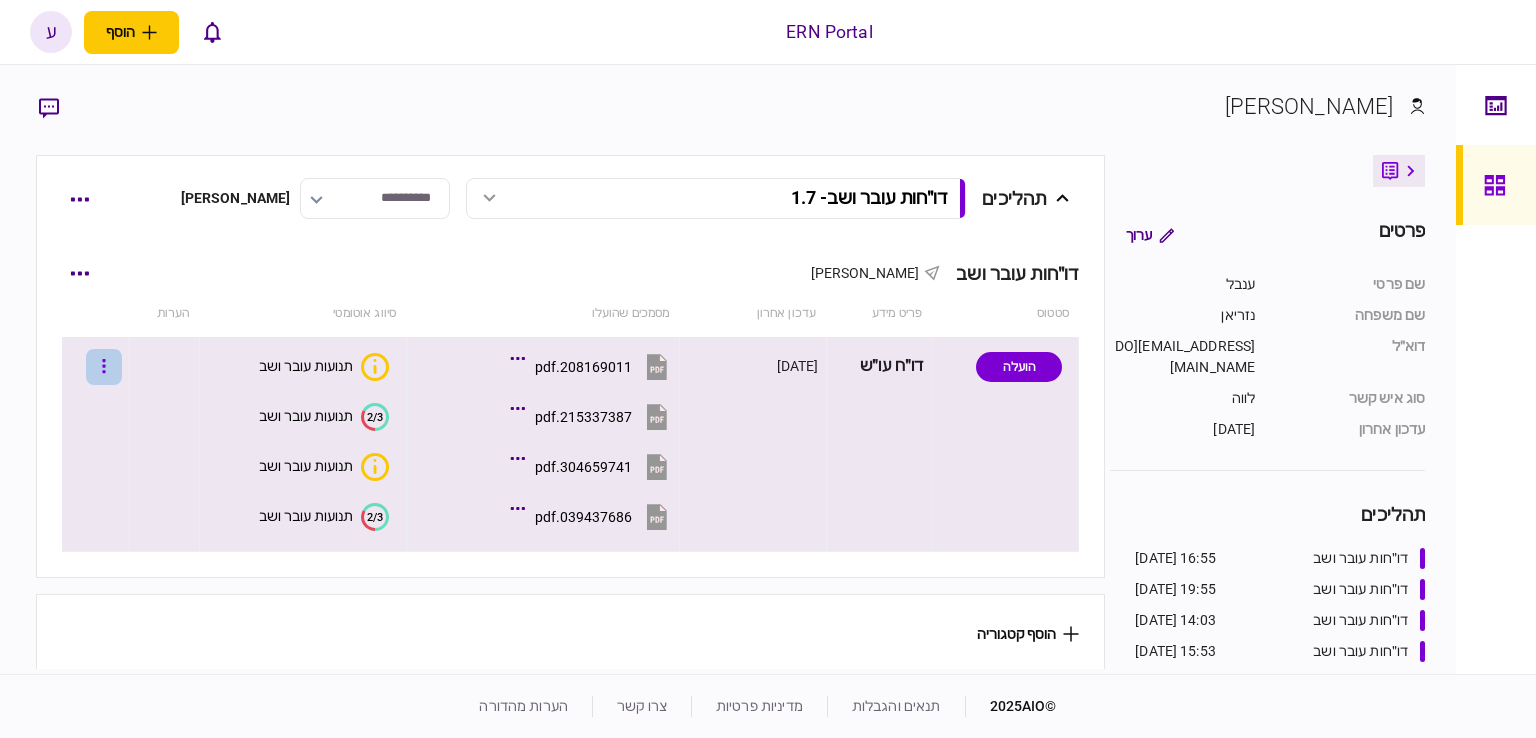 click at bounding box center [104, 367] 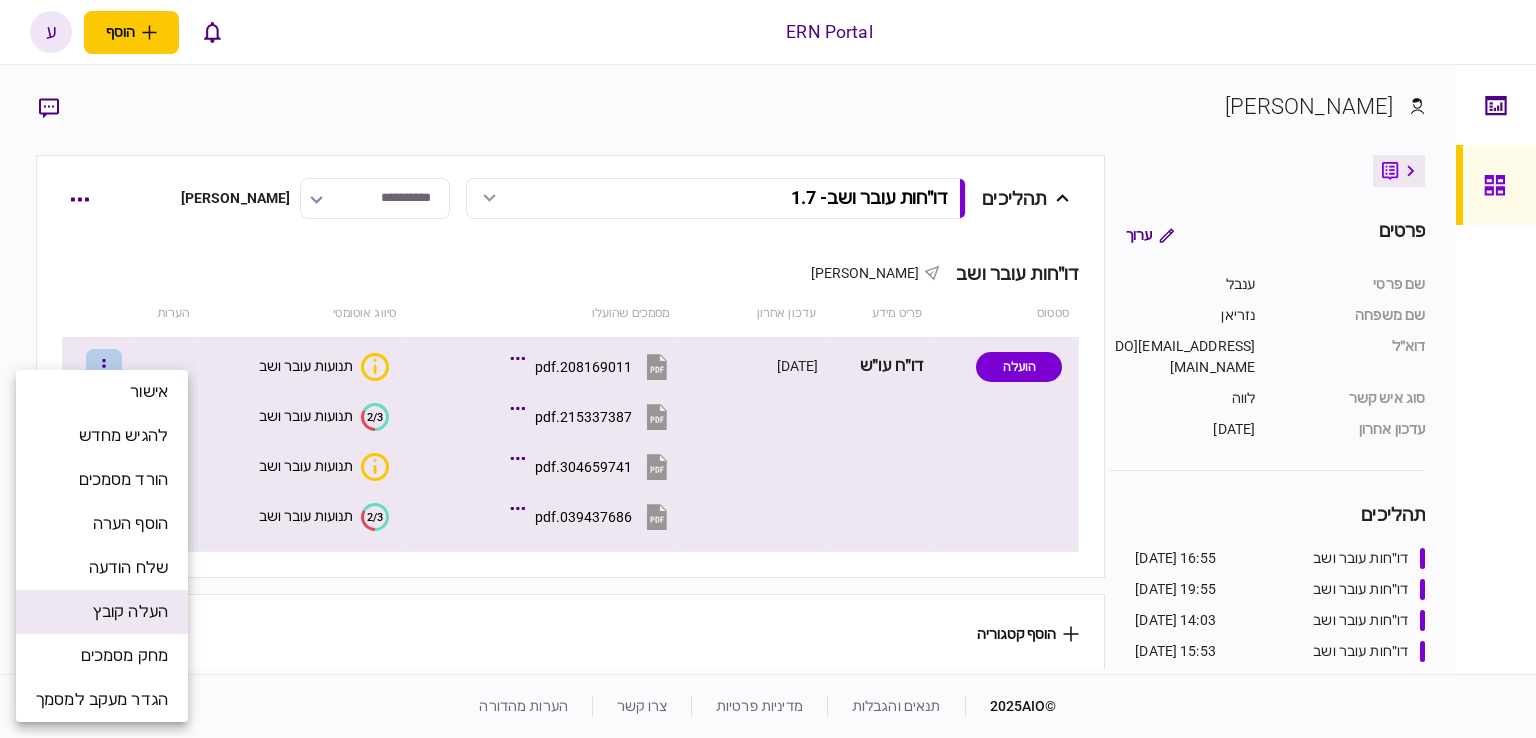click on "העלה קובץ" at bounding box center (130, 612) 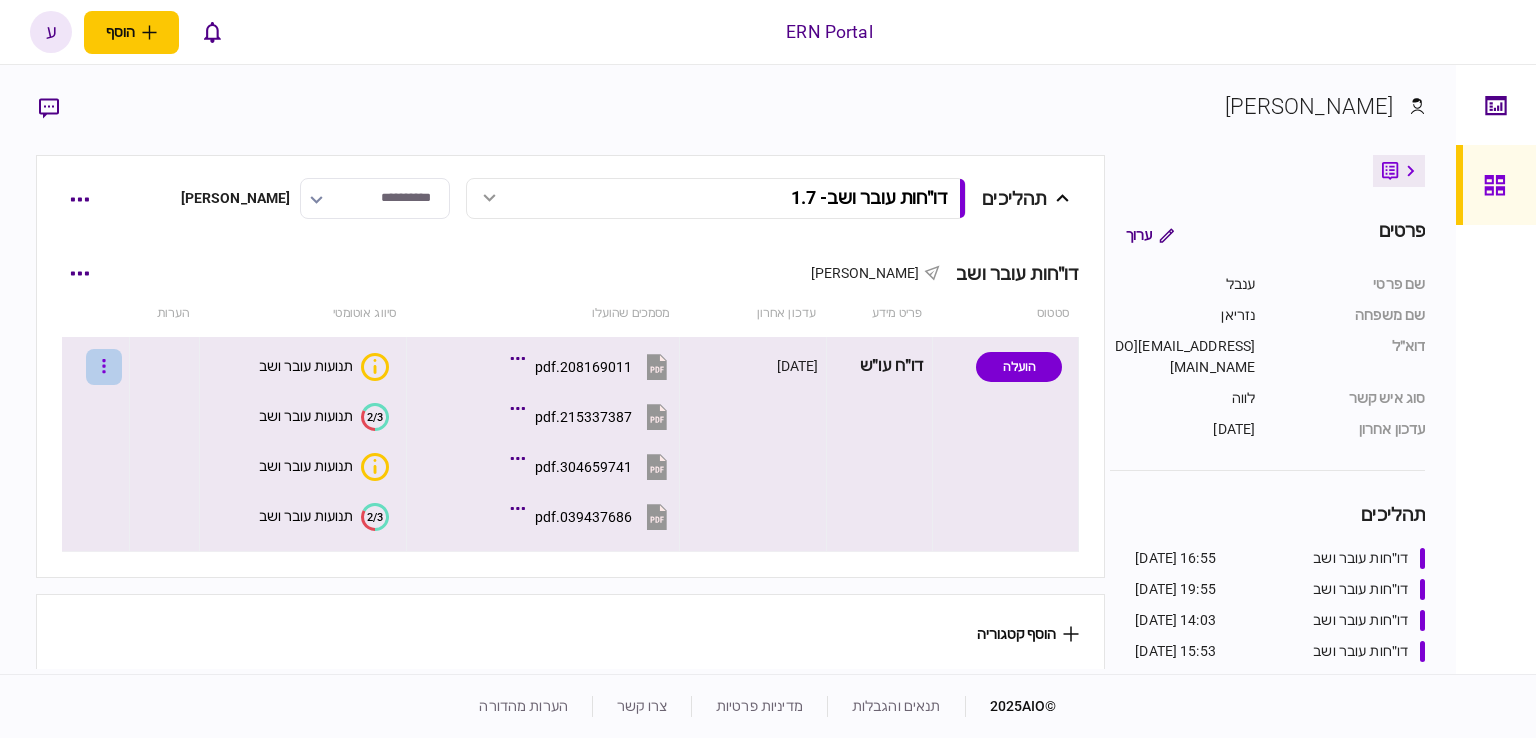 click at bounding box center [104, 367] 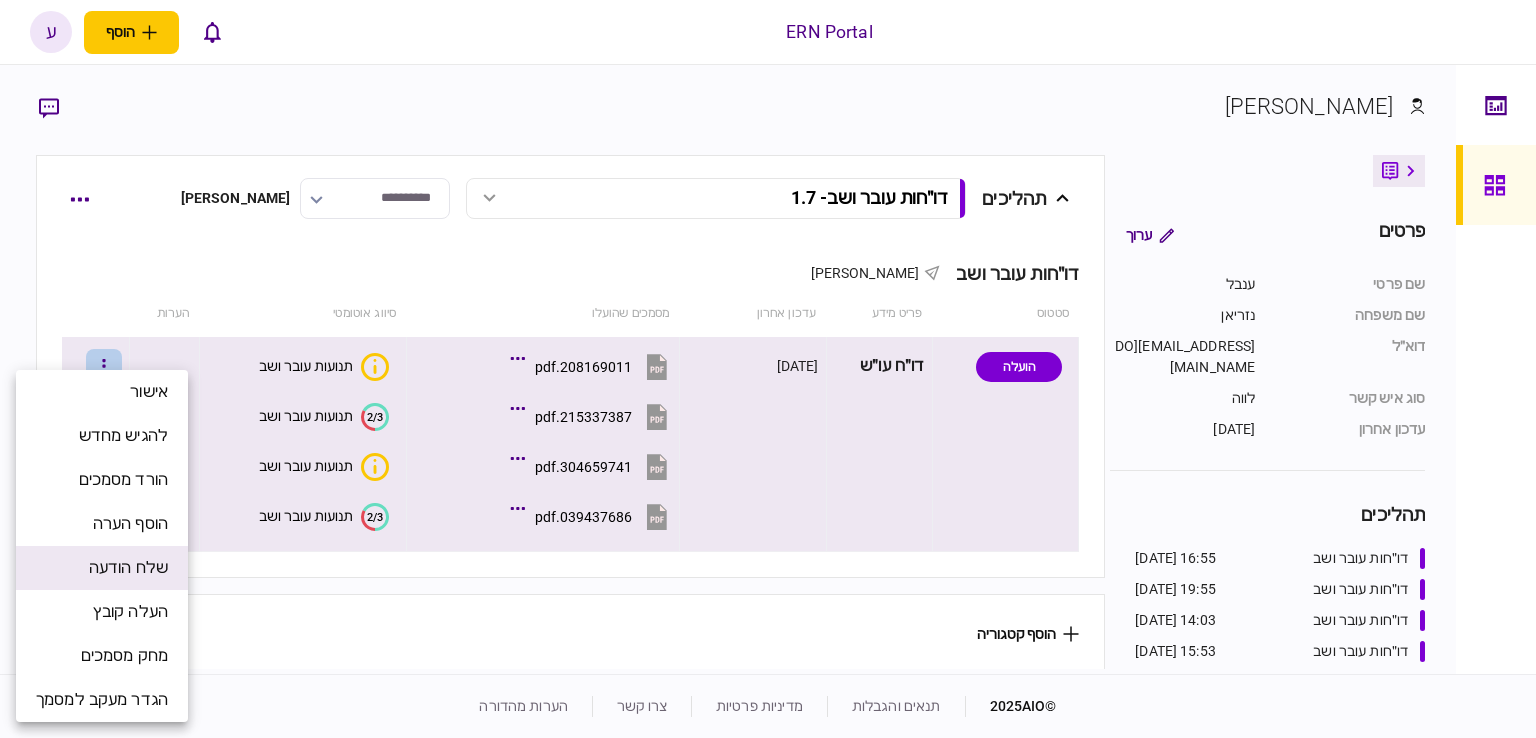 click on "שלח הודעה" at bounding box center (128, 568) 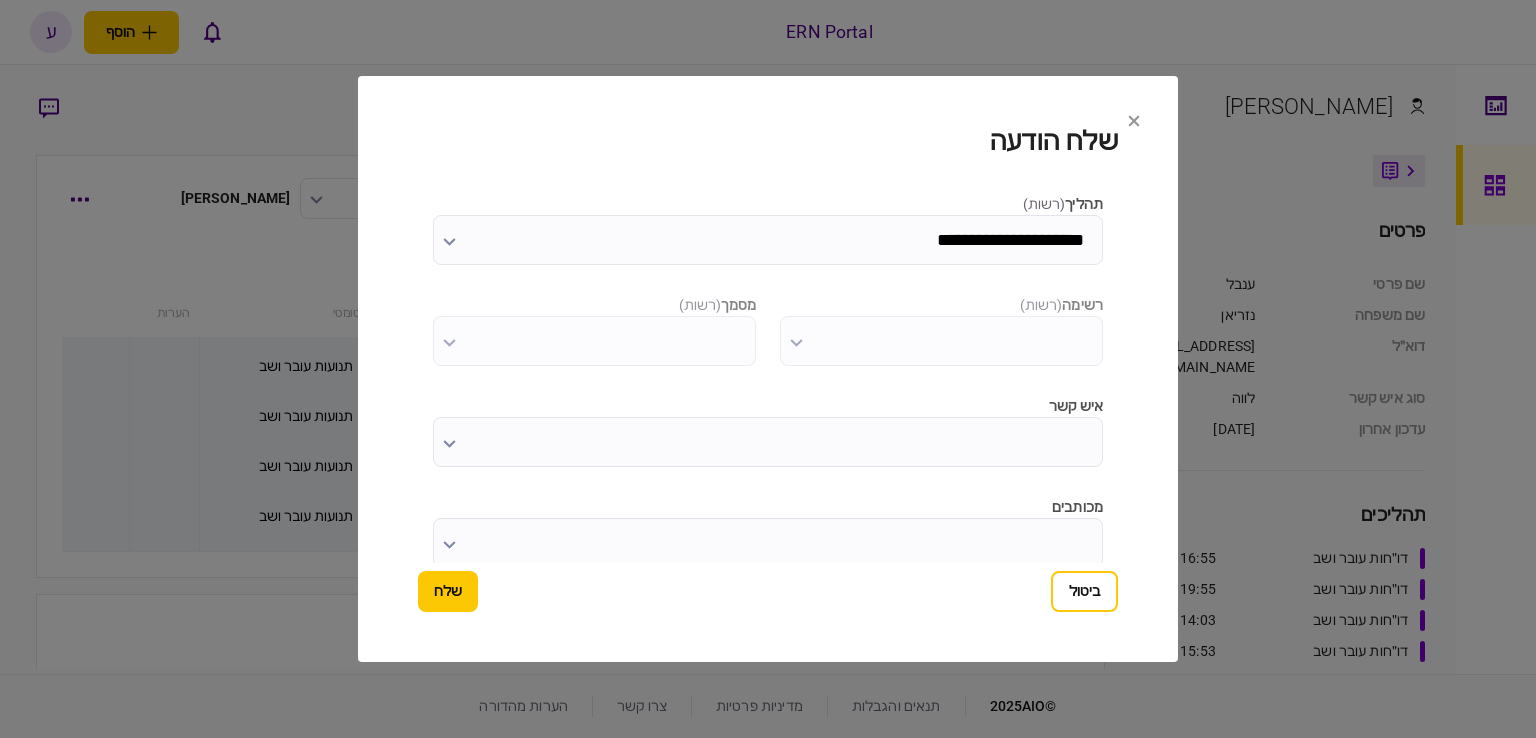 scroll, scrollTop: 0, scrollLeft: 0, axis: both 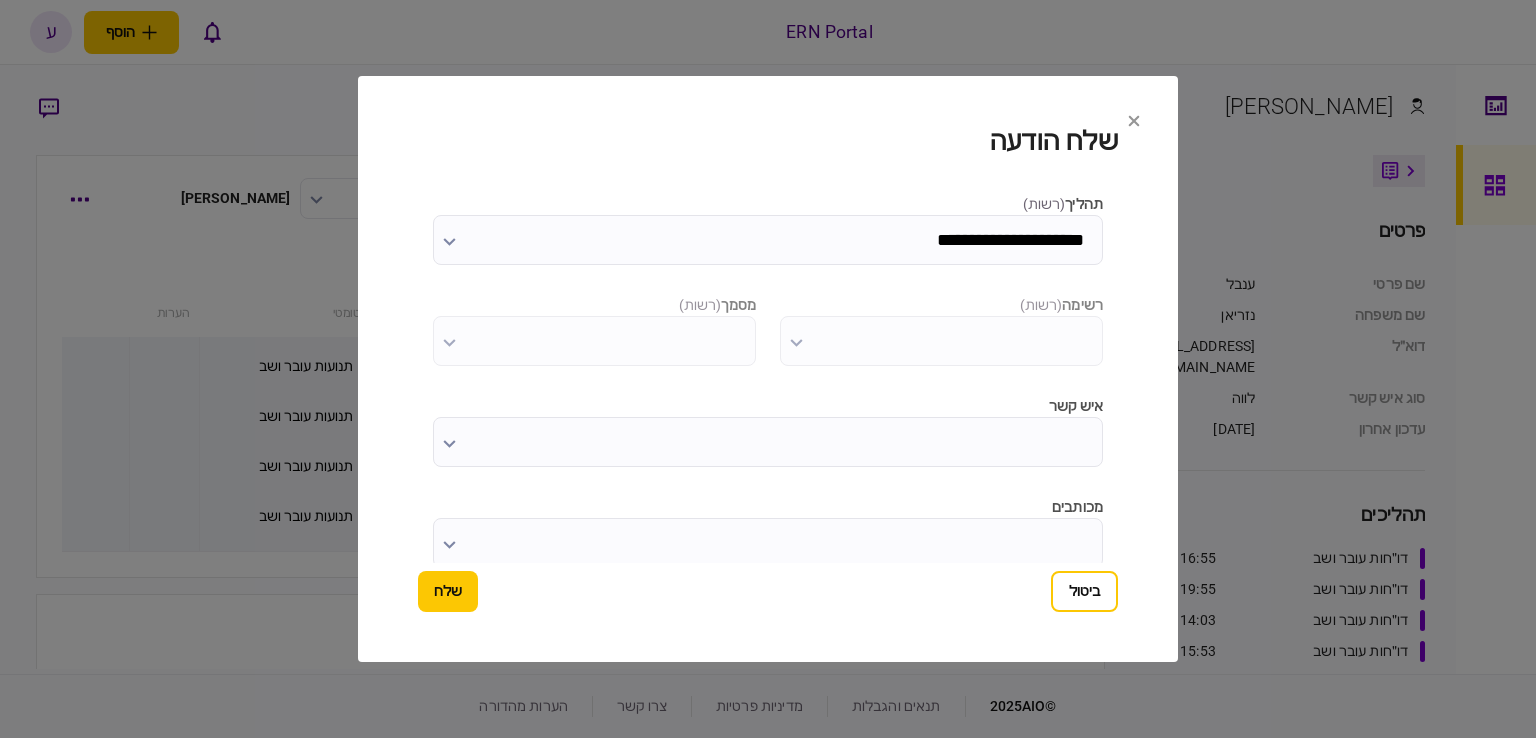 type on "**********" 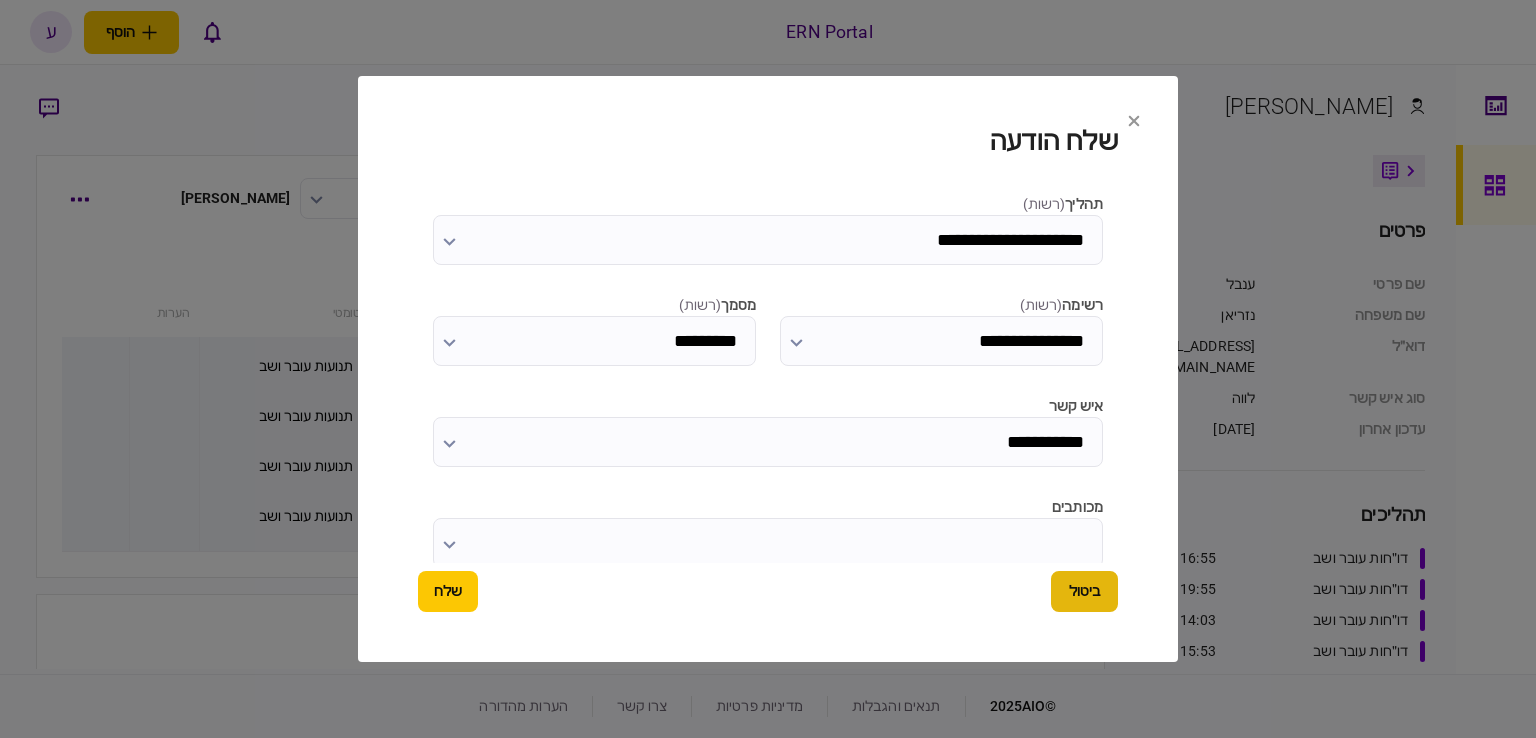 click on "ביטול" at bounding box center [1084, 591] 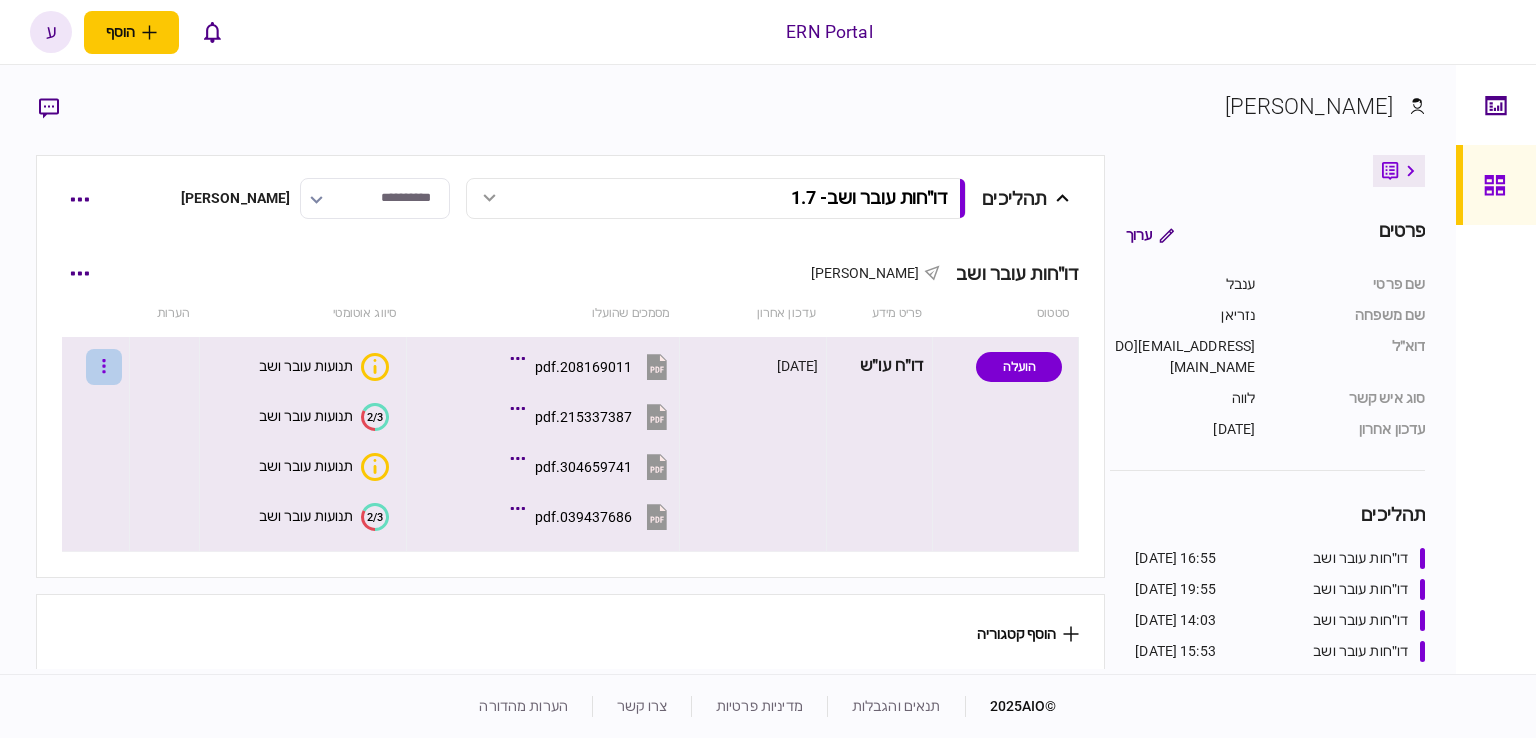 click at bounding box center (104, 367) 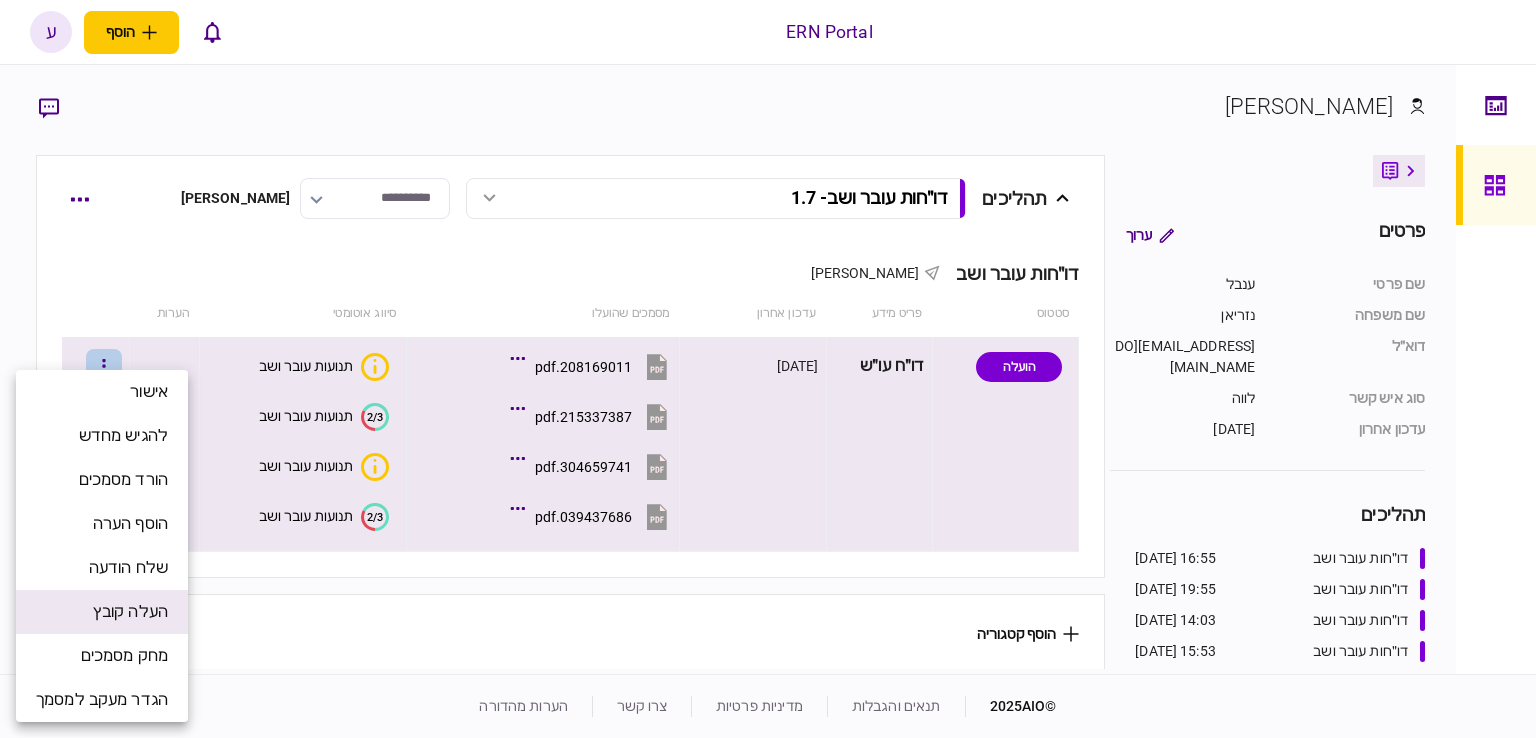 click on "העלה קובץ" at bounding box center (130, 612) 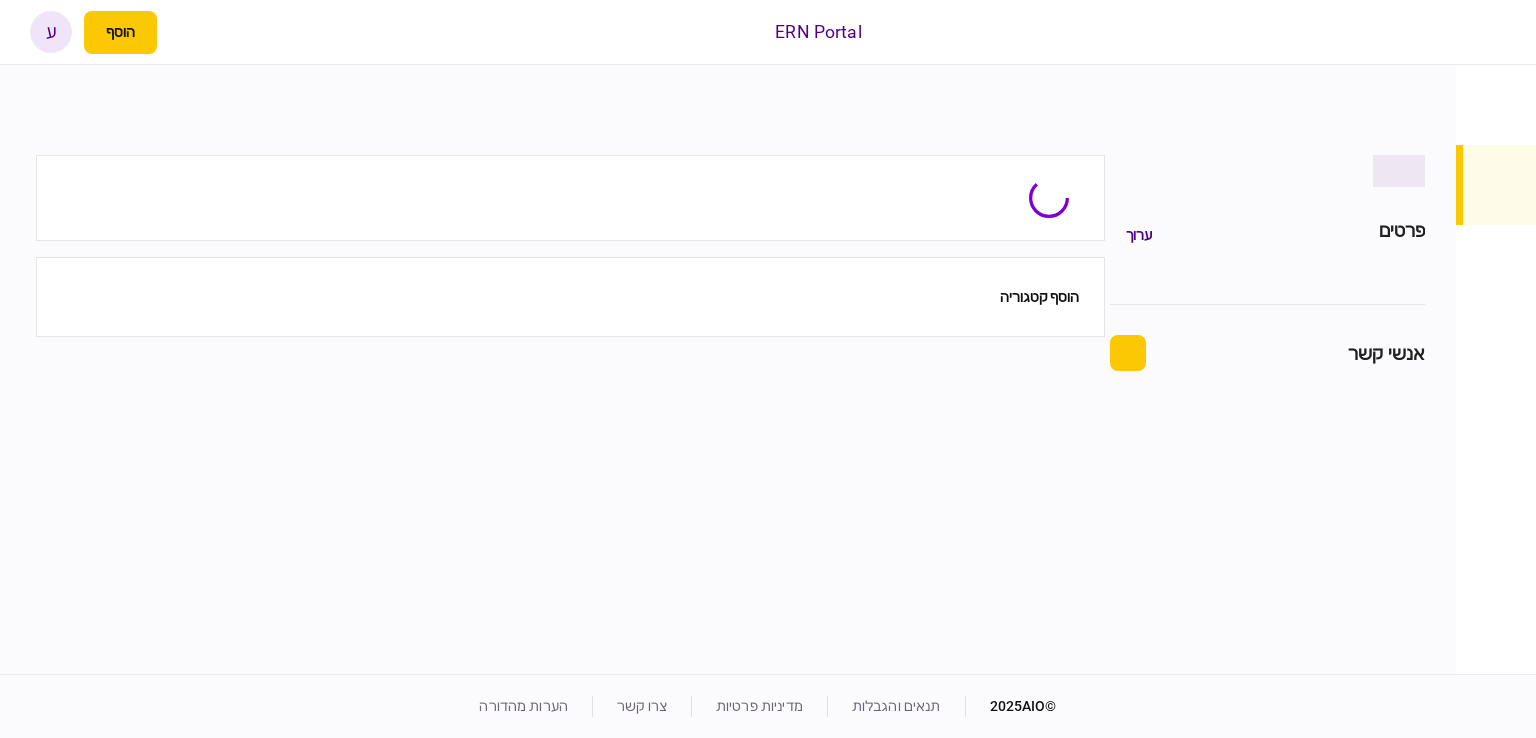 scroll, scrollTop: 0, scrollLeft: 0, axis: both 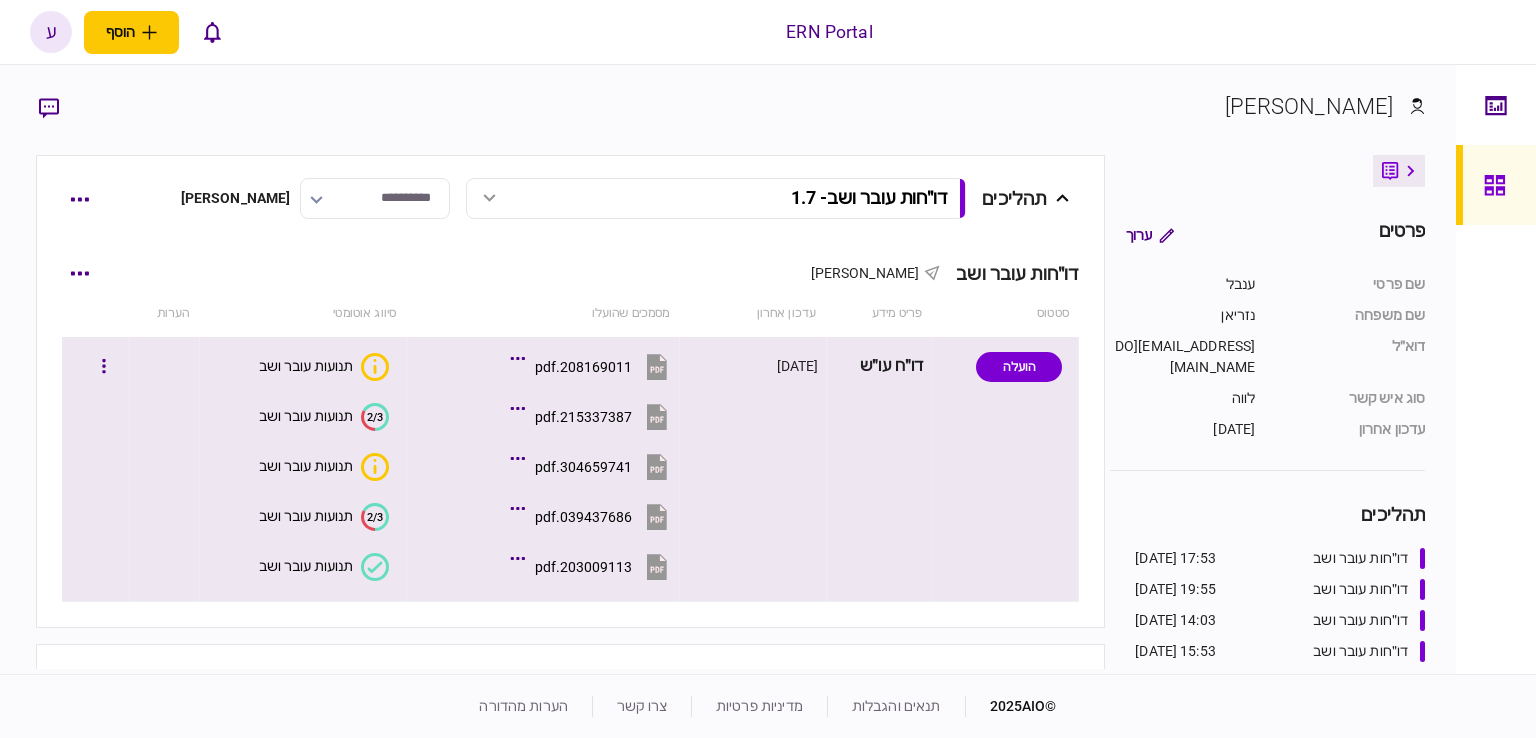 click on "תנועות עובר ושב" at bounding box center (306, 566) 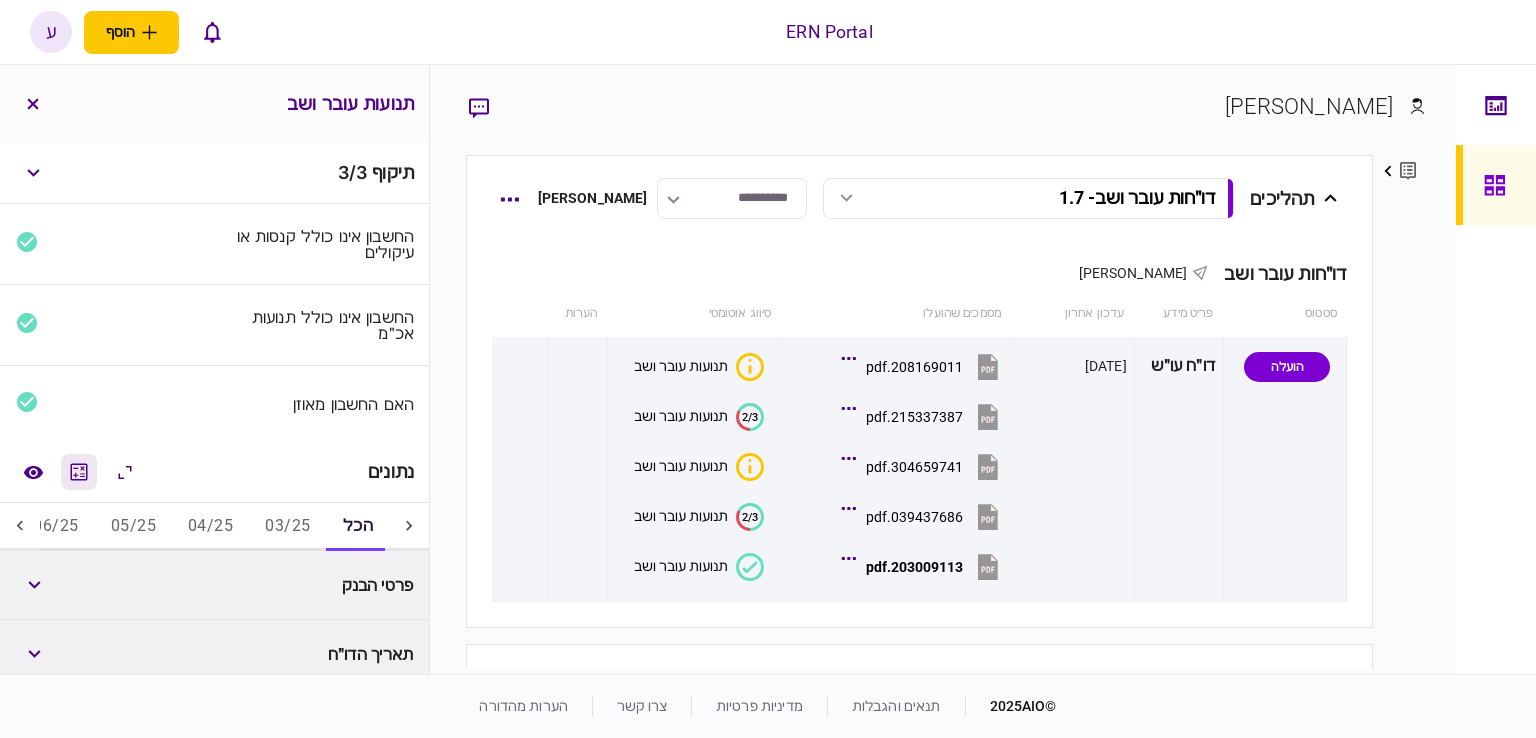 click 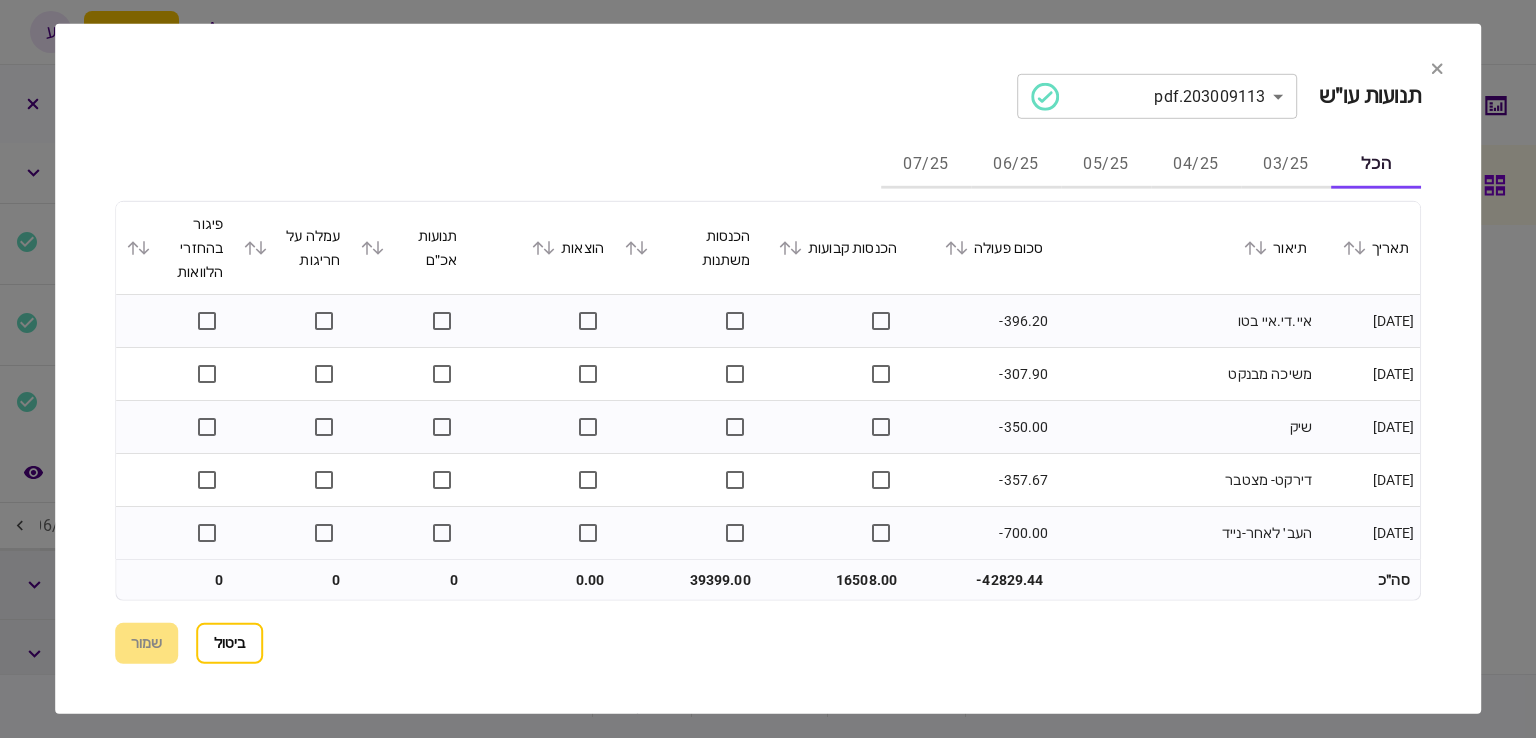 click 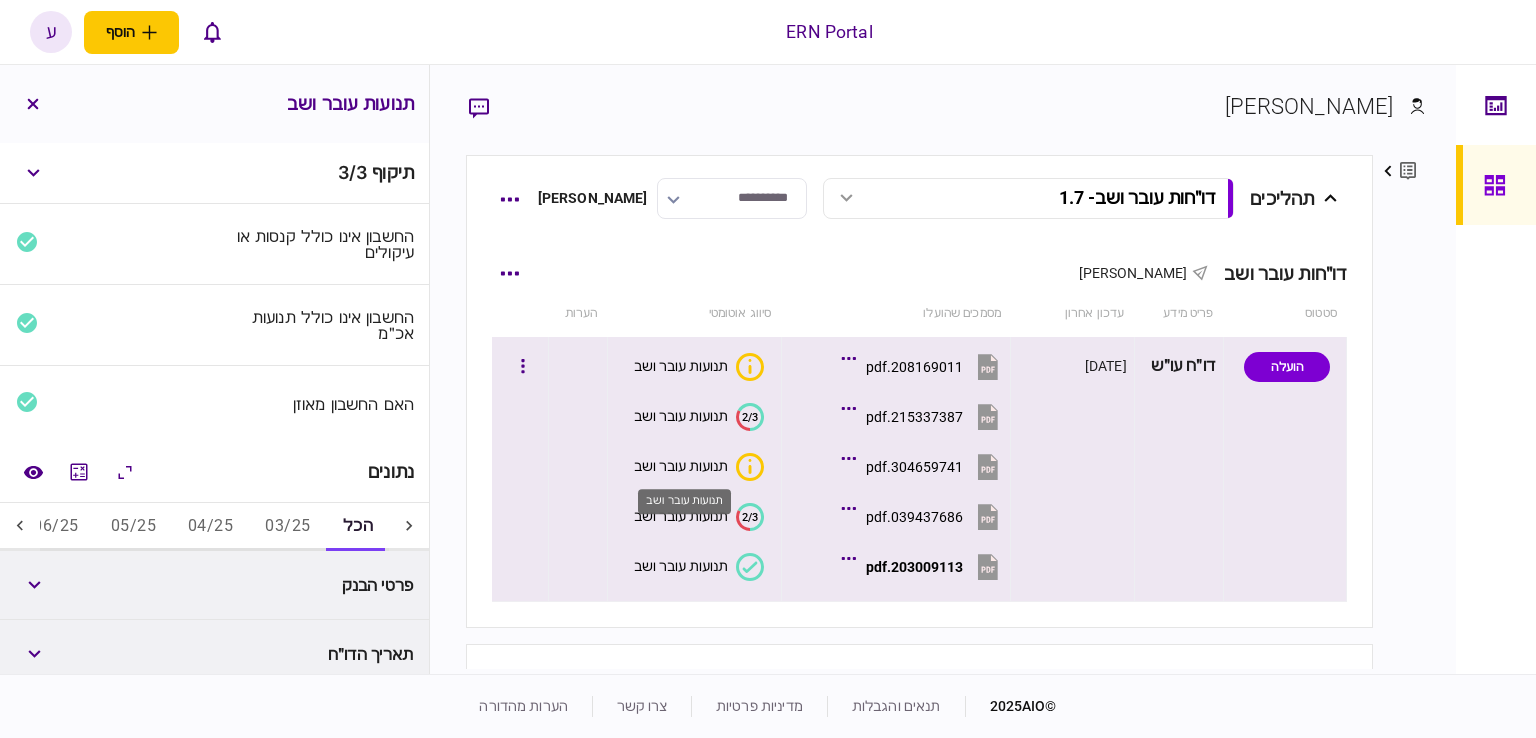 click on "תנועות עובר ושב" at bounding box center (681, 466) 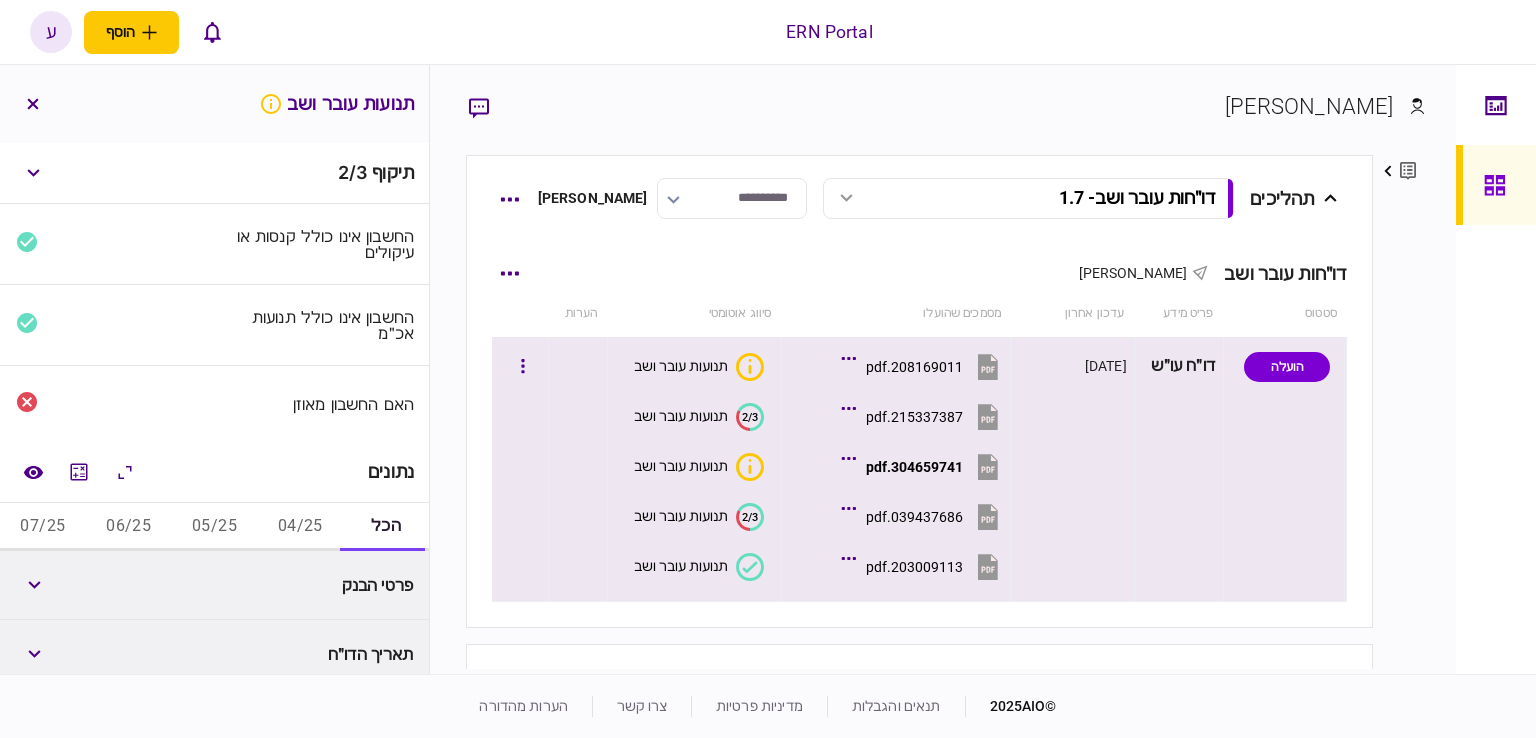 click on "תנועות עובר ושב" at bounding box center [681, 566] 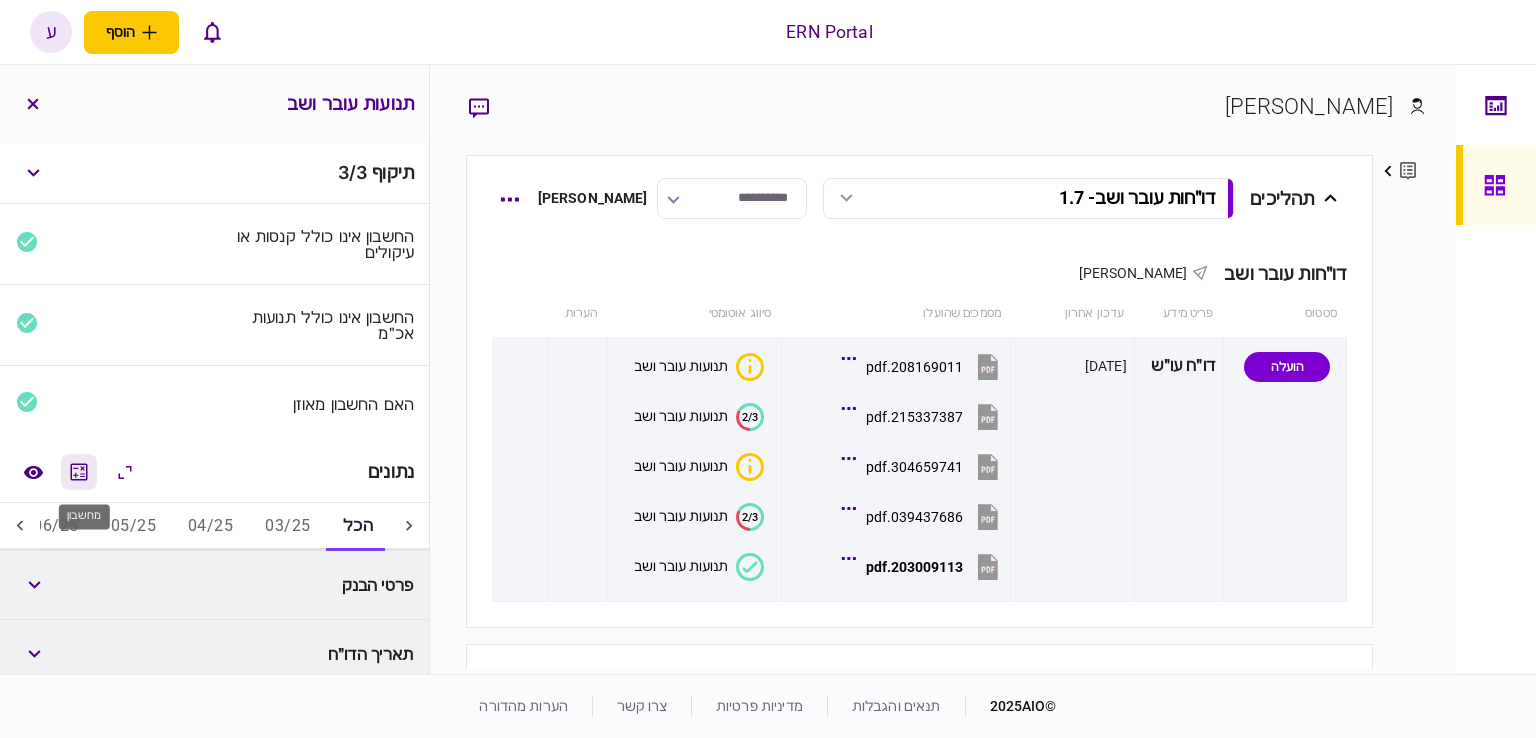click 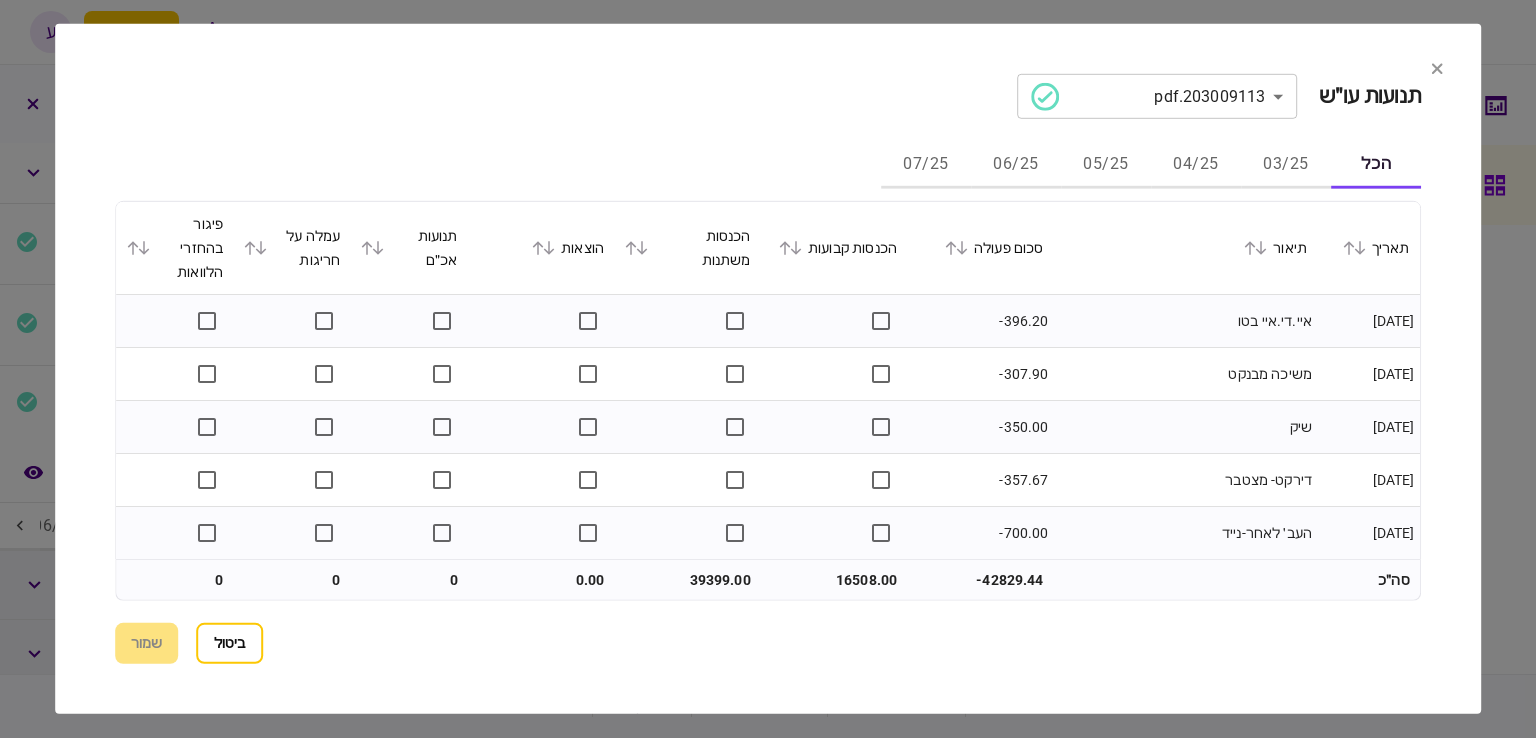 click on "04/25" at bounding box center [1196, 165] 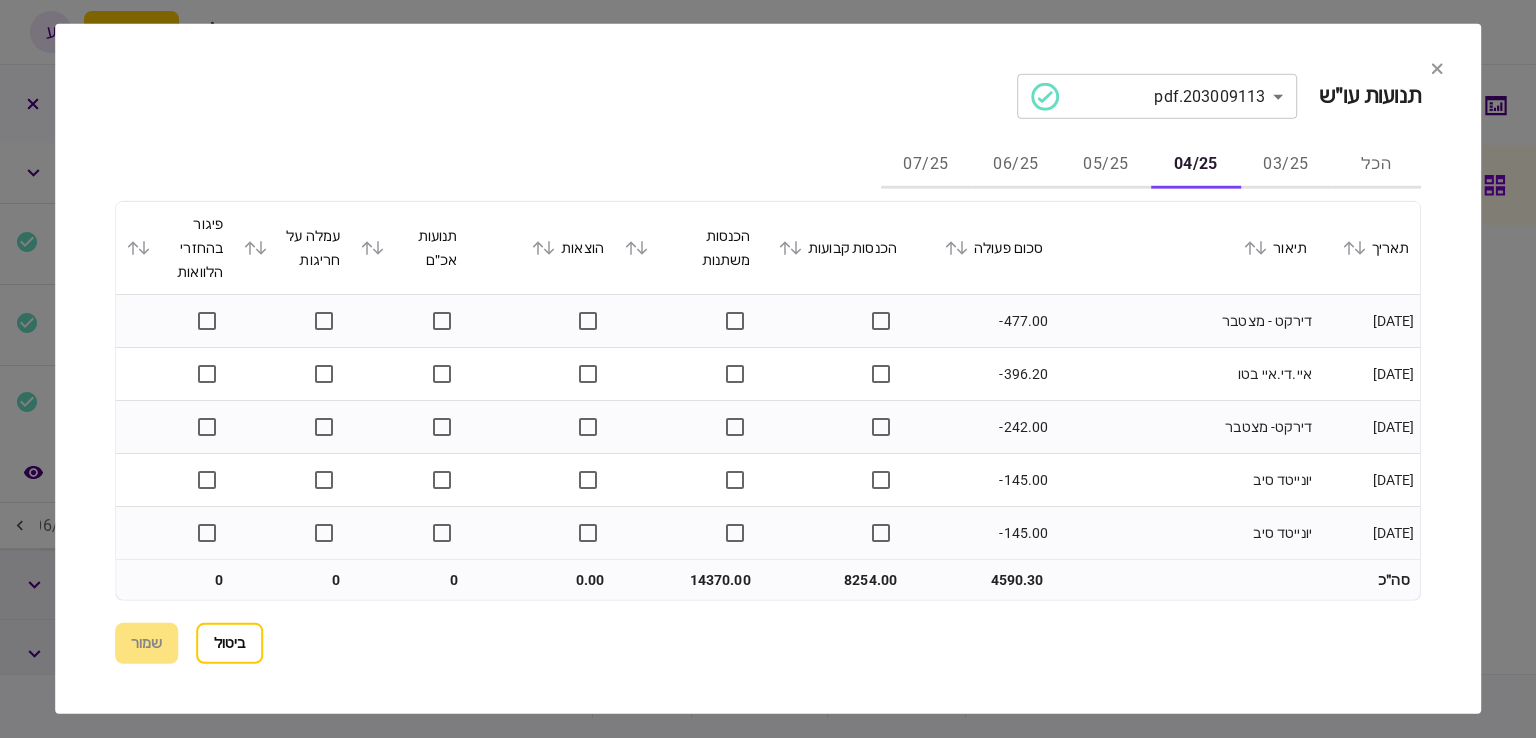 click on "סכום פעולה" at bounding box center (980, 248) 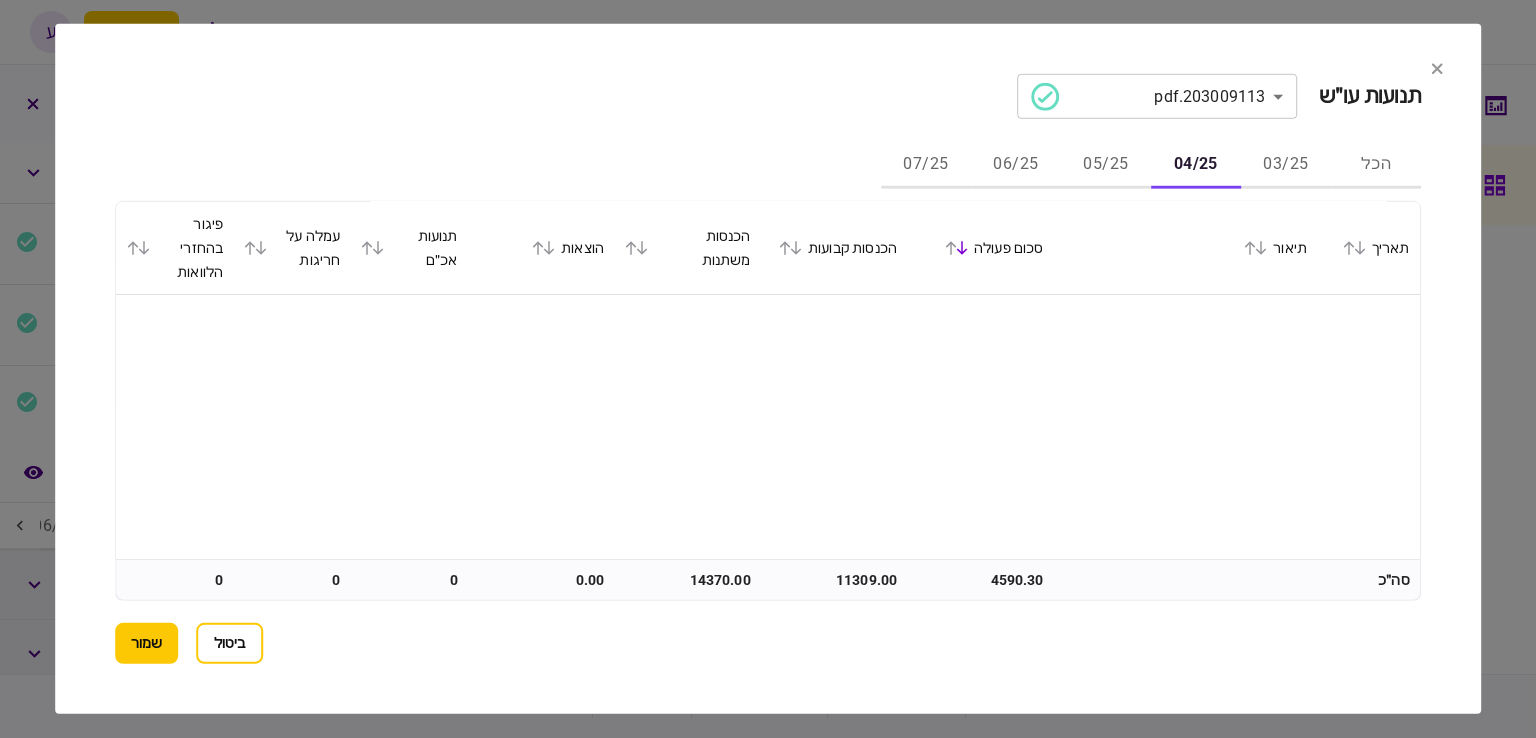 scroll, scrollTop: 0, scrollLeft: 0, axis: both 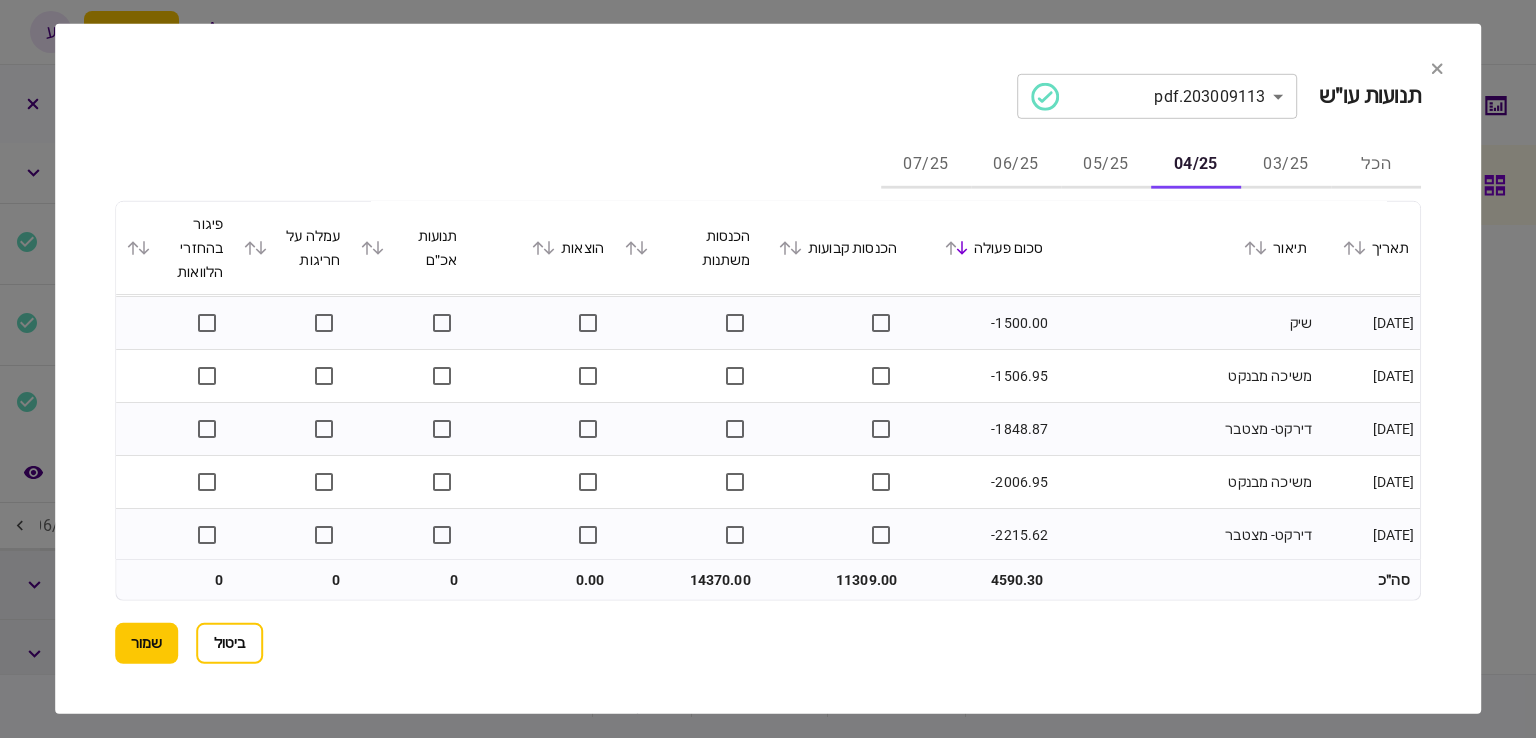 click on "05/25" at bounding box center [1106, 165] 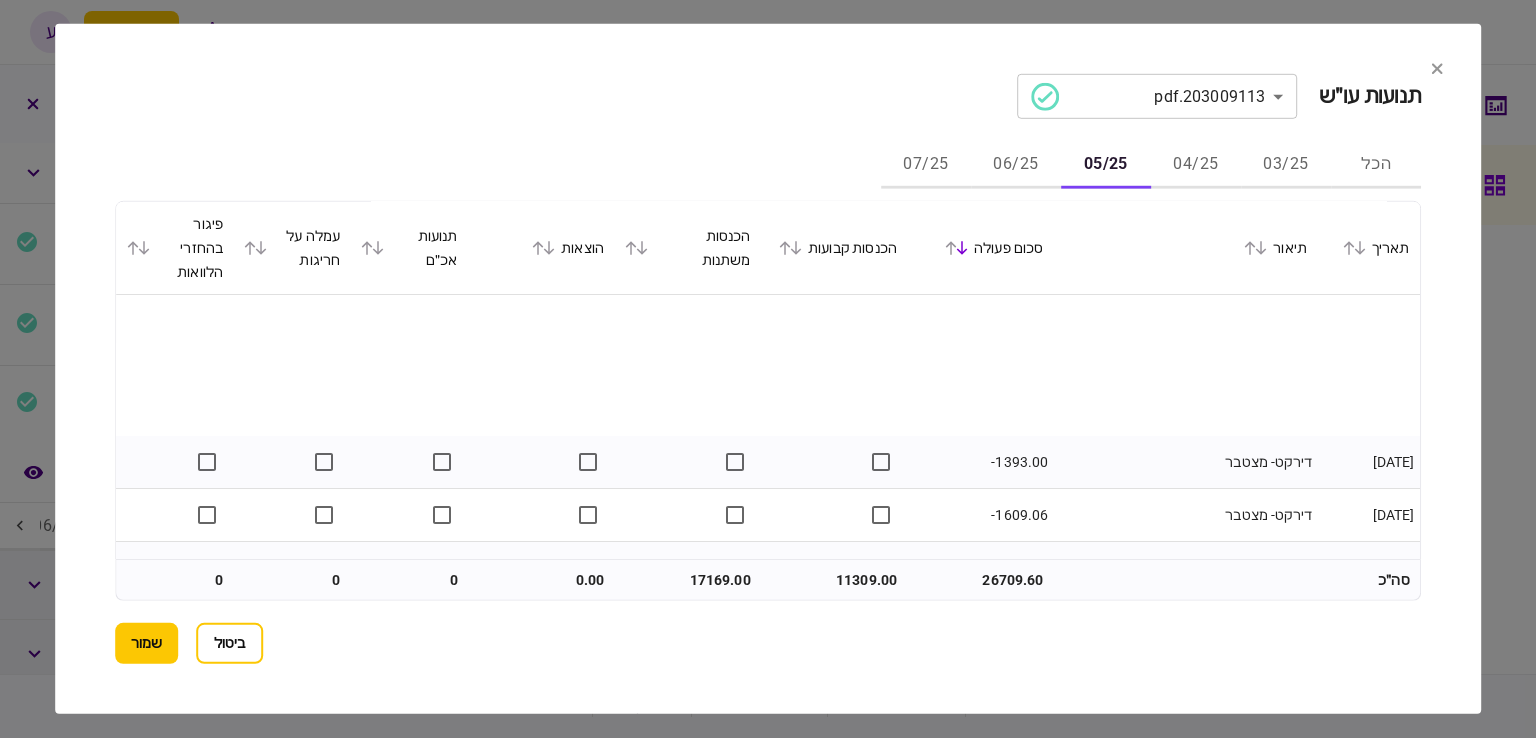 scroll, scrollTop: 2592, scrollLeft: 0, axis: vertical 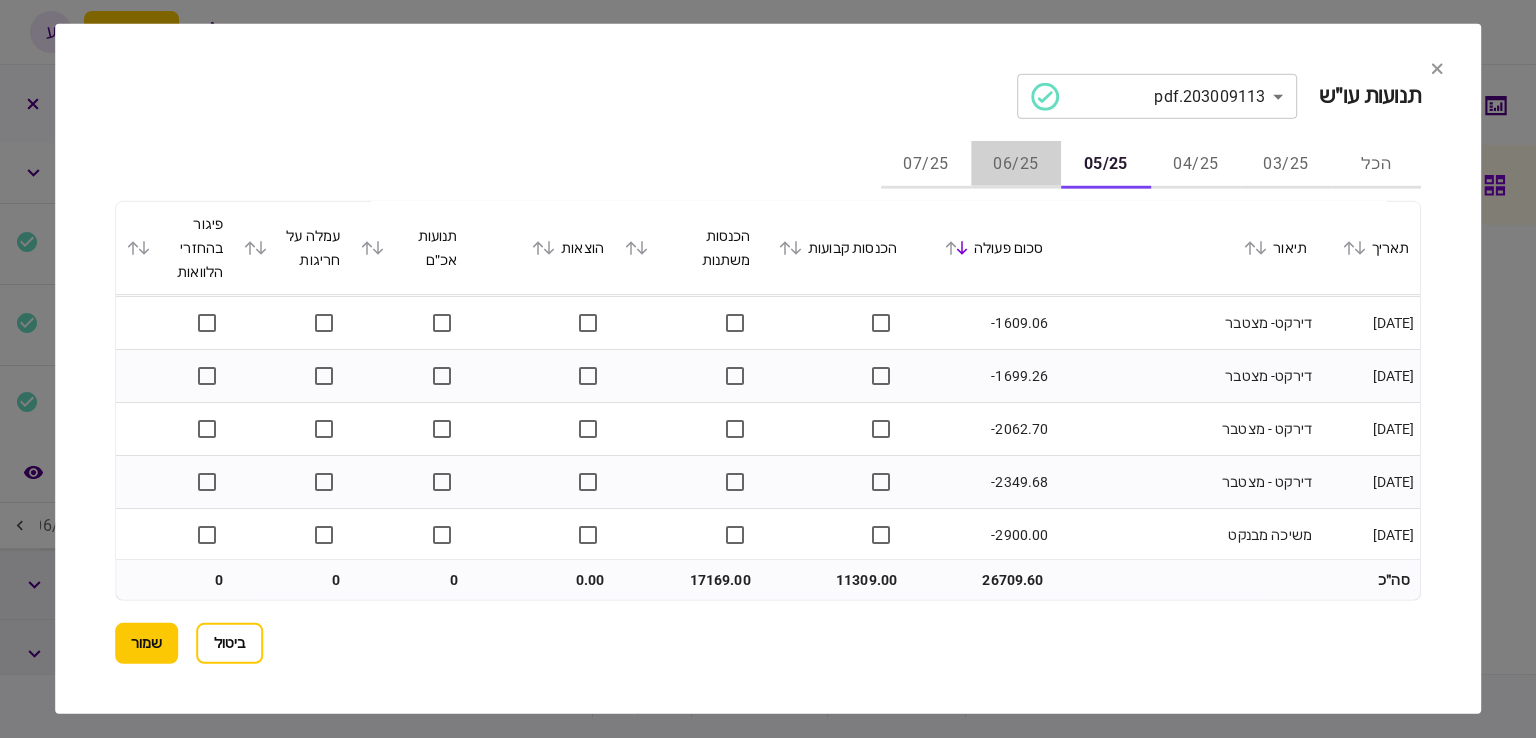 click on "06/25" at bounding box center [1016, 165] 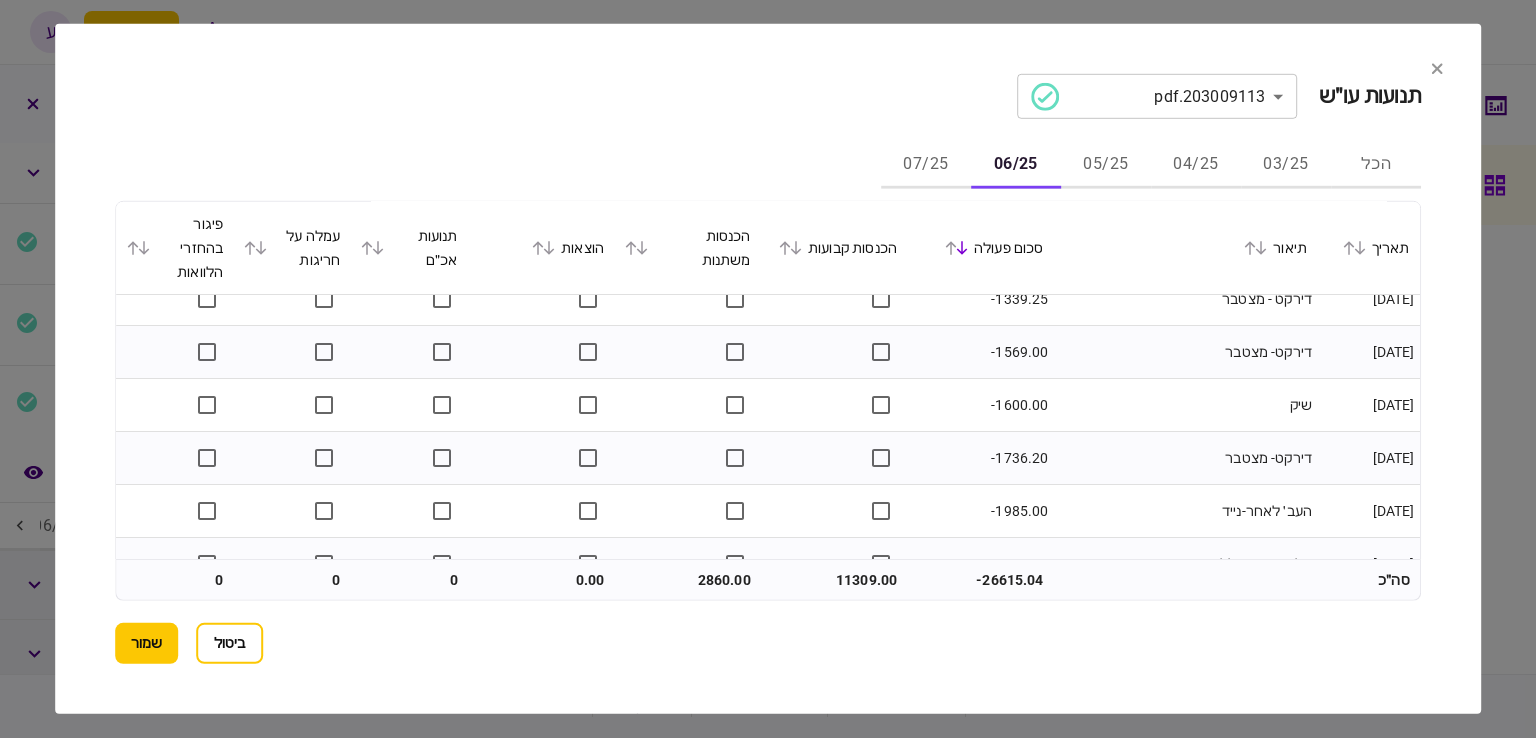 scroll, scrollTop: 2429, scrollLeft: 0, axis: vertical 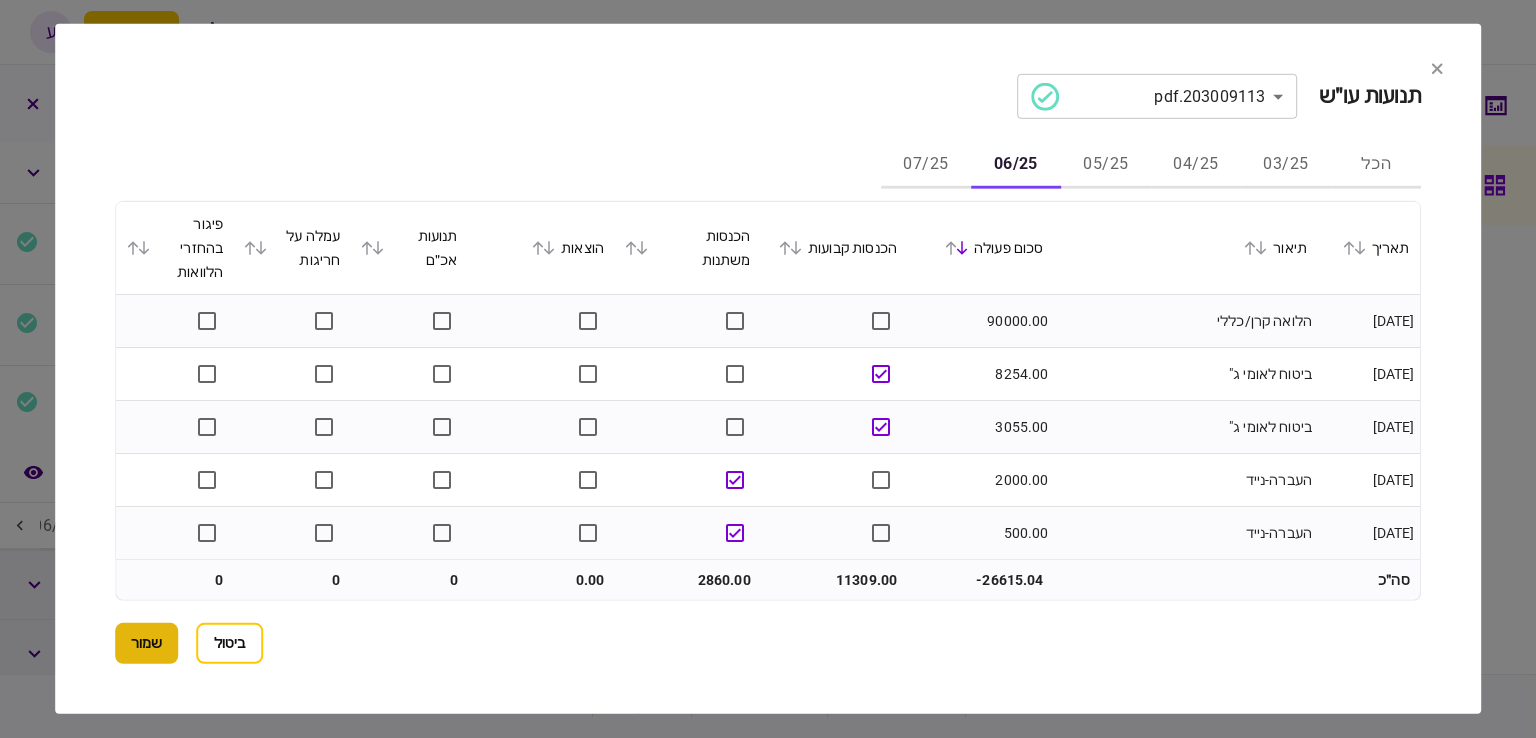 click on "שמור" at bounding box center [146, 643] 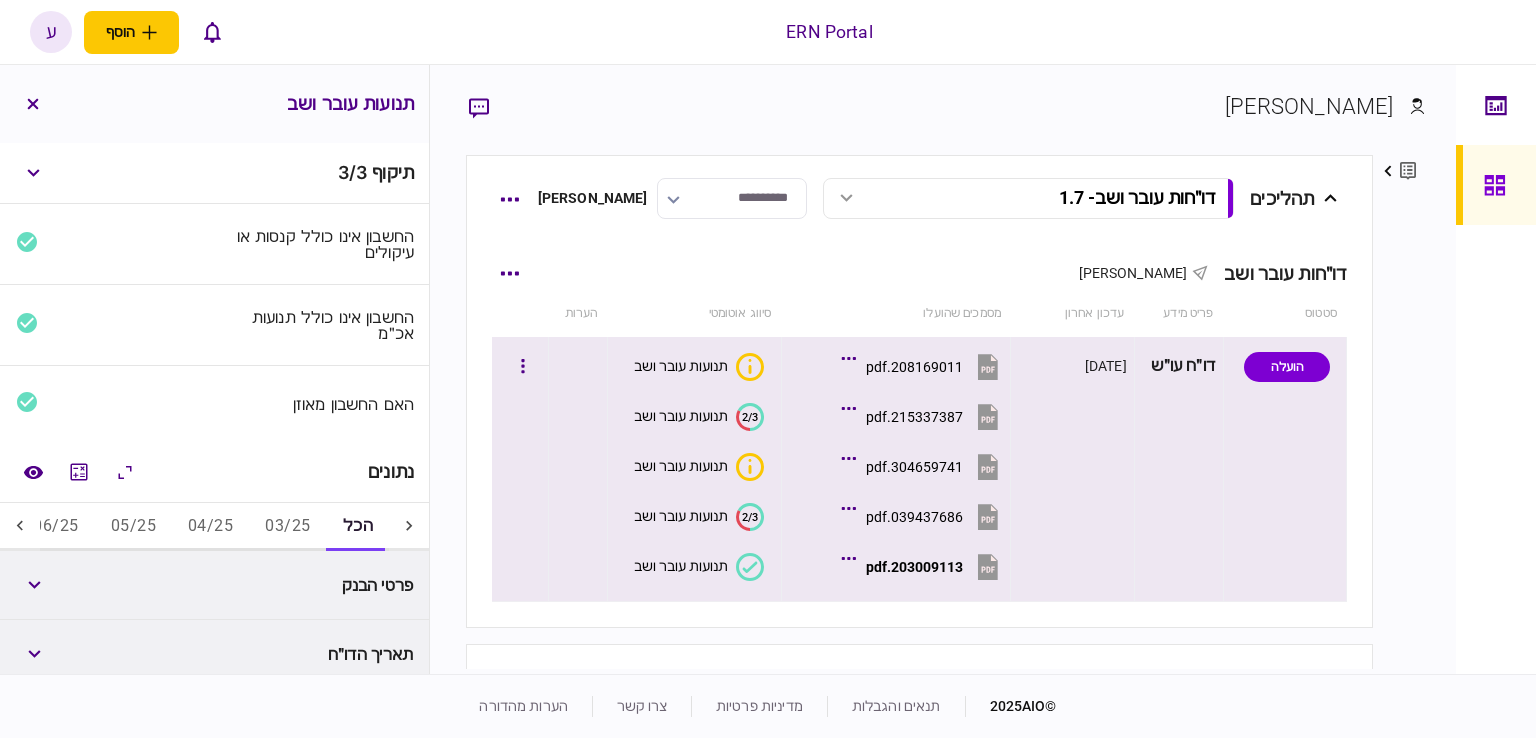 click on "203009113.pdf" at bounding box center [914, 567] 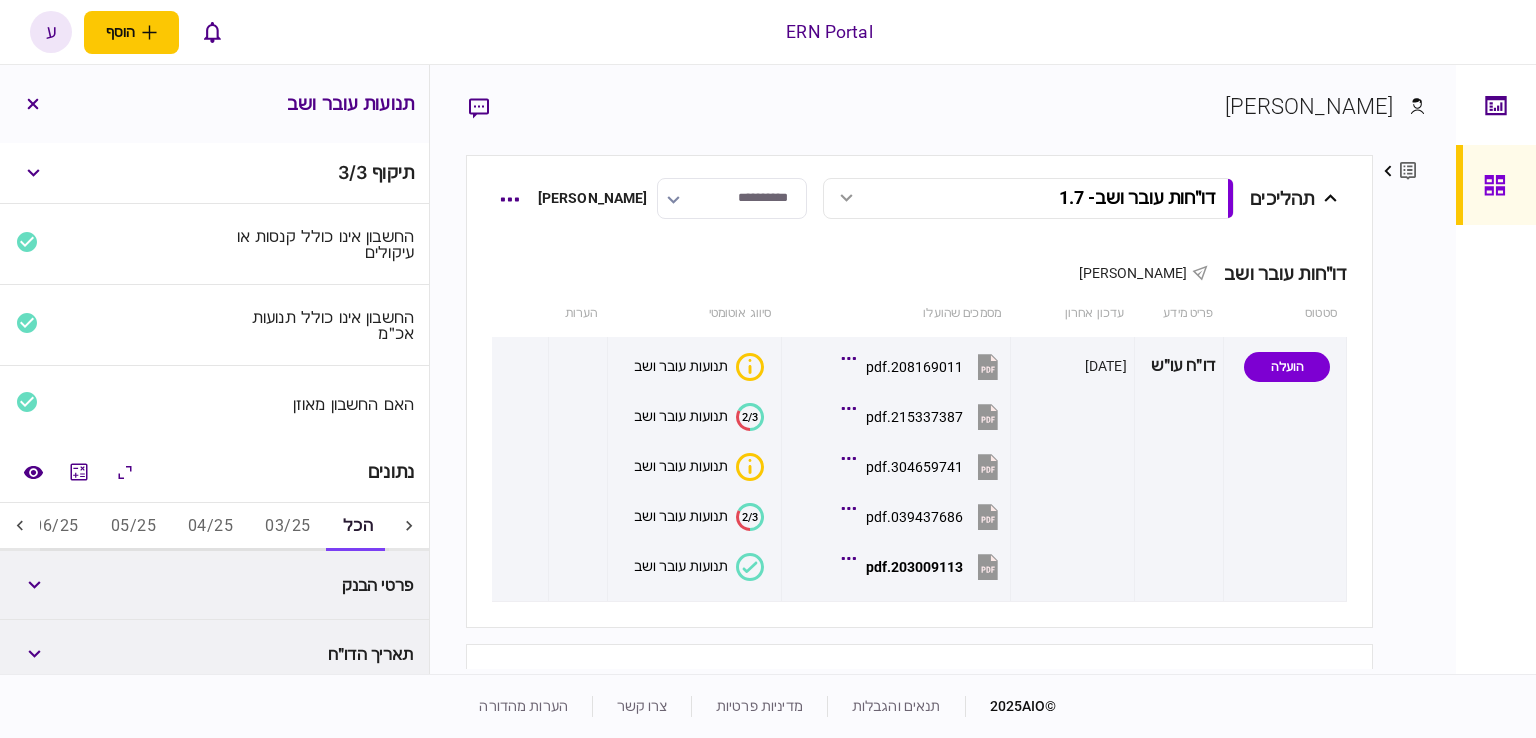 click on "ענבל נזריאן פרטים ערוך שם פרטי ענבל שם משפחה נזריאן דוא״ל Inbaln@ern.co.il סוג איש קשר לווה עדכון אחרון 15/05/2025 תהליכים דו״חות עובר ושב 17:53 01/07/2025 דו״חות עובר ושב 19:55 30/06/2025 דו״חות עובר ושב 14:03 27/06/2025 דו״חות עובר ושב 15:53 25/06/2025 דו״חות עובר ושב 18:52 24/06/2025 דו״חות עובר ושב 15:25 19/06/2025 דו״חות עובר ושב 18:33 18/06/2025 דו״חות עובר ושב 16:44 11/06/2025 דו״חות עובר ושב 17:17 09/06/2025 דו״חות עובר ושב 20:10 03/06/2025 דו״חות עובר ושב 17:29 27/05/2025 דו״חות עובר ושב 14:03 23/05/2025 דו״חות עובר ושב 15:14 22/05/2025 דו״חות עובר ושב 13:50 21/05/2025 דו״חות עובר ושב 14:40 15/05/2025 אנשי קשר תהליכים דו״חות עובר ושב  - 1.7 דו״חות עובר ושב  - 1.7 17:53 01/07/2025  - 30.6.25 2/3" at bounding box center [943, 369] 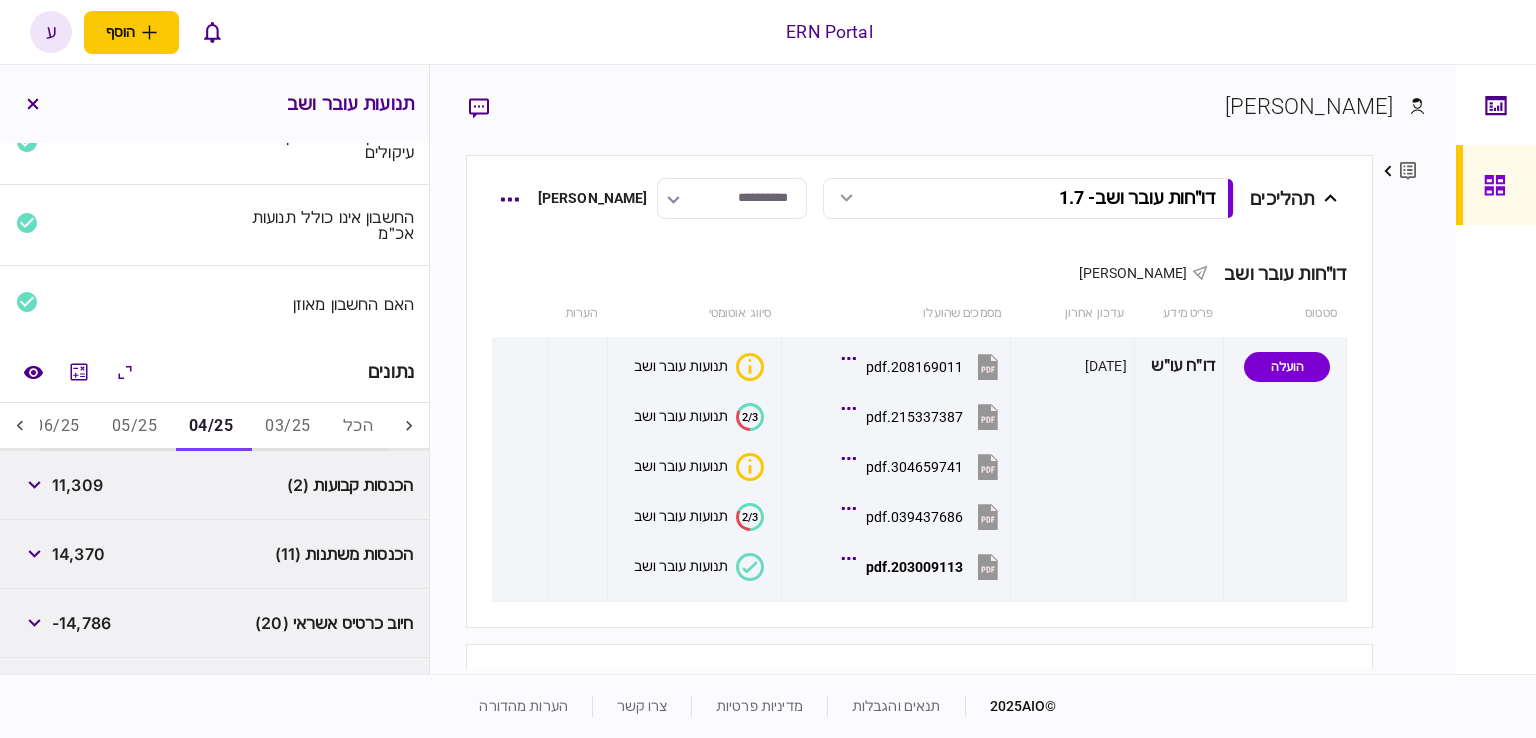 scroll, scrollTop: 200, scrollLeft: 0, axis: vertical 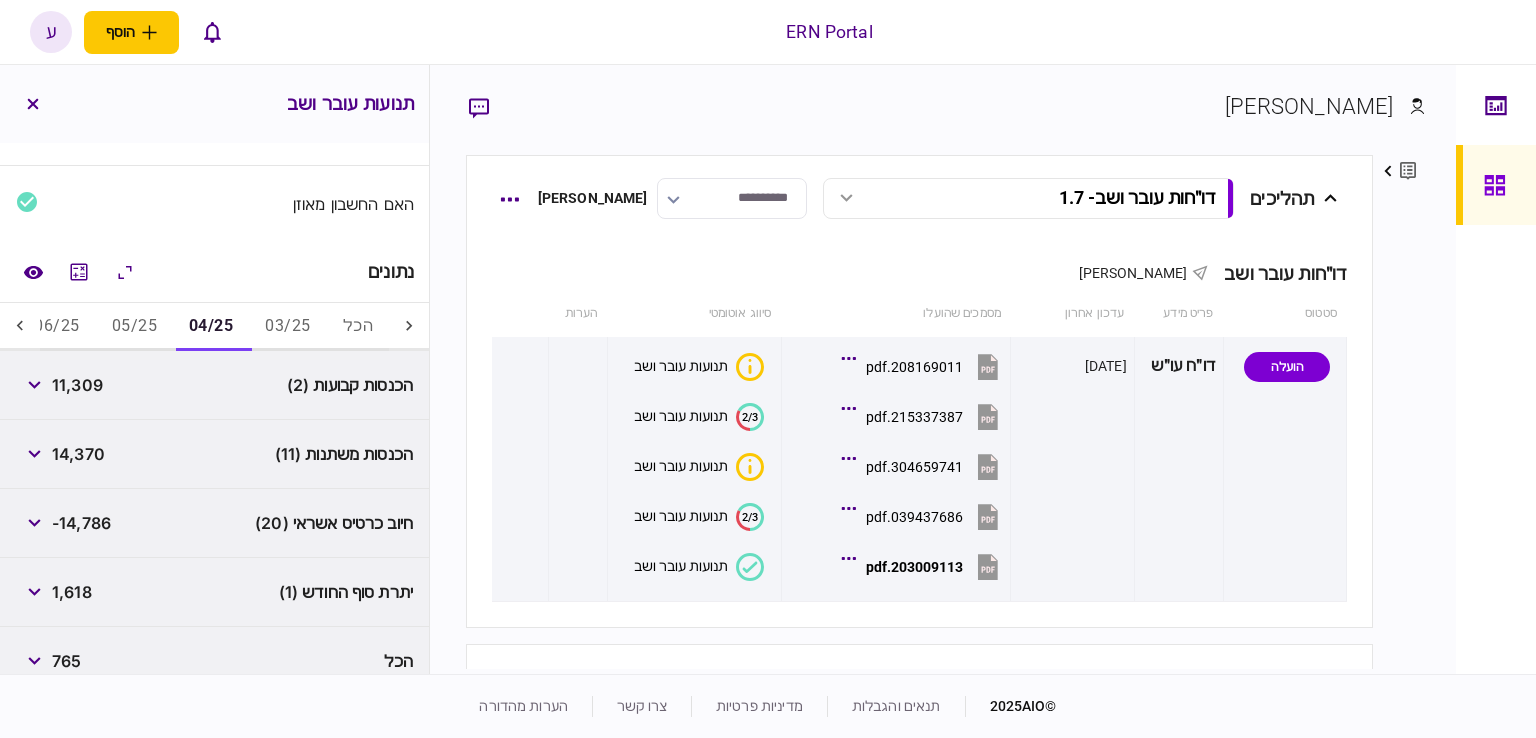 click on "11,309" at bounding box center [77, 385] 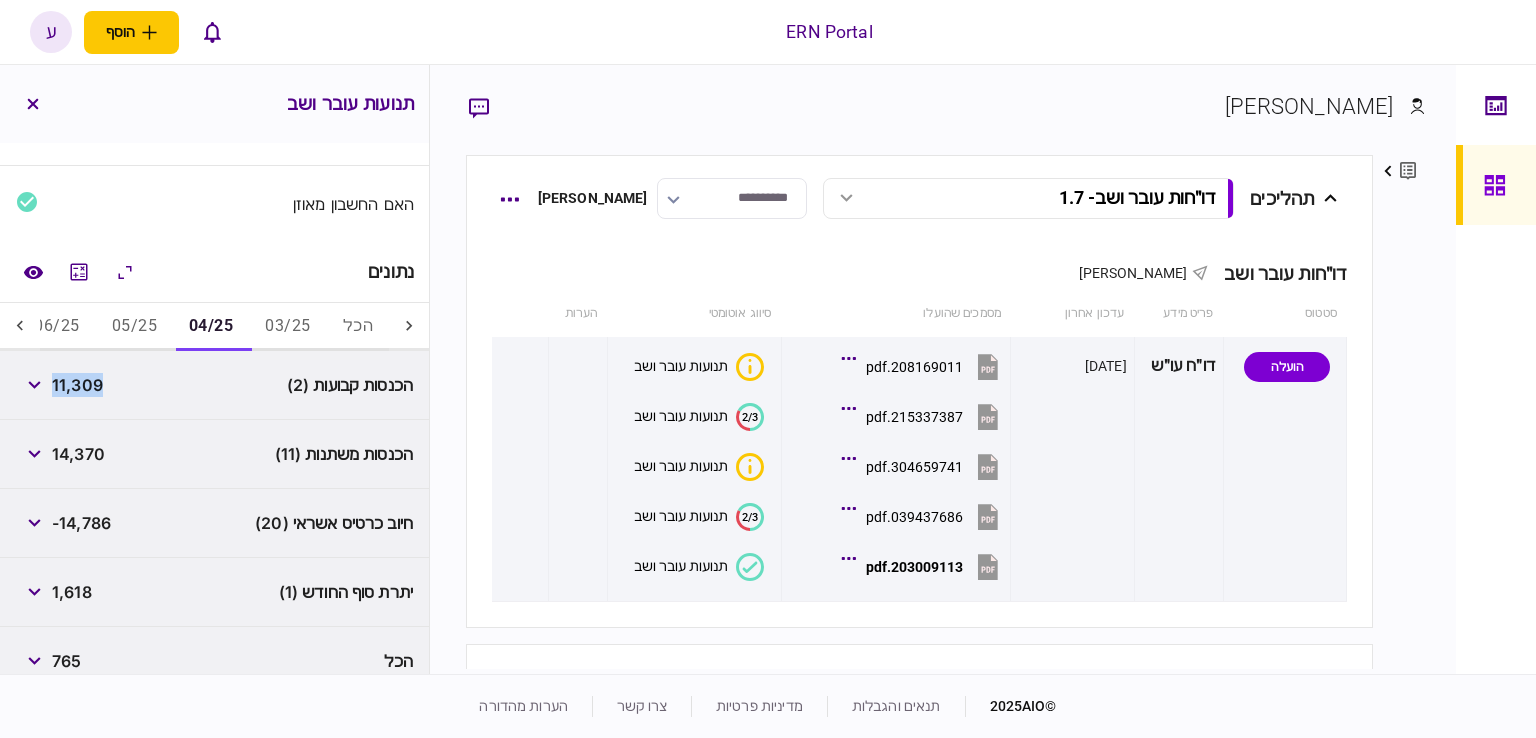 click on "11,309" at bounding box center (77, 385) 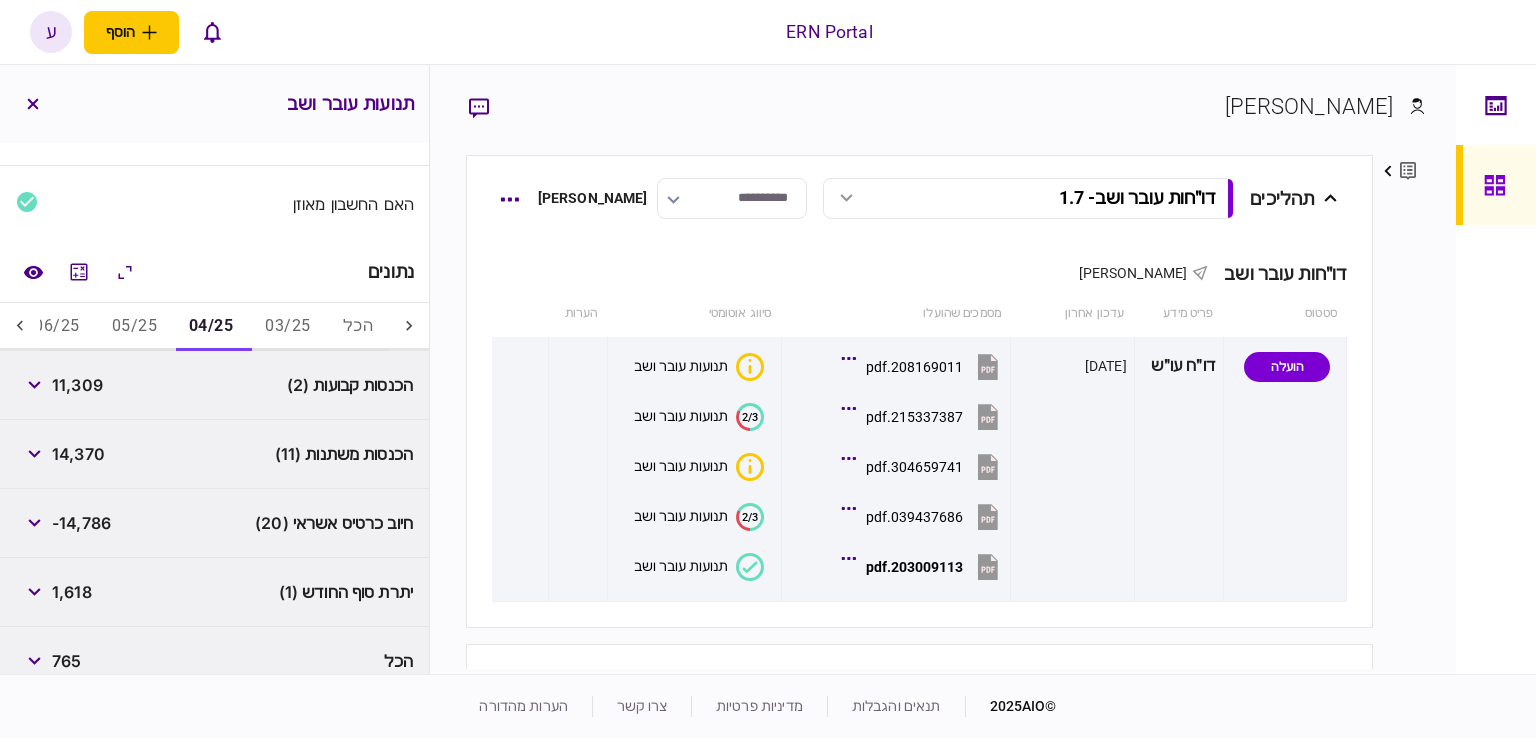 click on "14,370" at bounding box center (78, 454) 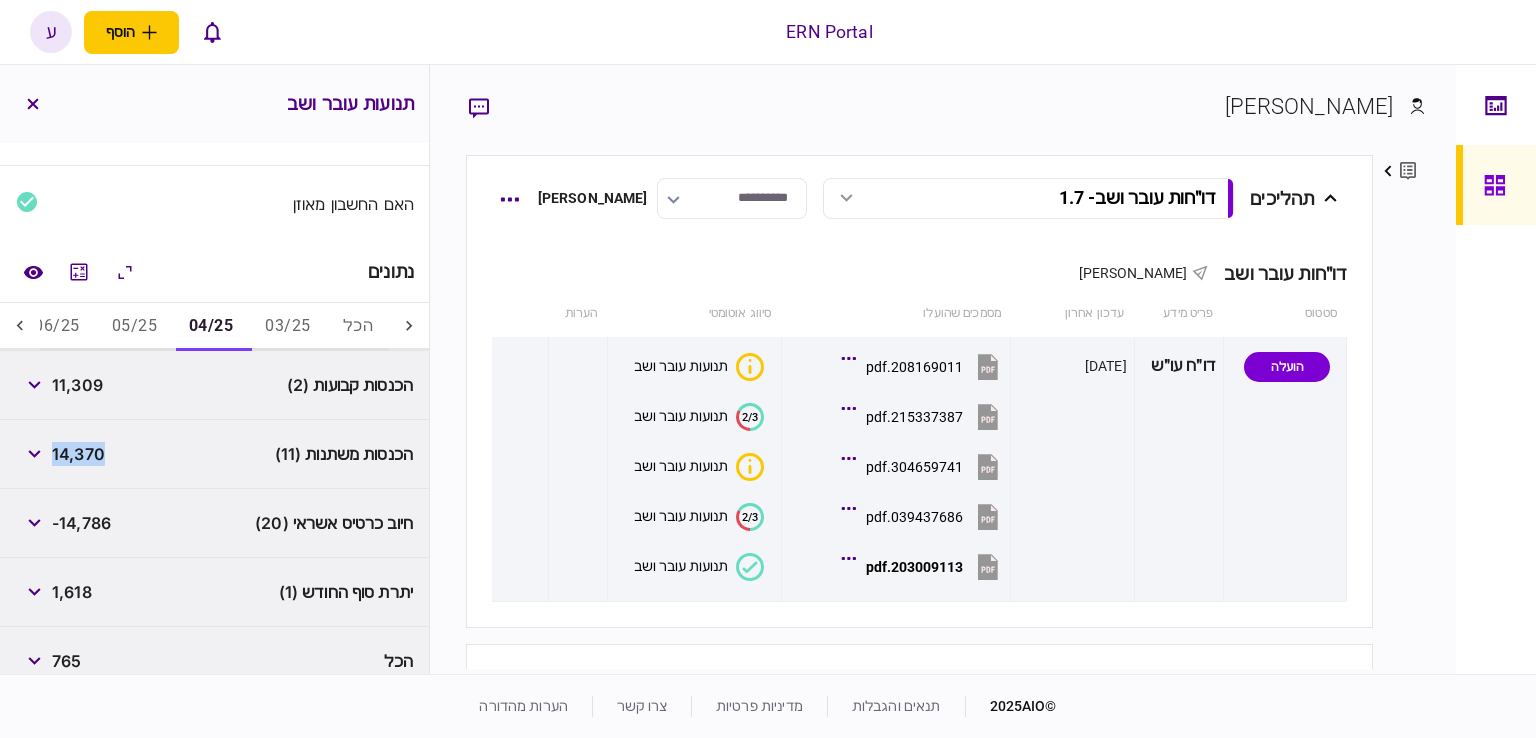 click on "14,370" at bounding box center [78, 454] 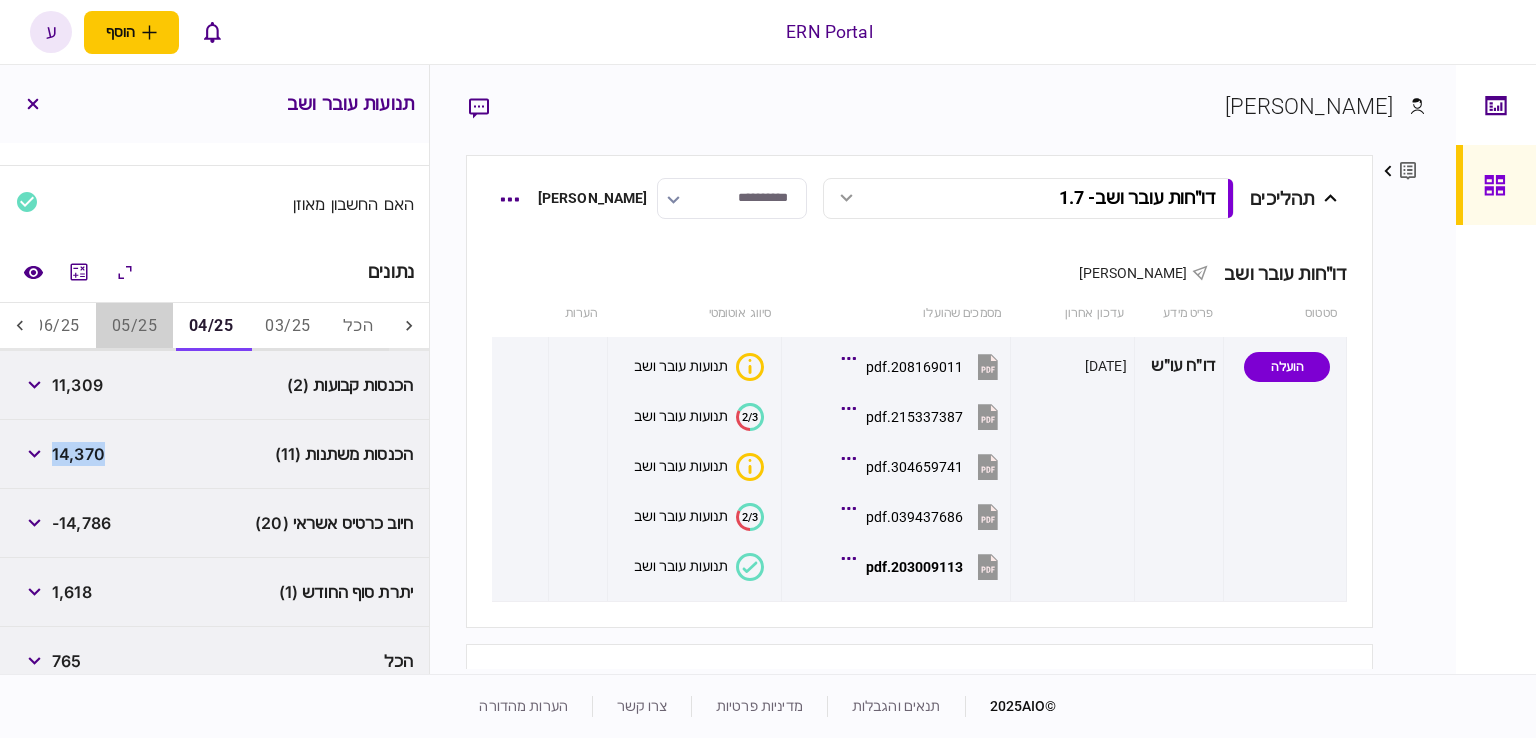 click on "05/25" at bounding box center (134, 327) 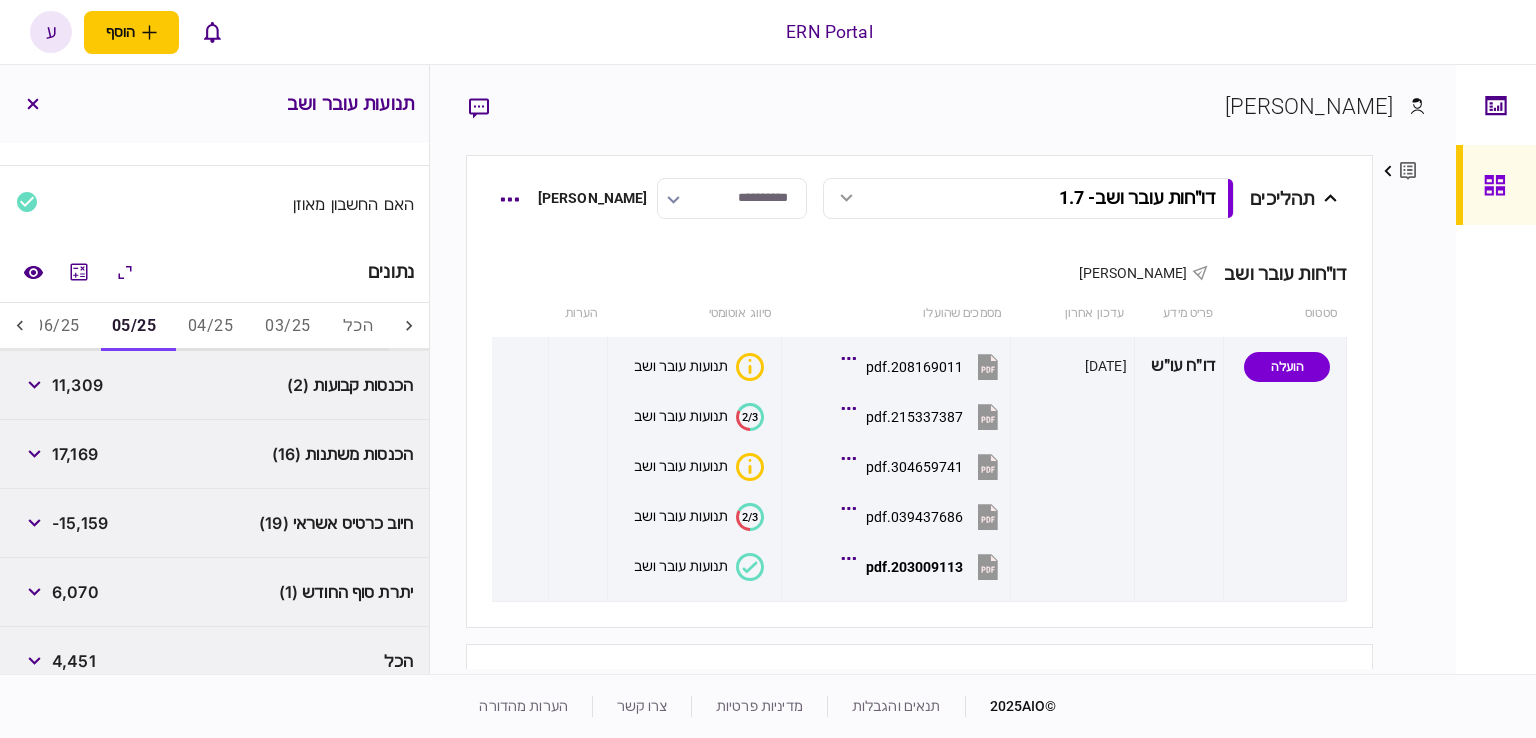 click on "11,309" at bounding box center [77, 385] 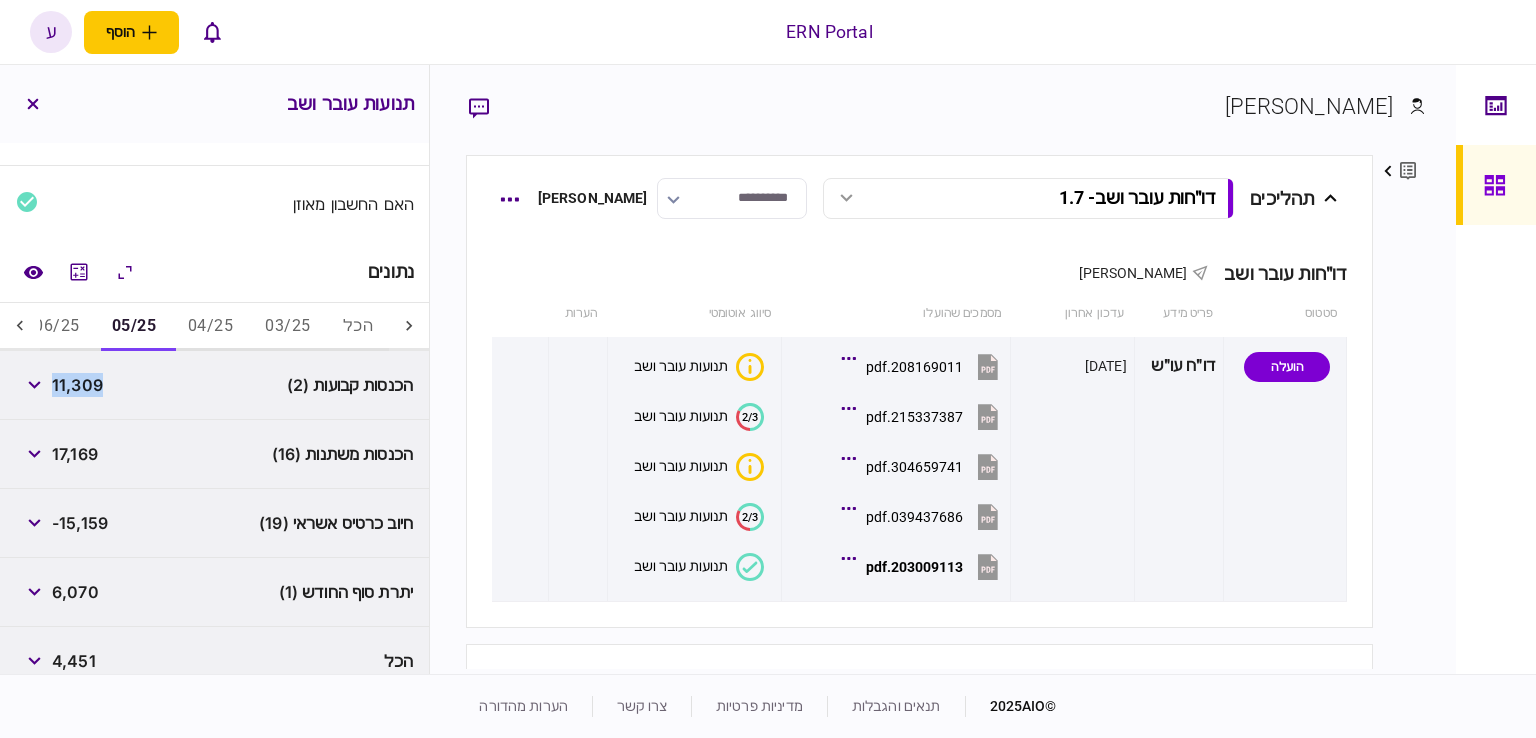 copy on "11,309" 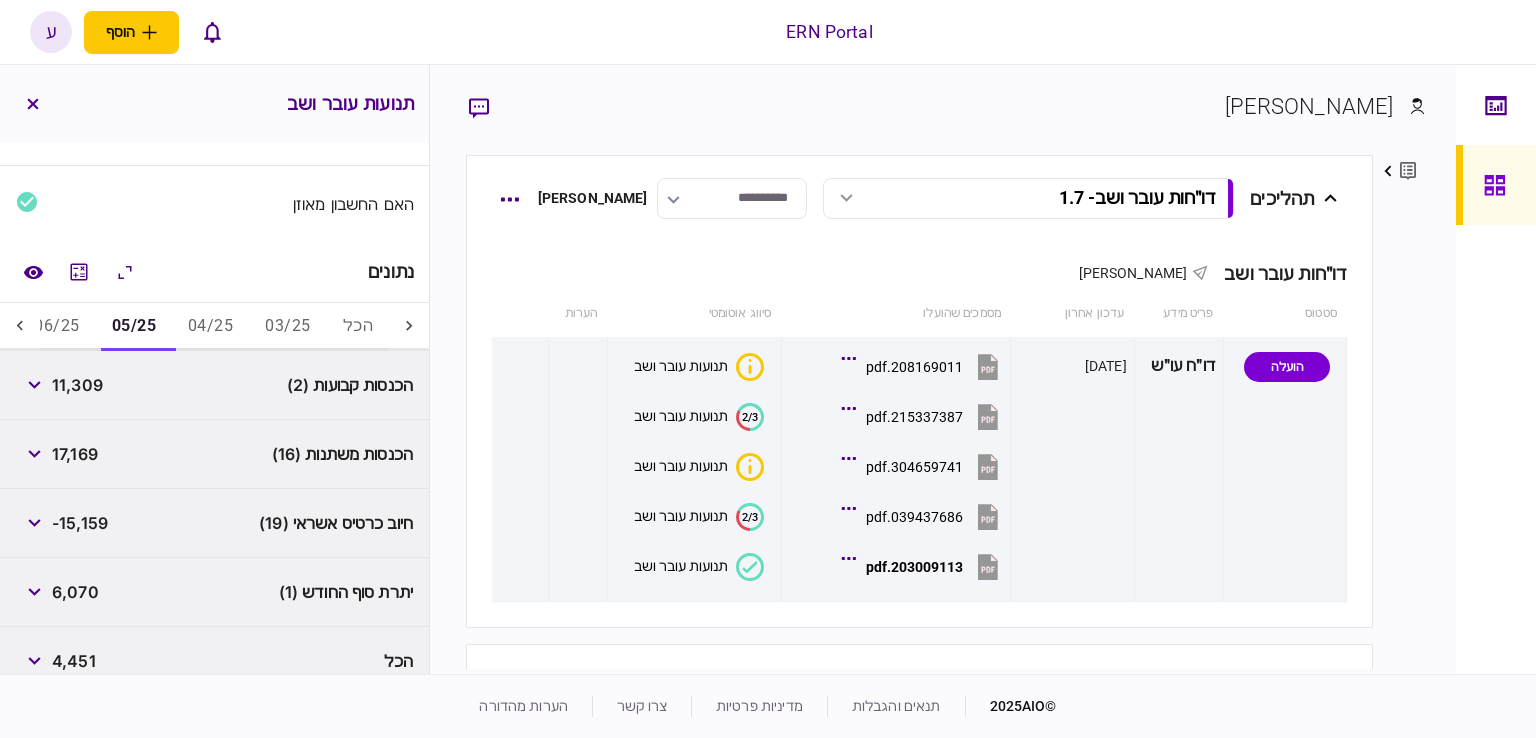 click on "17,169" at bounding box center (75, 454) 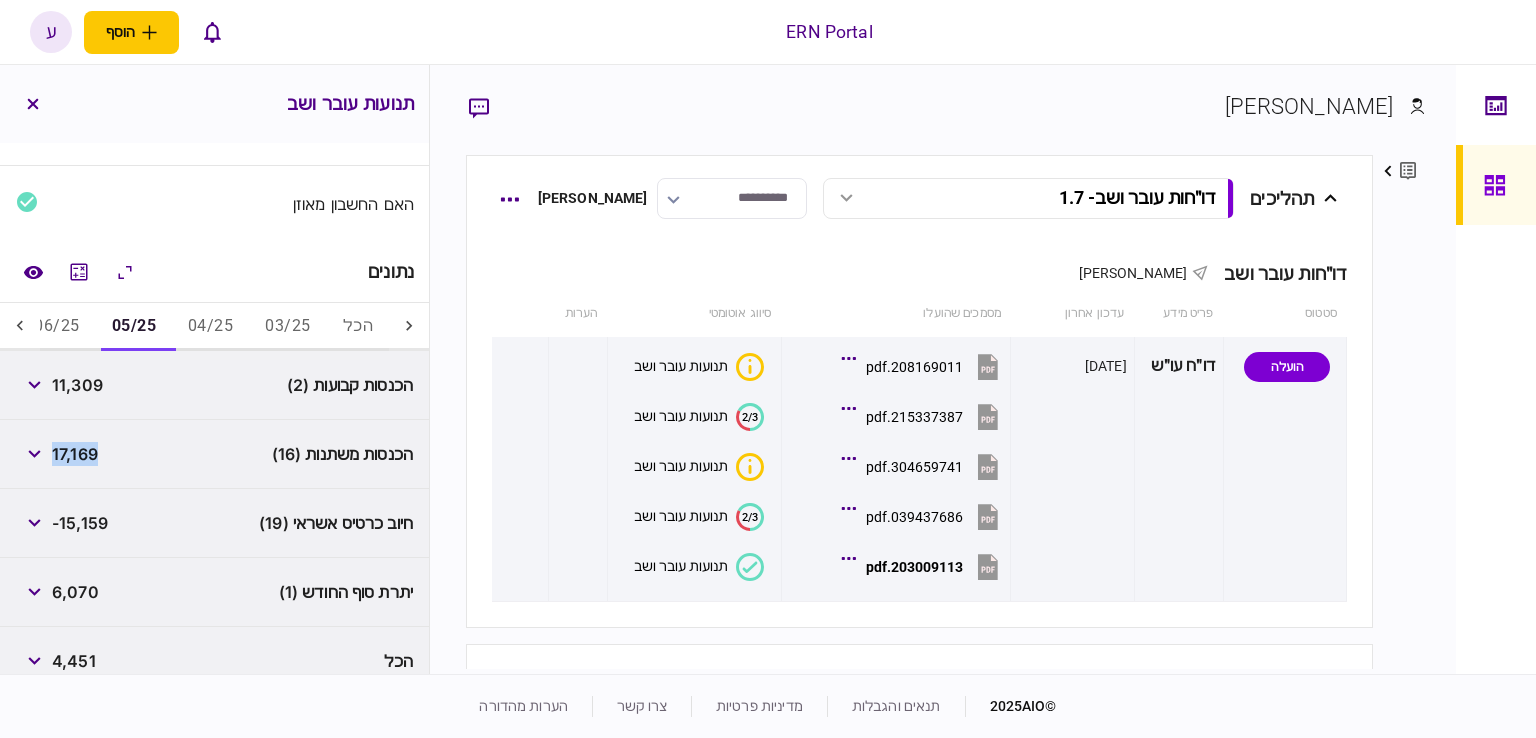 click on "17,169" at bounding box center [75, 454] 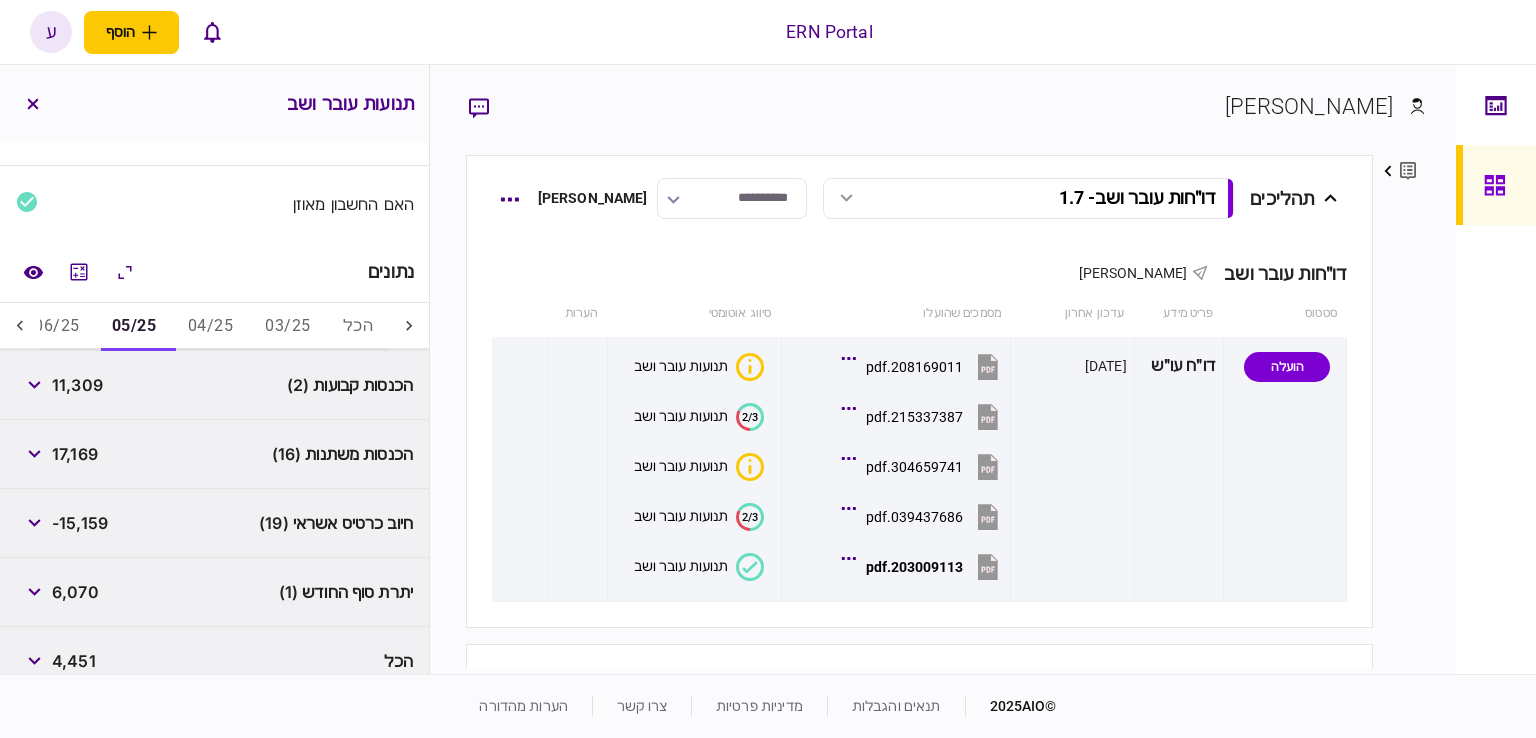 click on "6,070" at bounding box center [75, 592] 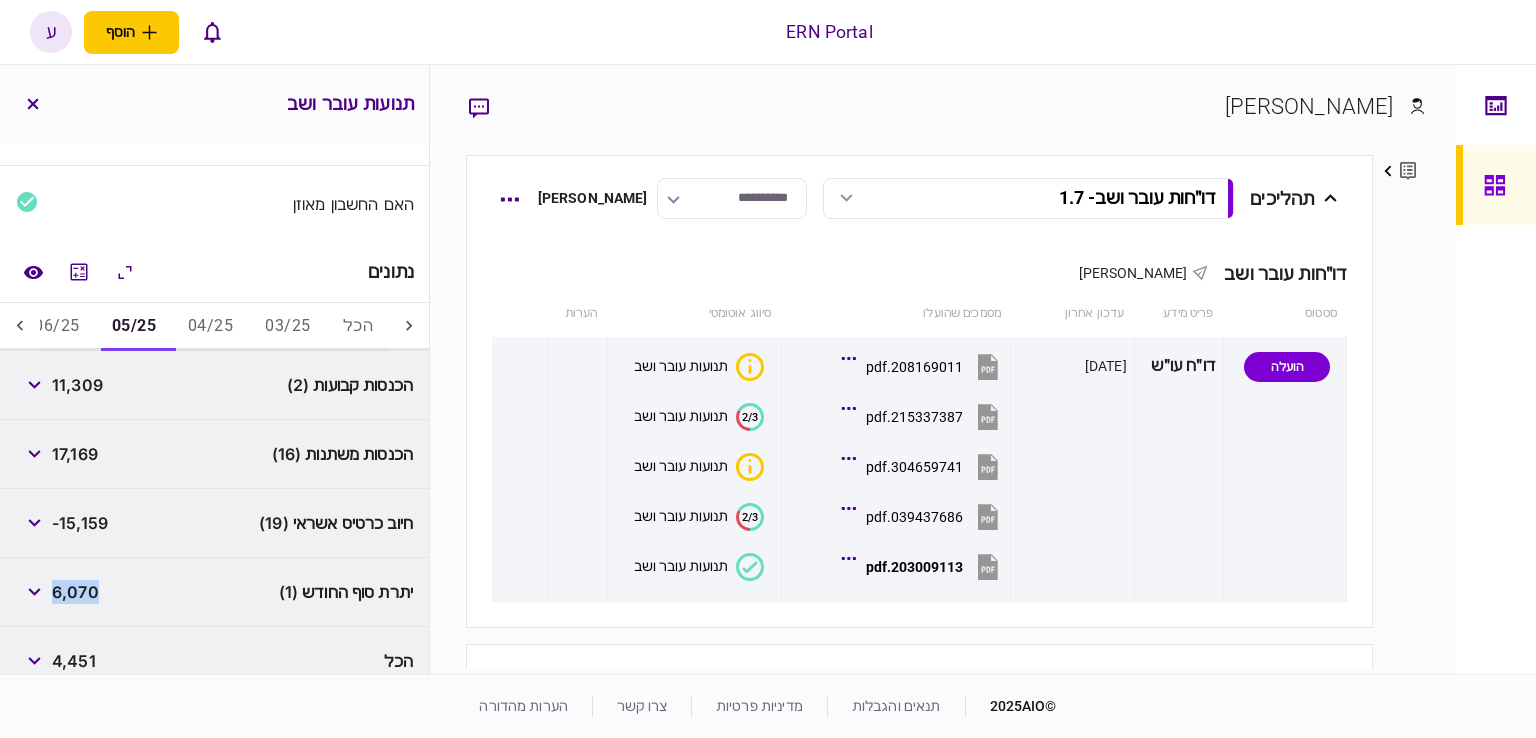 click on "6,070" at bounding box center (75, 592) 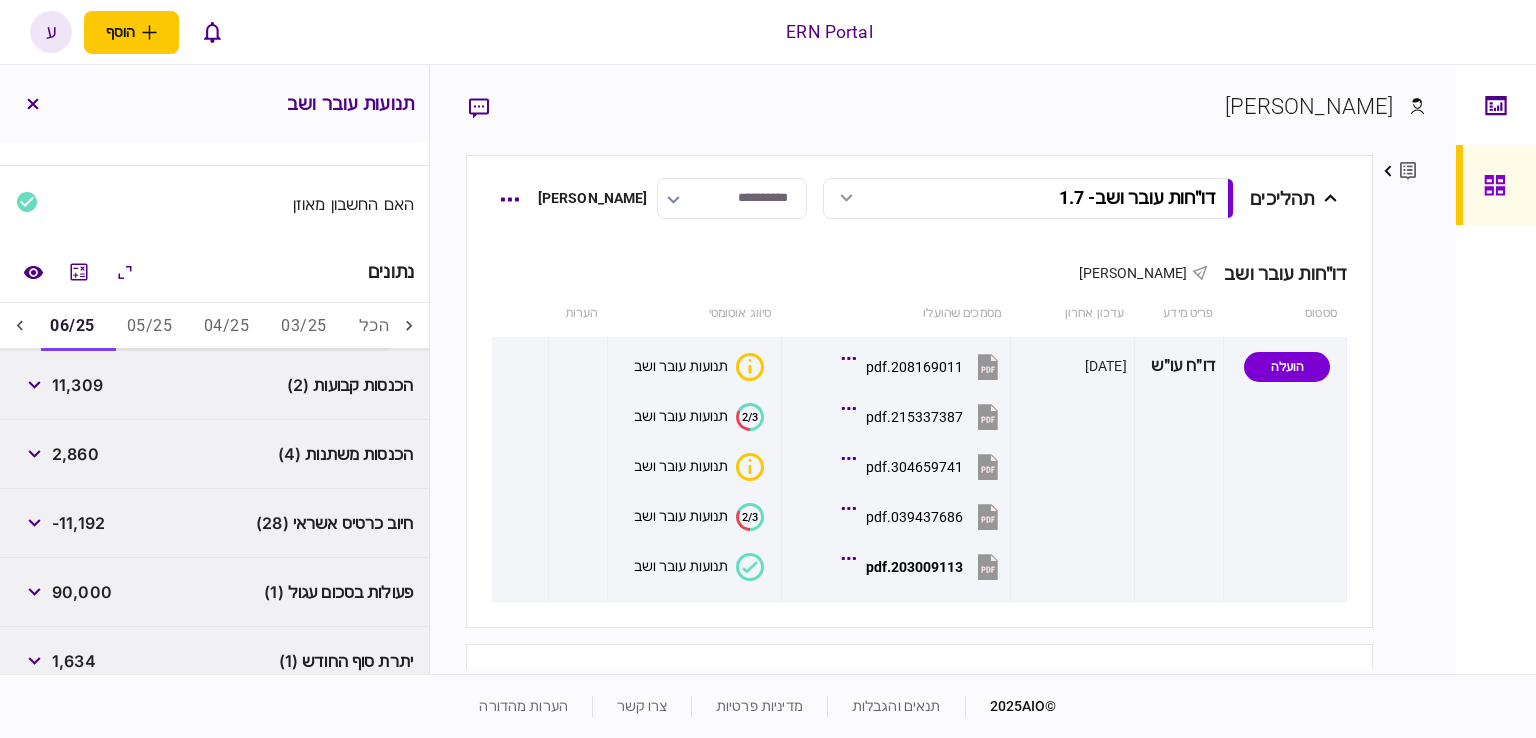 scroll, scrollTop: 0, scrollLeft: -15, axis: horizontal 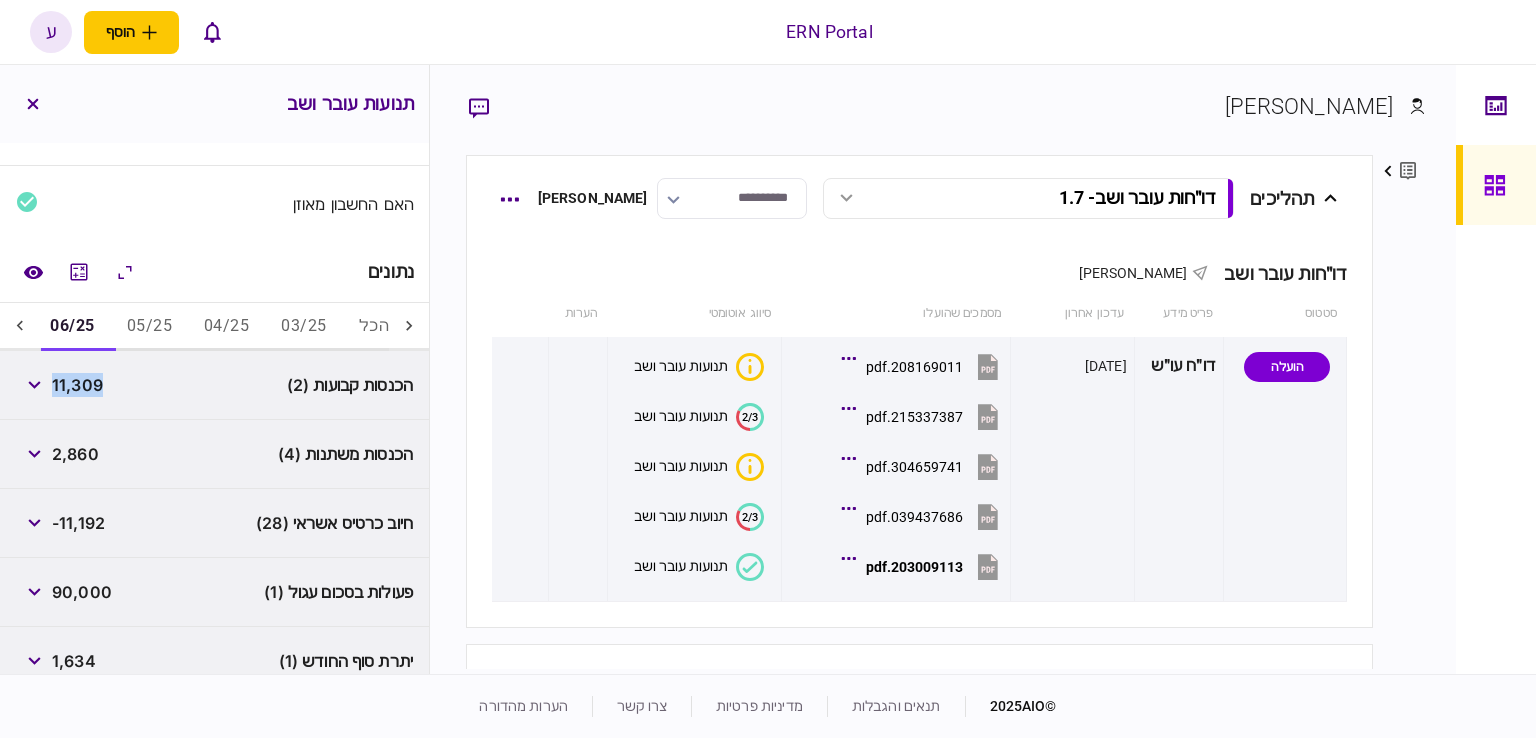click on "11,309" at bounding box center [77, 385] 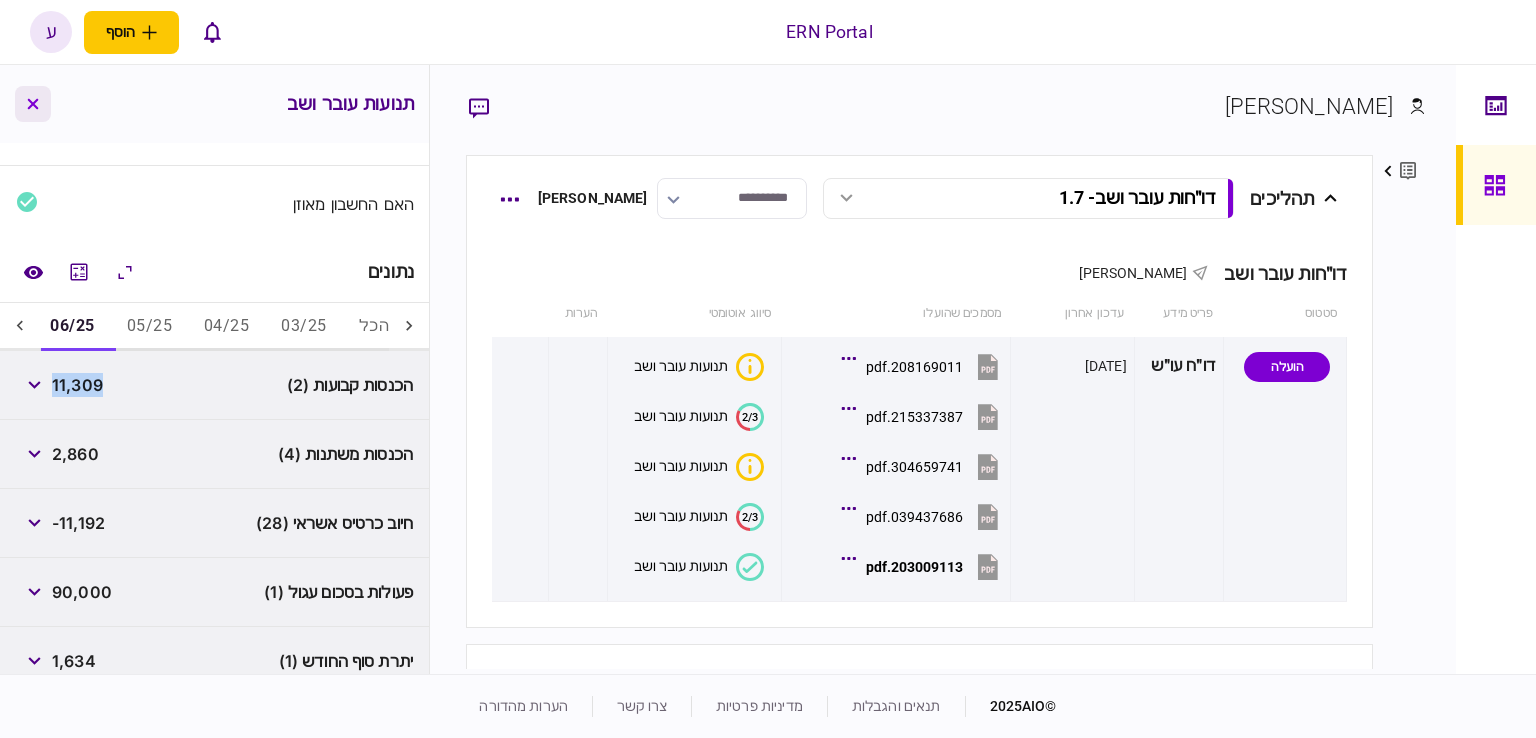 click at bounding box center (33, 104) 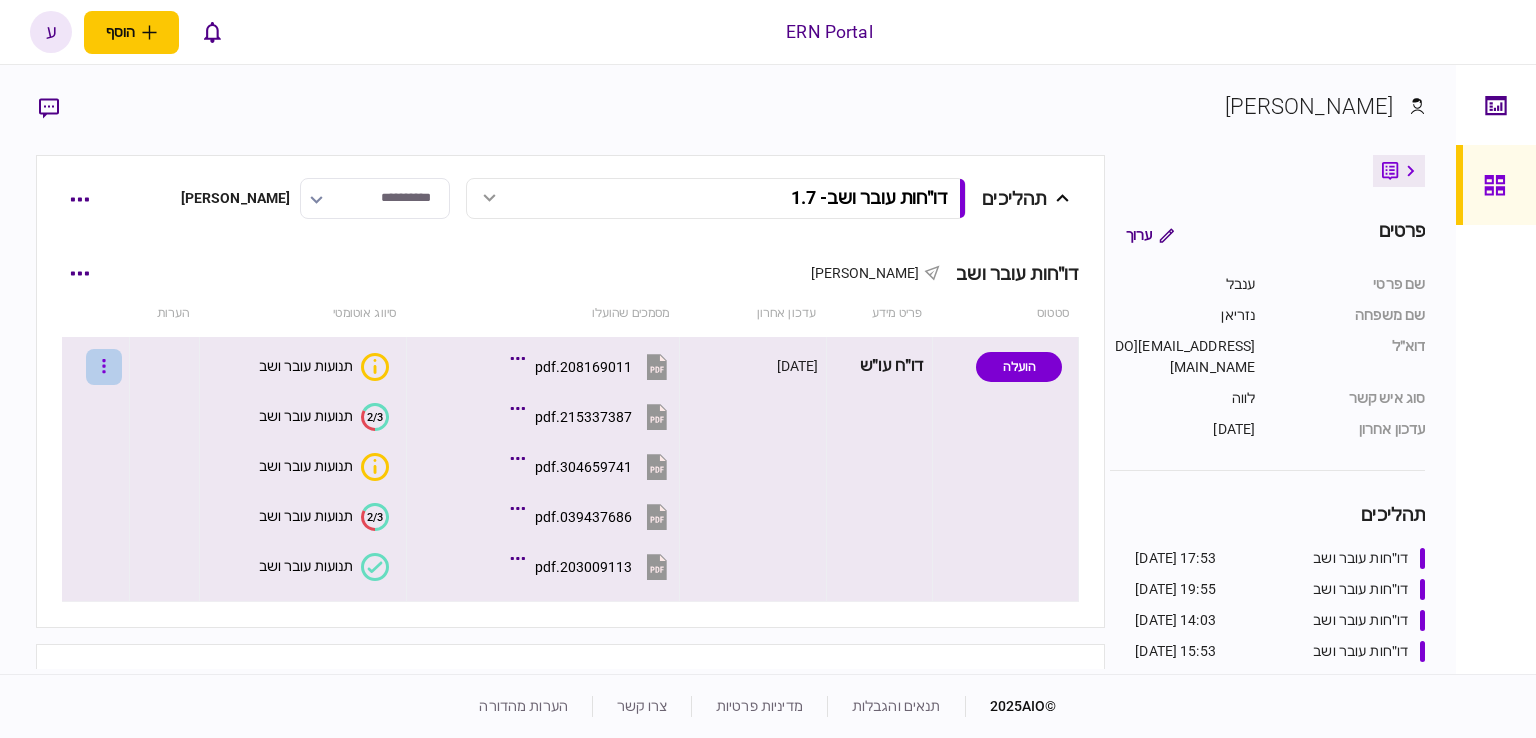 click at bounding box center (104, 367) 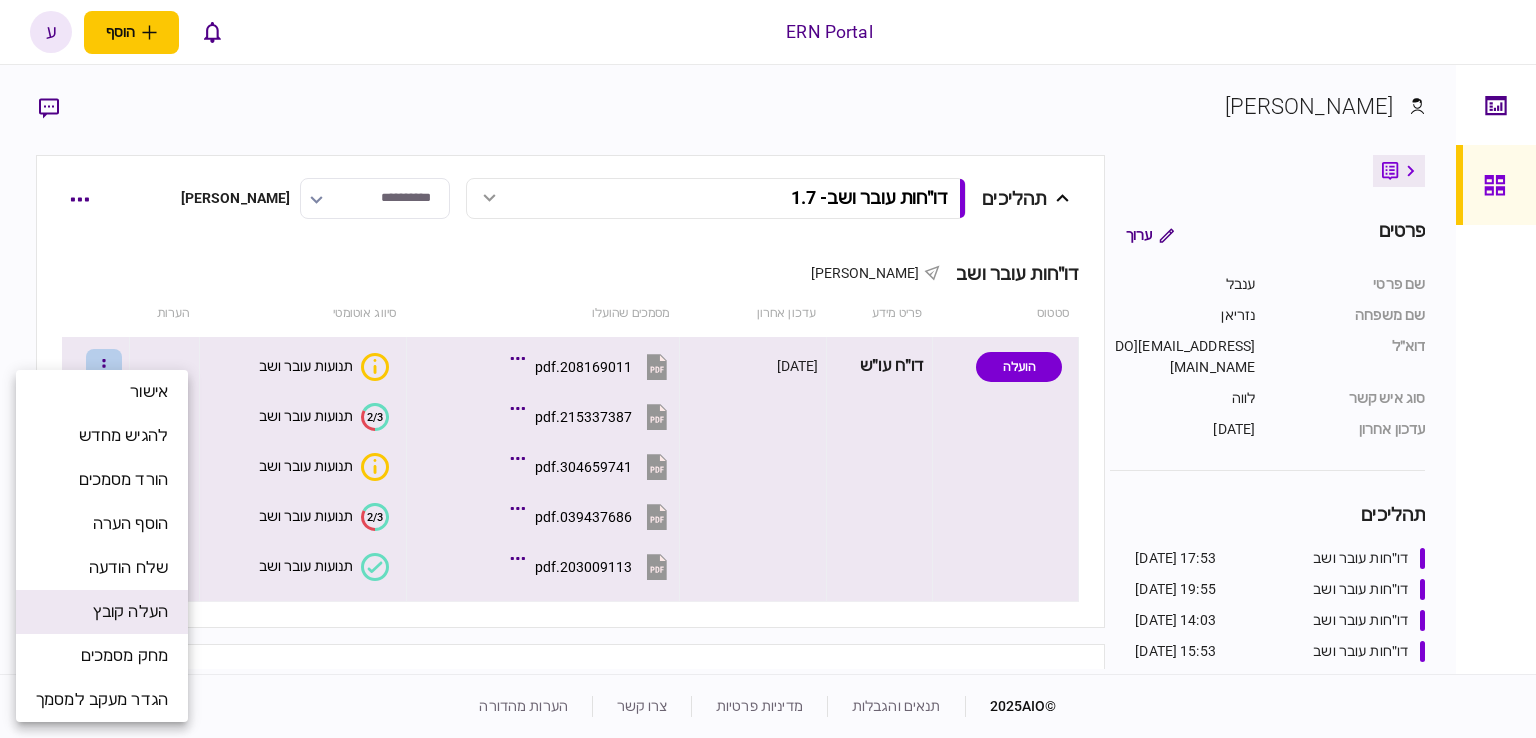 click on "העלה קובץ" at bounding box center (130, 612) 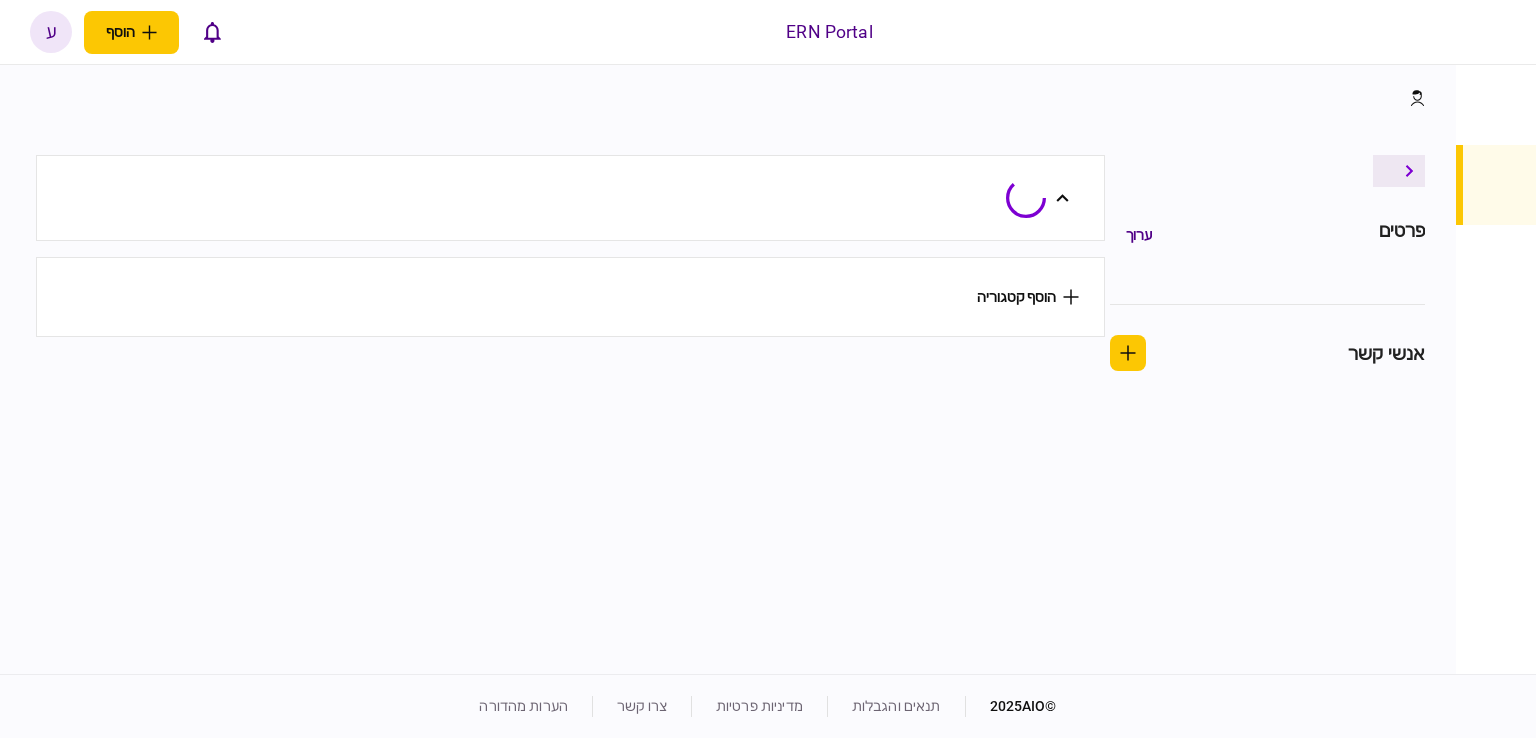 scroll, scrollTop: 0, scrollLeft: 0, axis: both 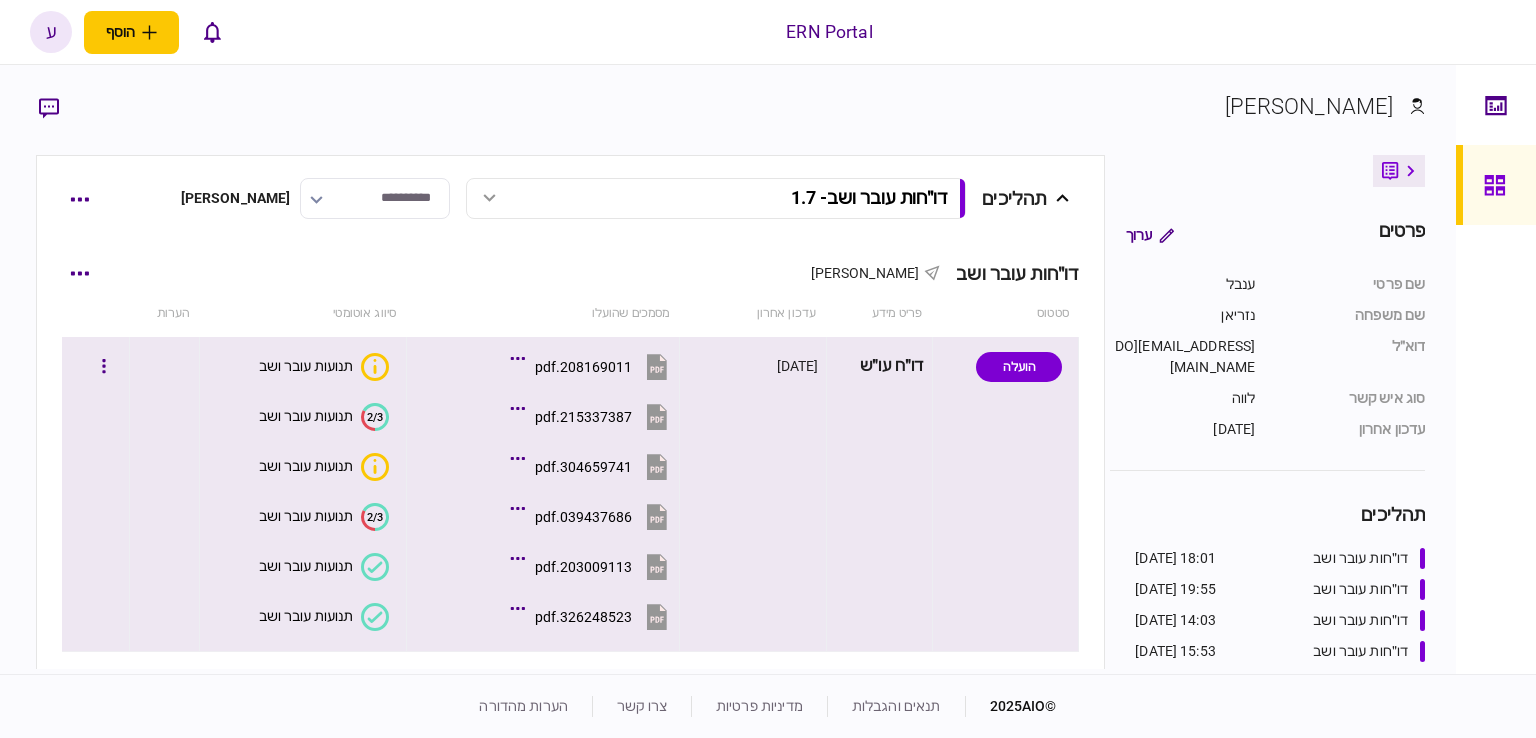 click on "תנועות עובר ושב" at bounding box center [306, 616] 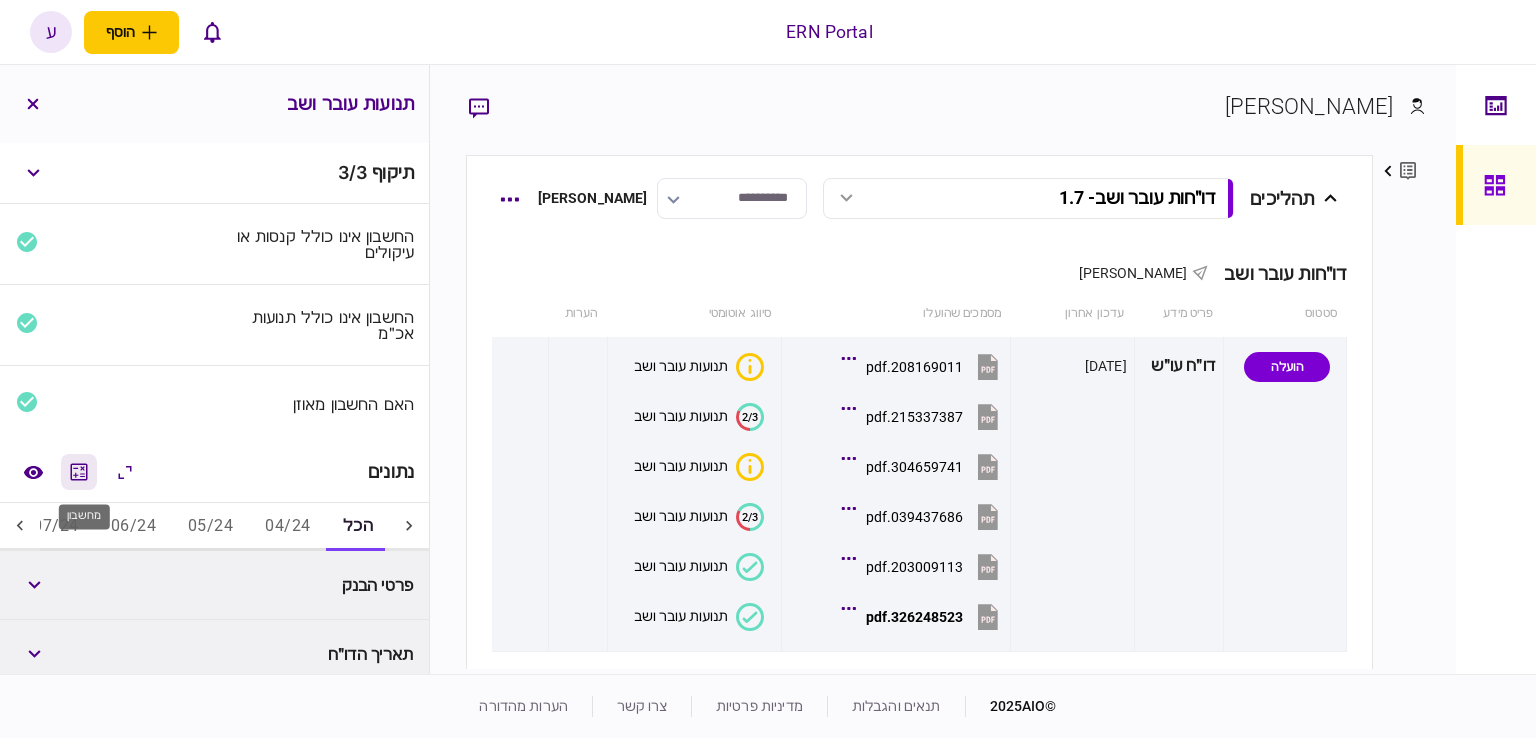 click at bounding box center [79, 472] 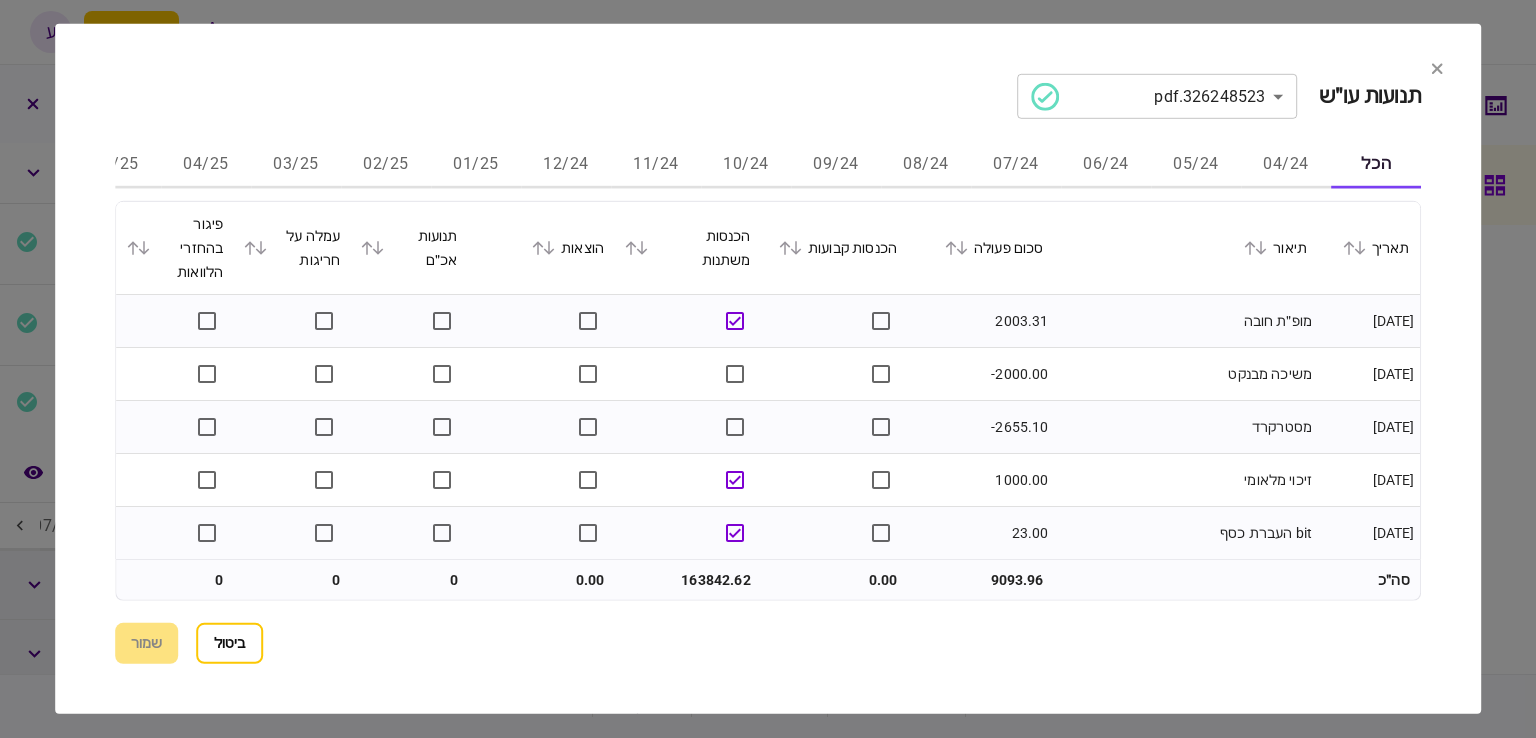 click on "03/25" at bounding box center [296, 165] 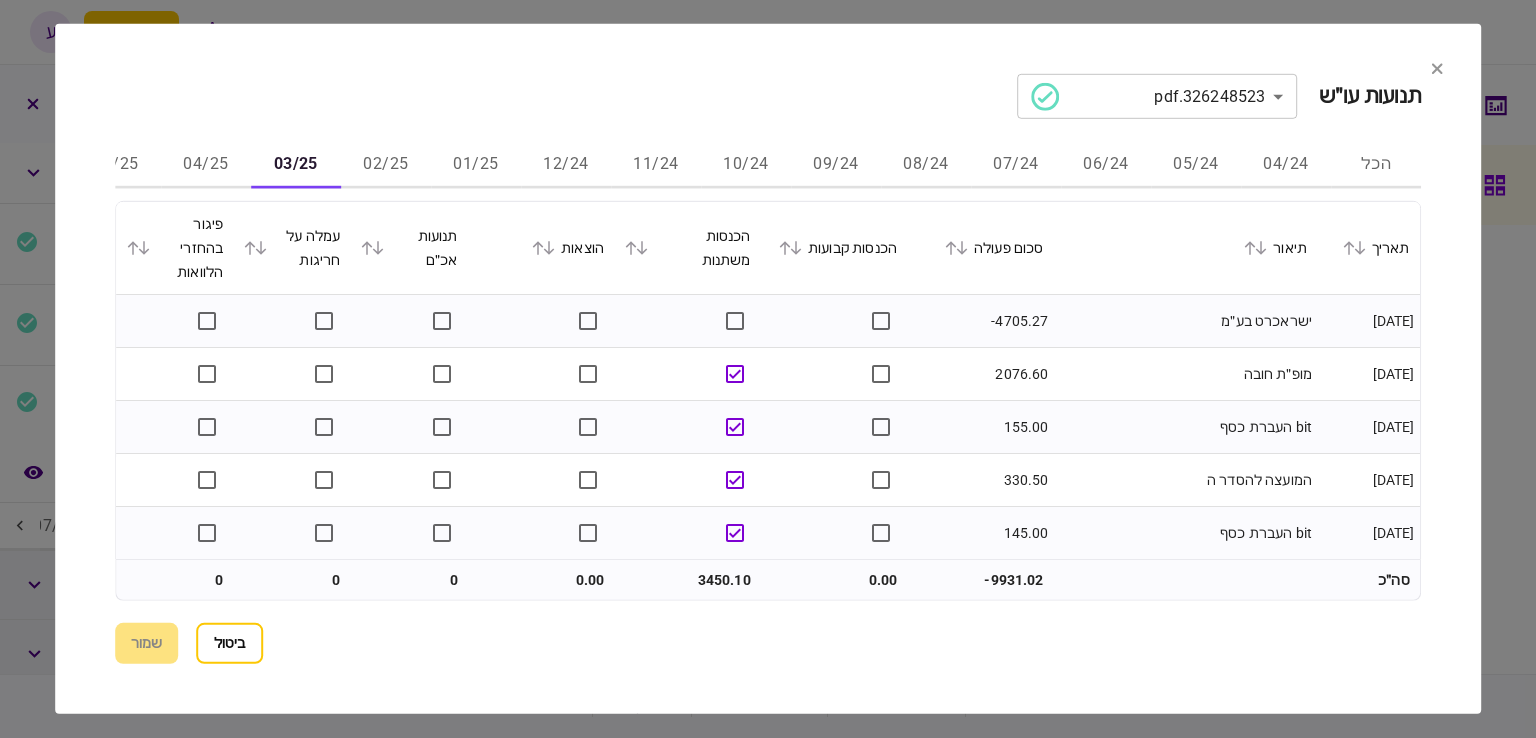 type 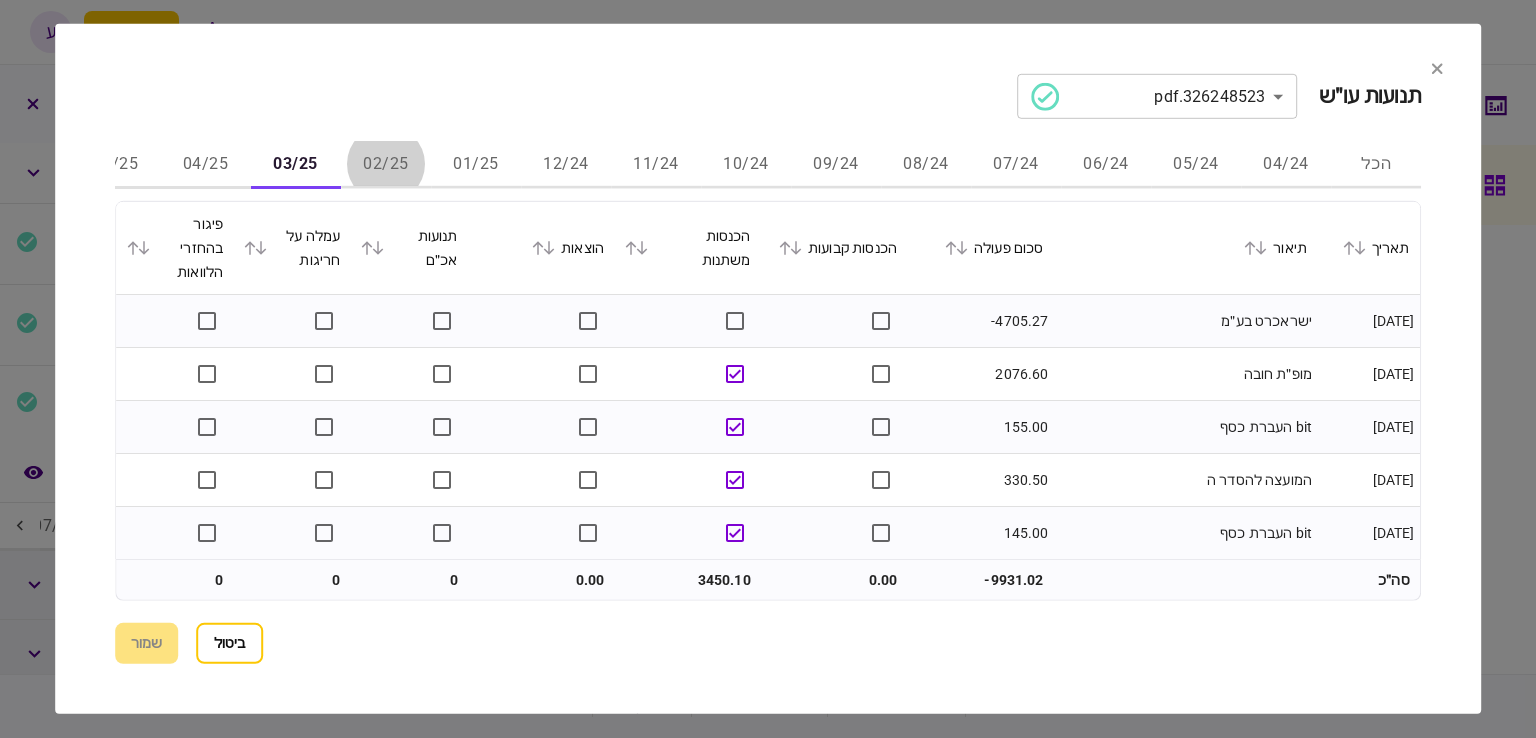 type 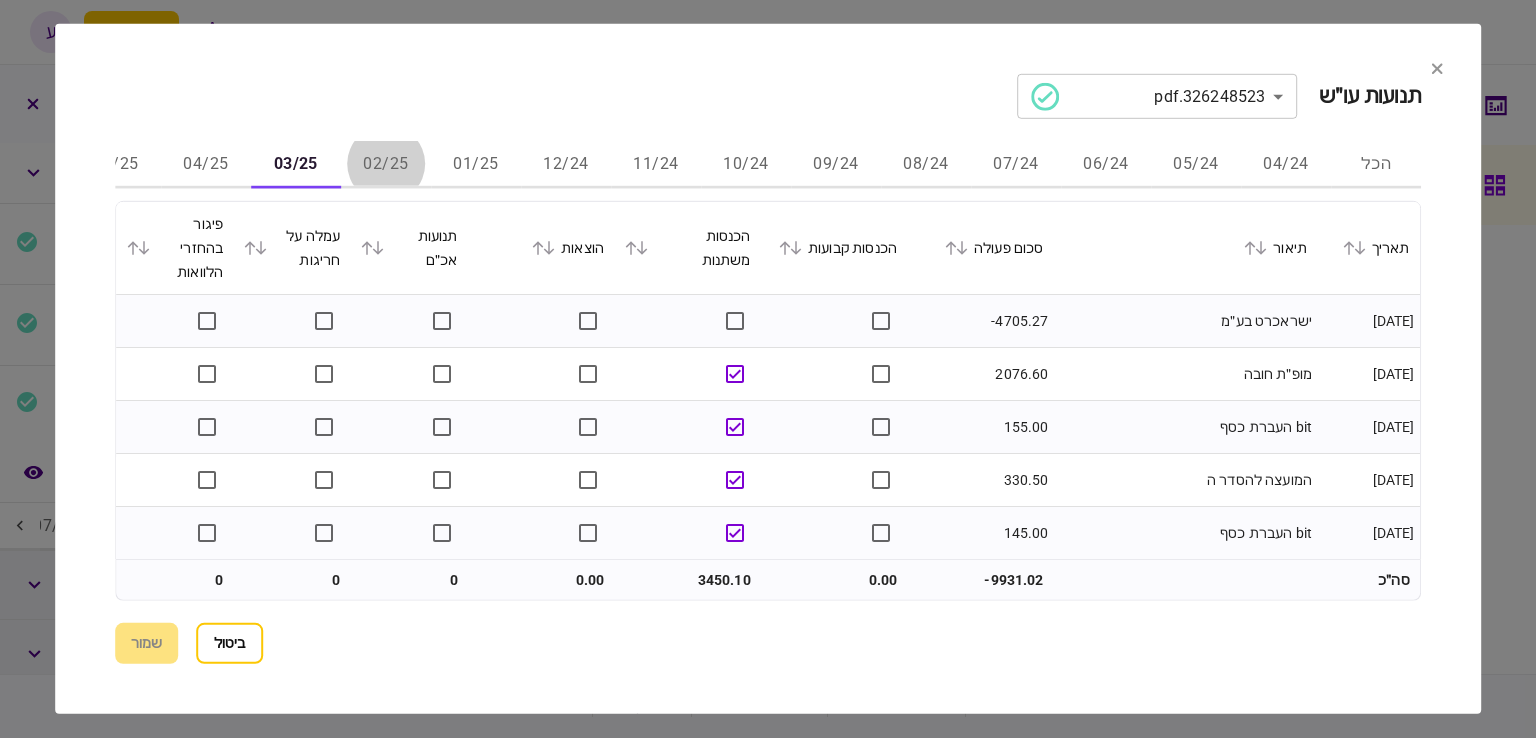 type 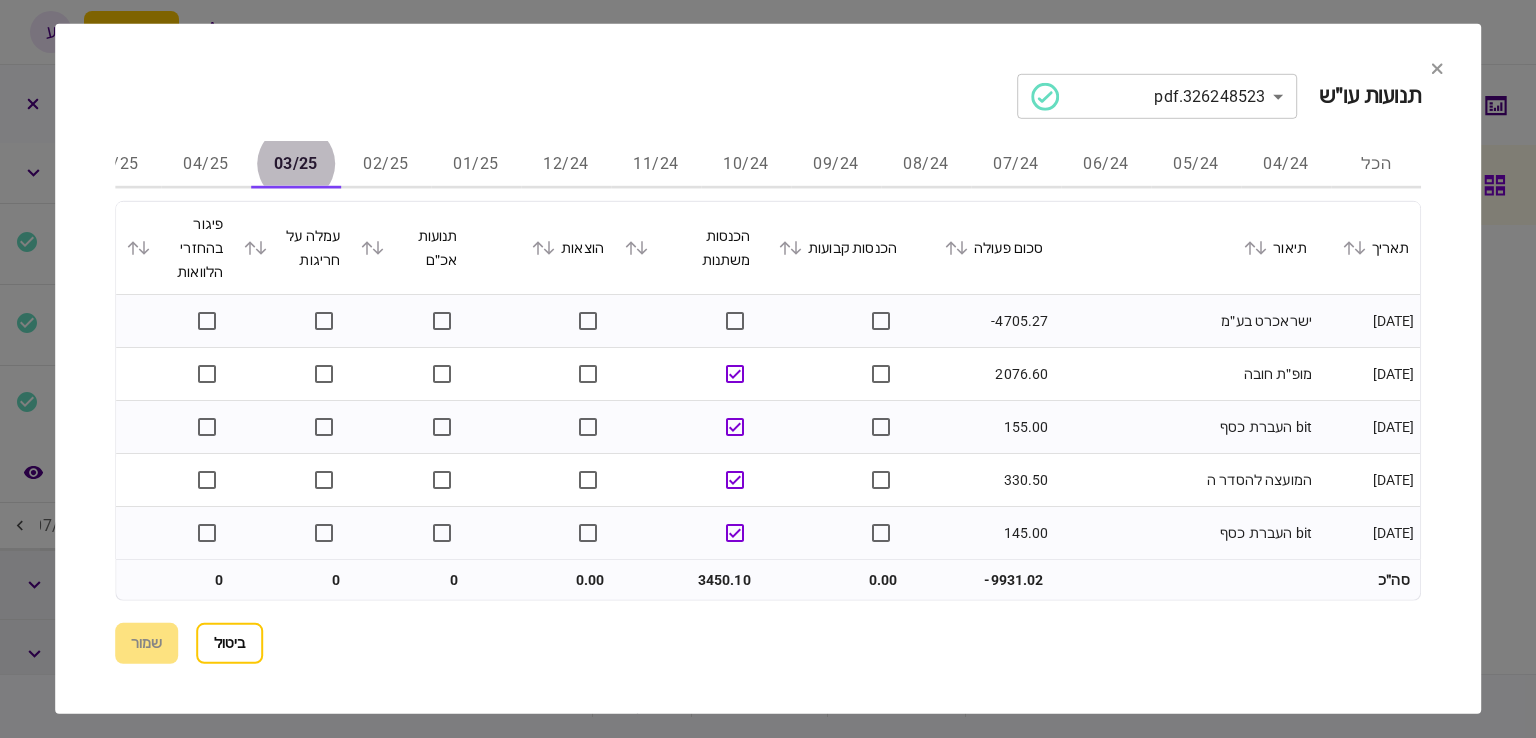type 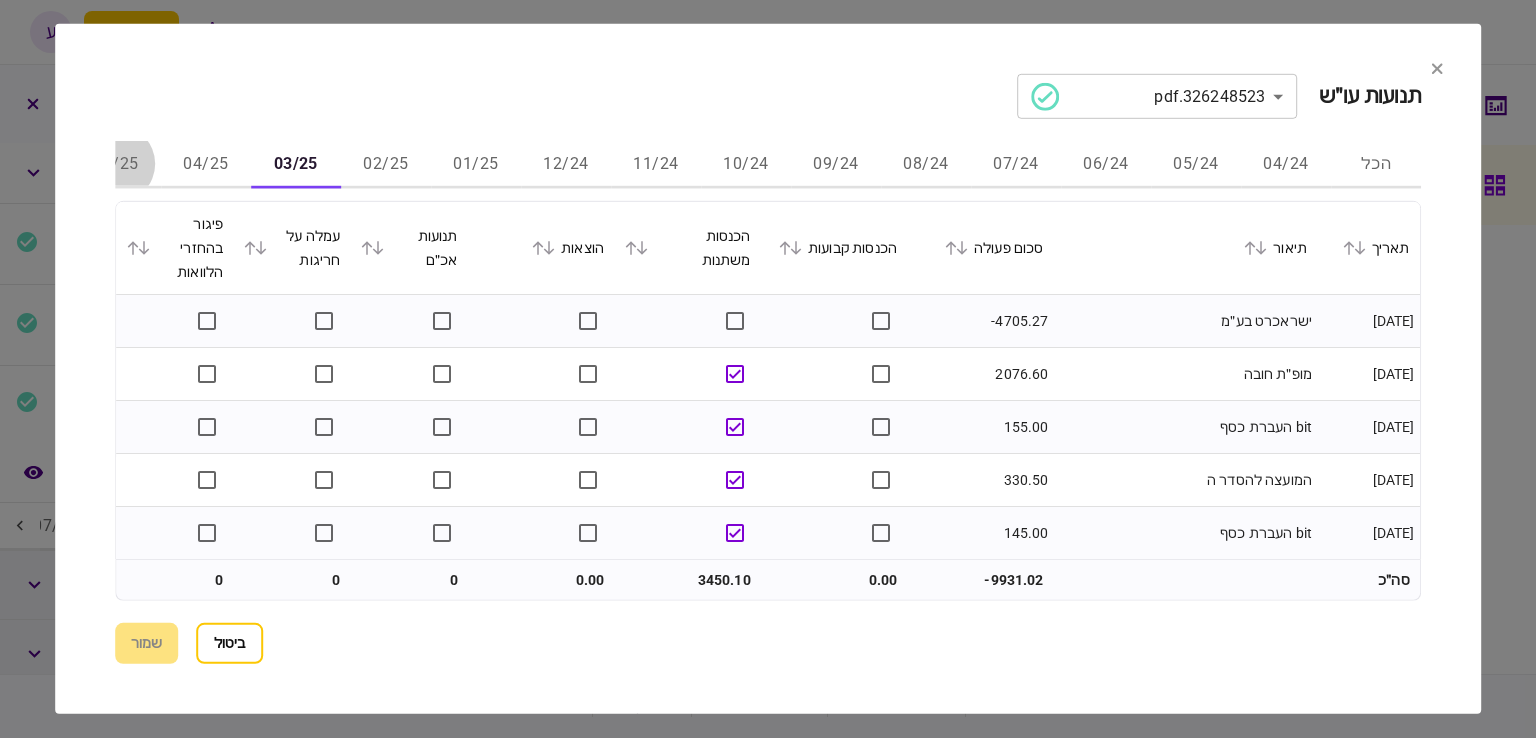 type 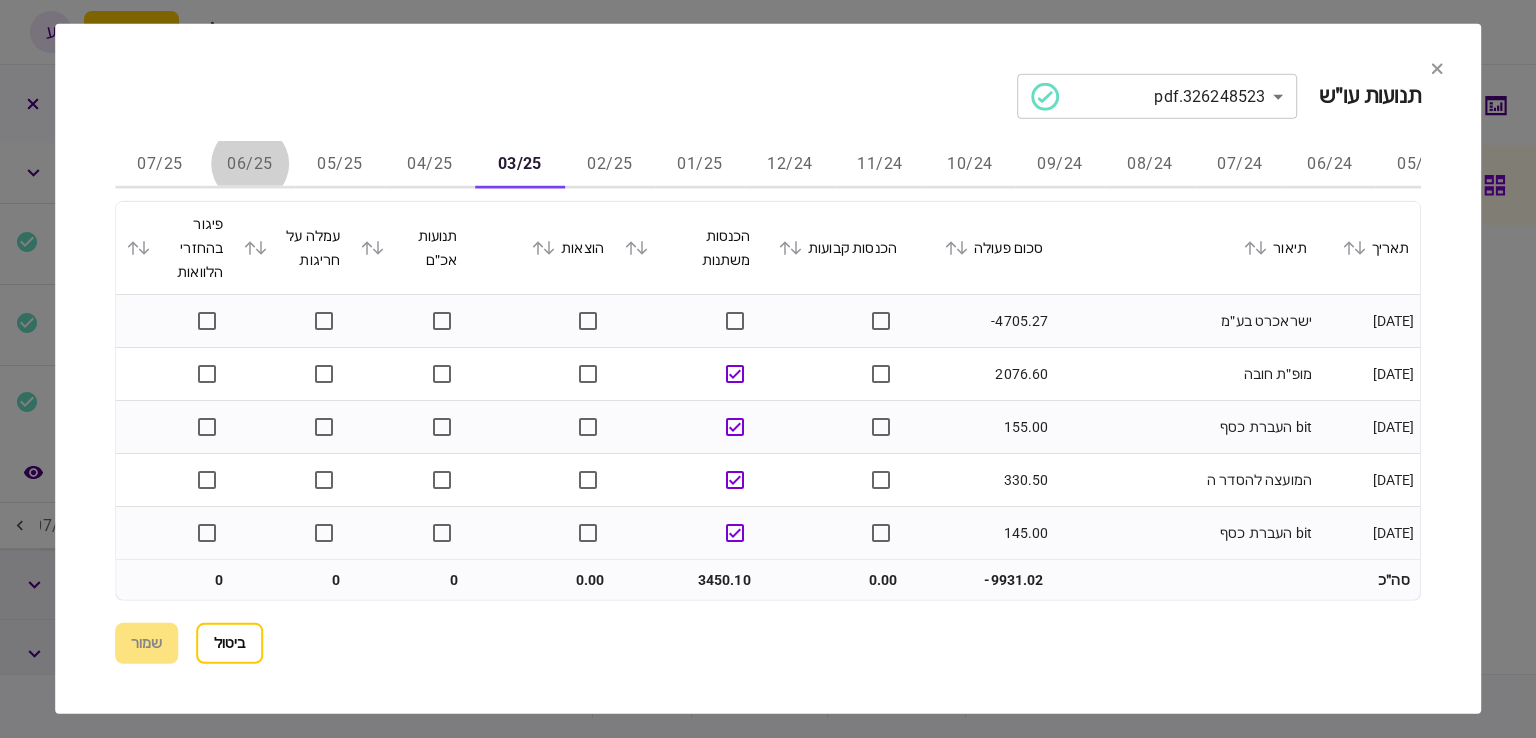 type 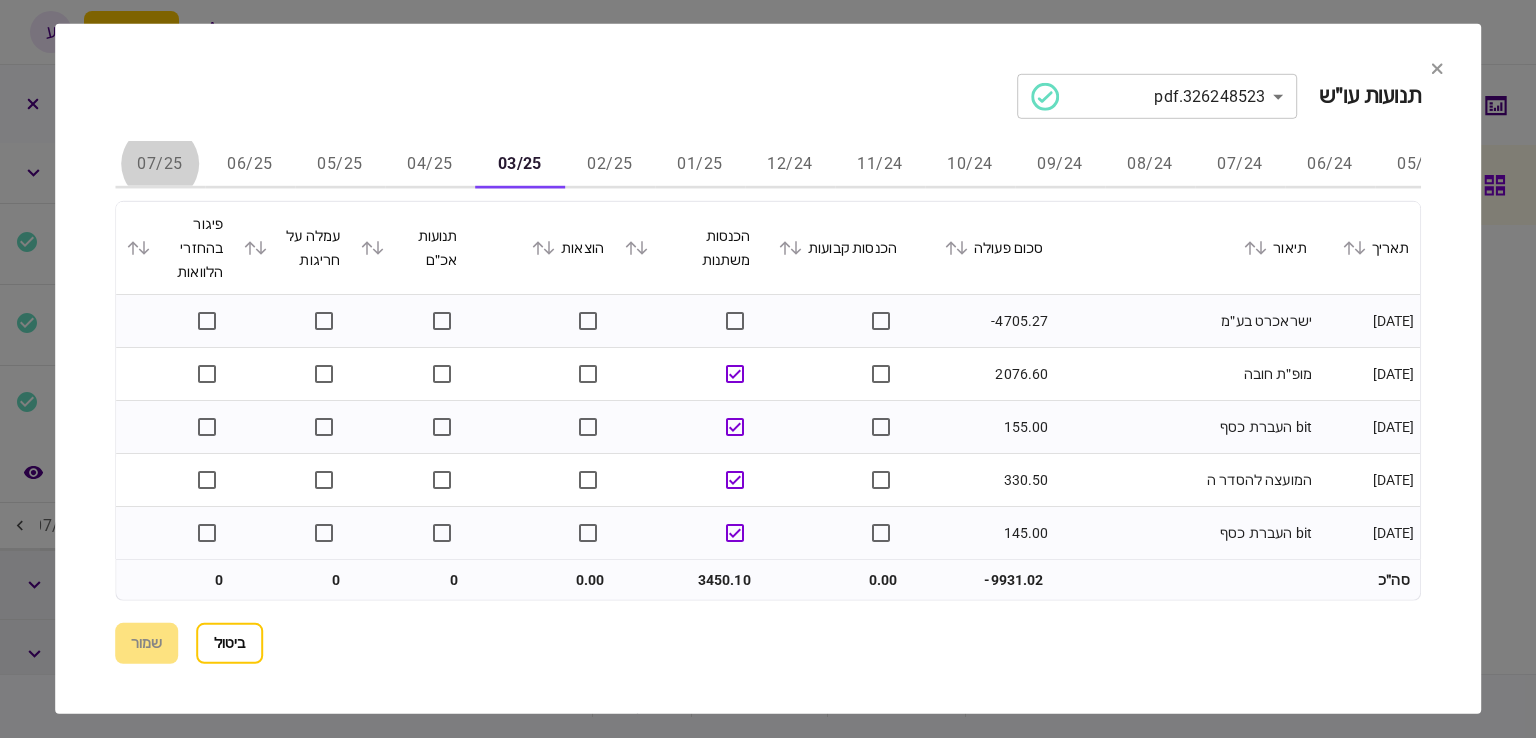 click on "04/25" at bounding box center [430, 165] 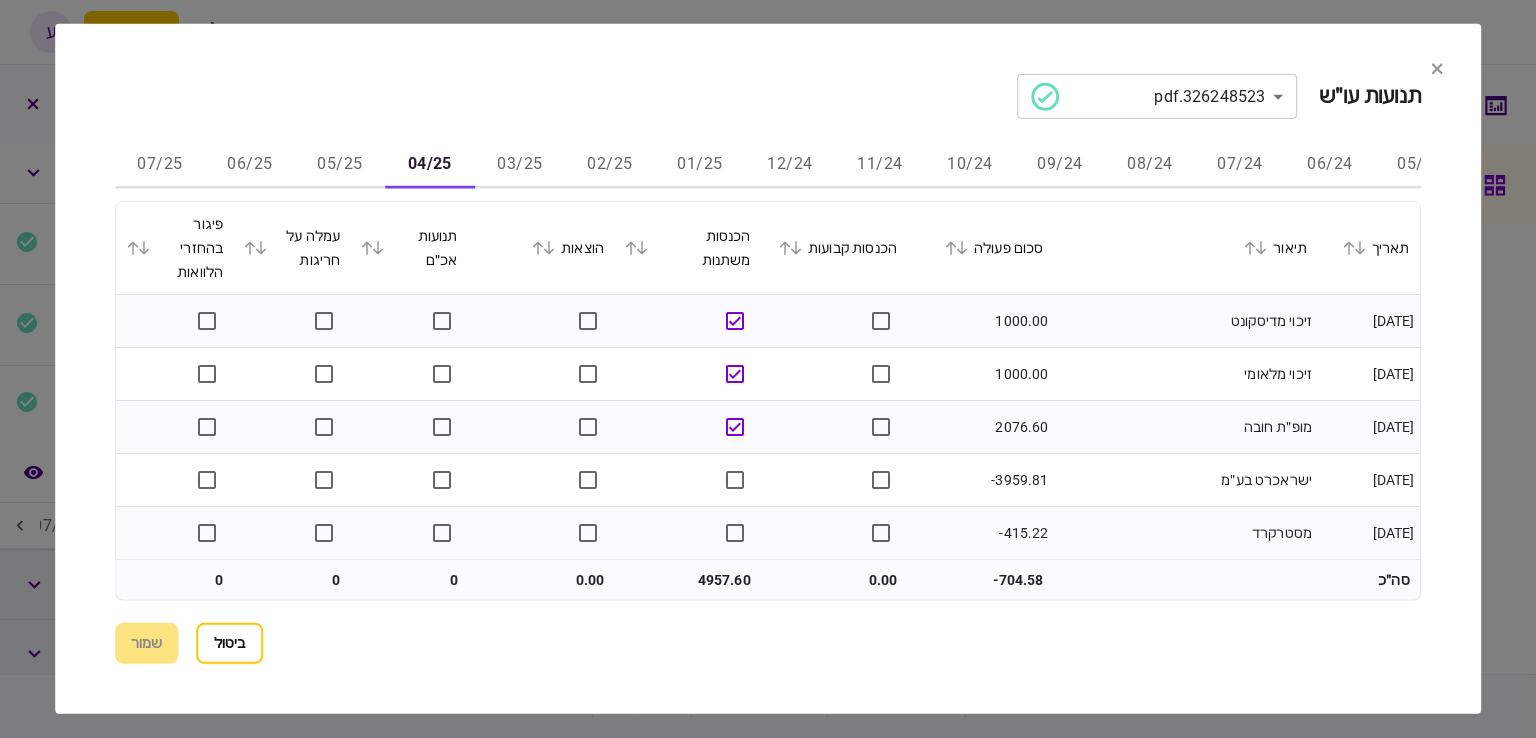 click 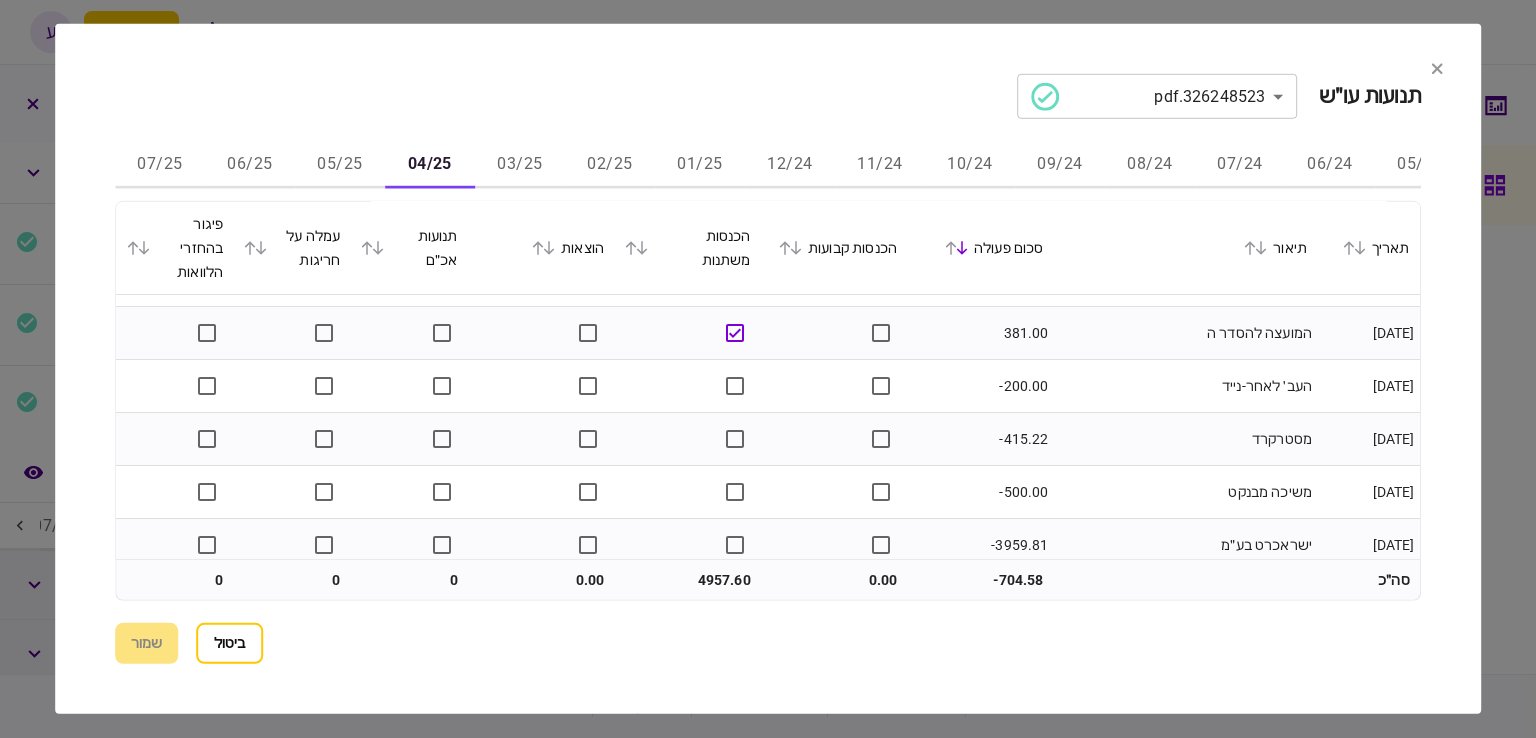 scroll, scrollTop: 210, scrollLeft: 0, axis: vertical 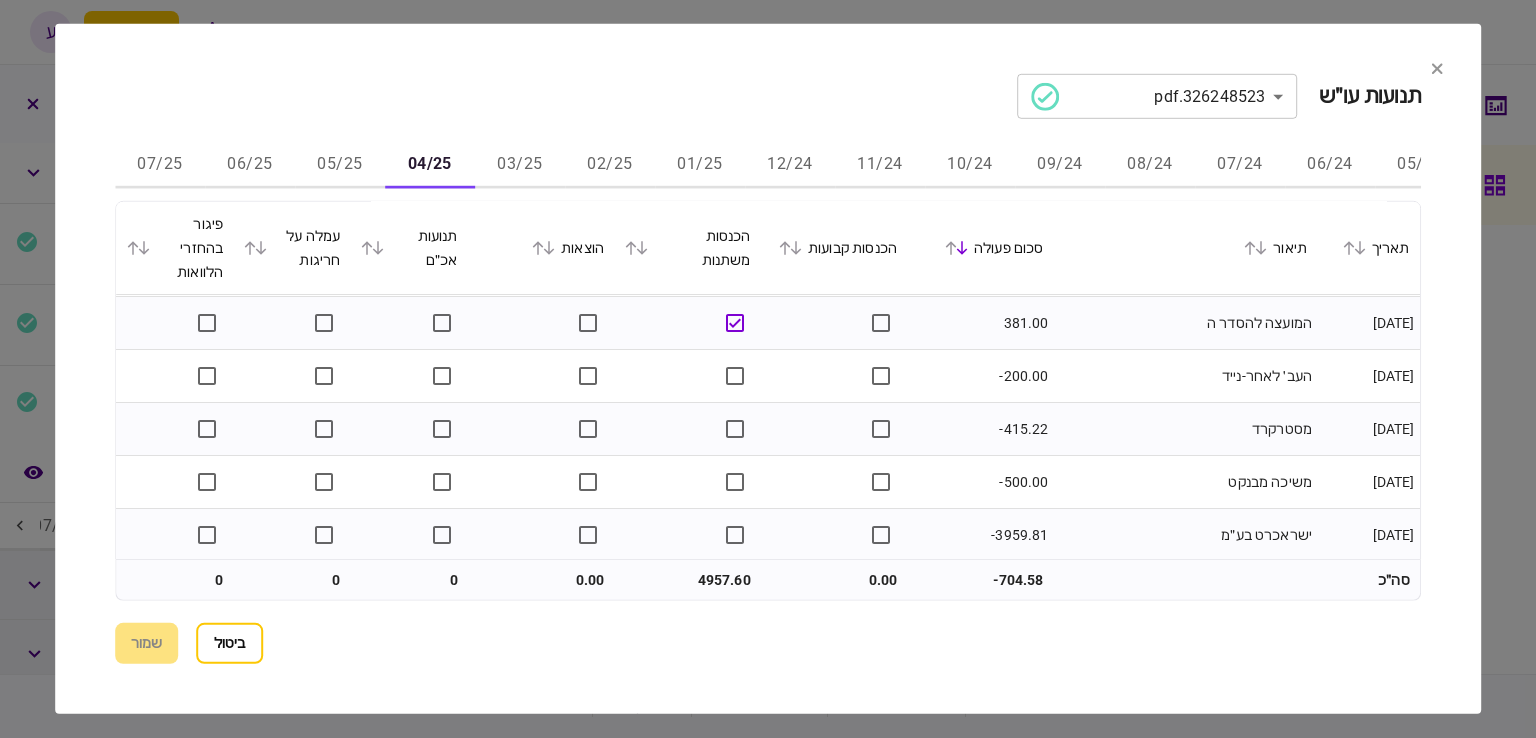 click on "05/25" at bounding box center (340, 165) 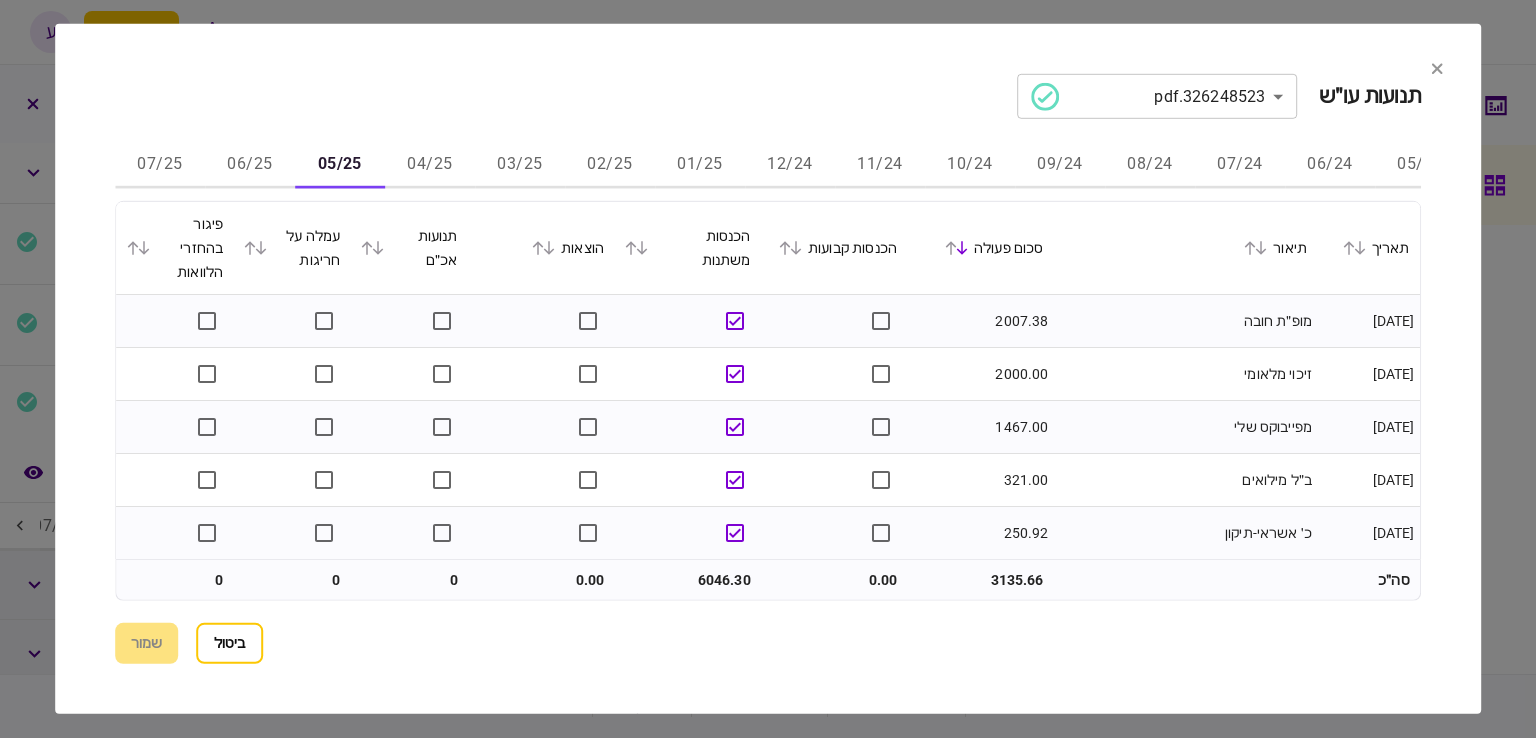 click on "04/25" at bounding box center (430, 165) 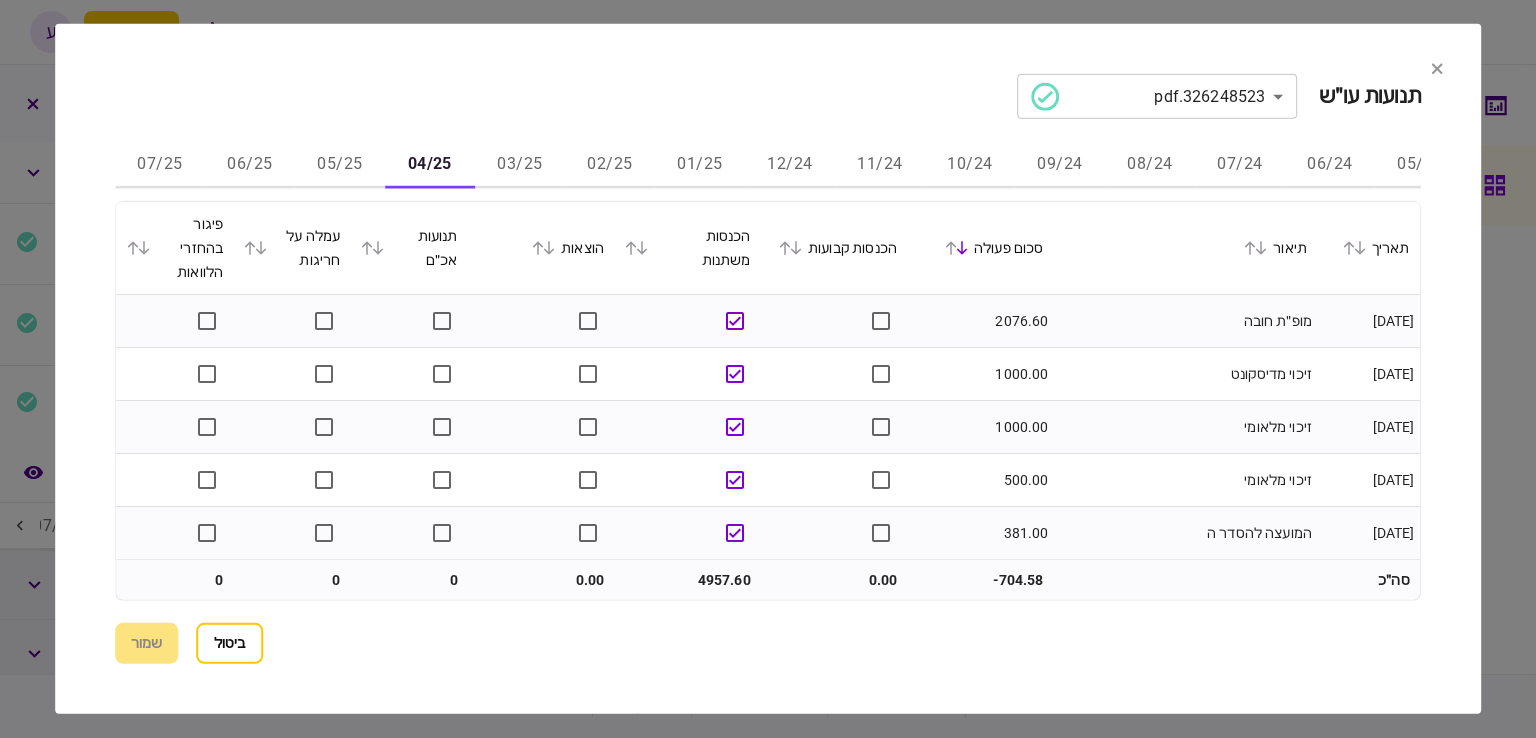 click on "04/25" at bounding box center [430, 165] 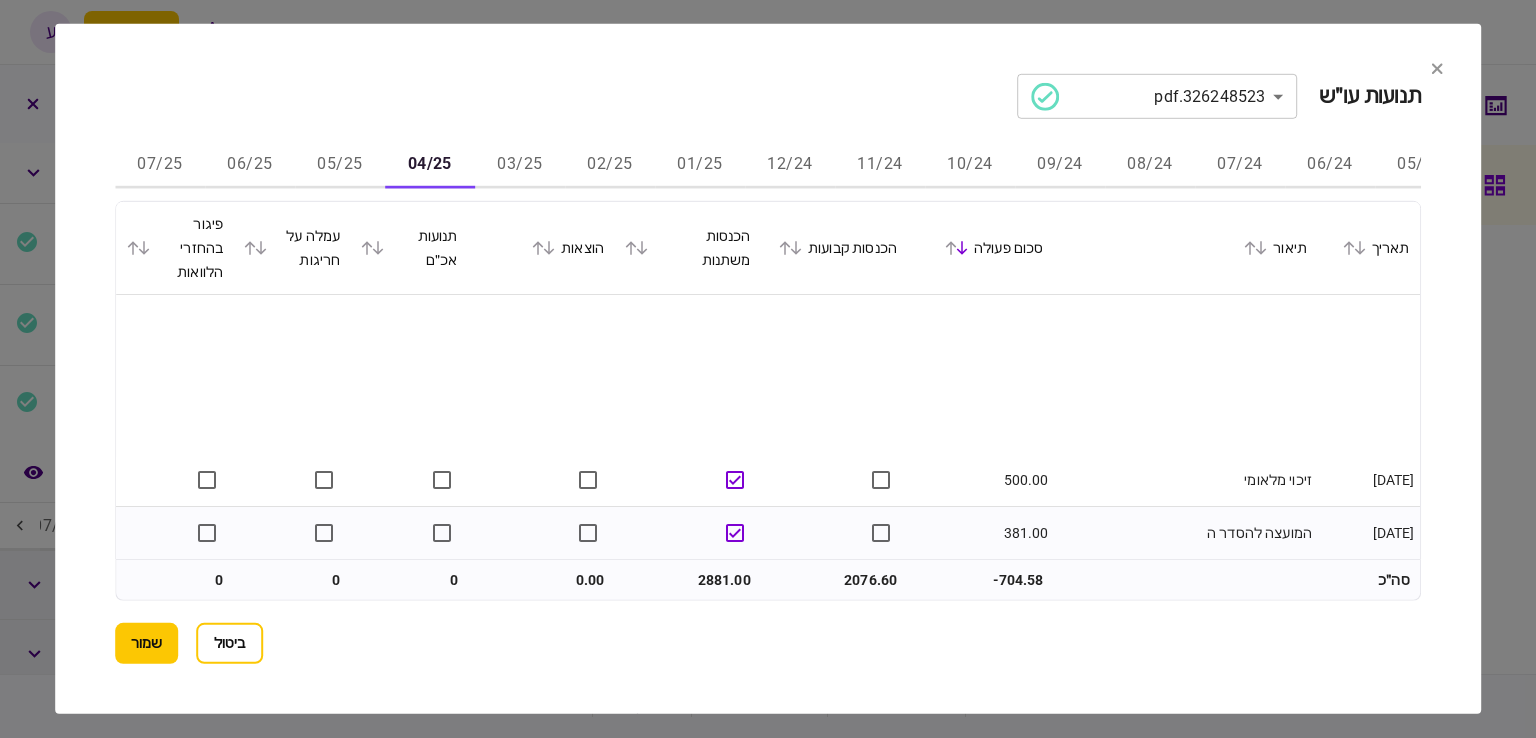 scroll, scrollTop: 210, scrollLeft: 0, axis: vertical 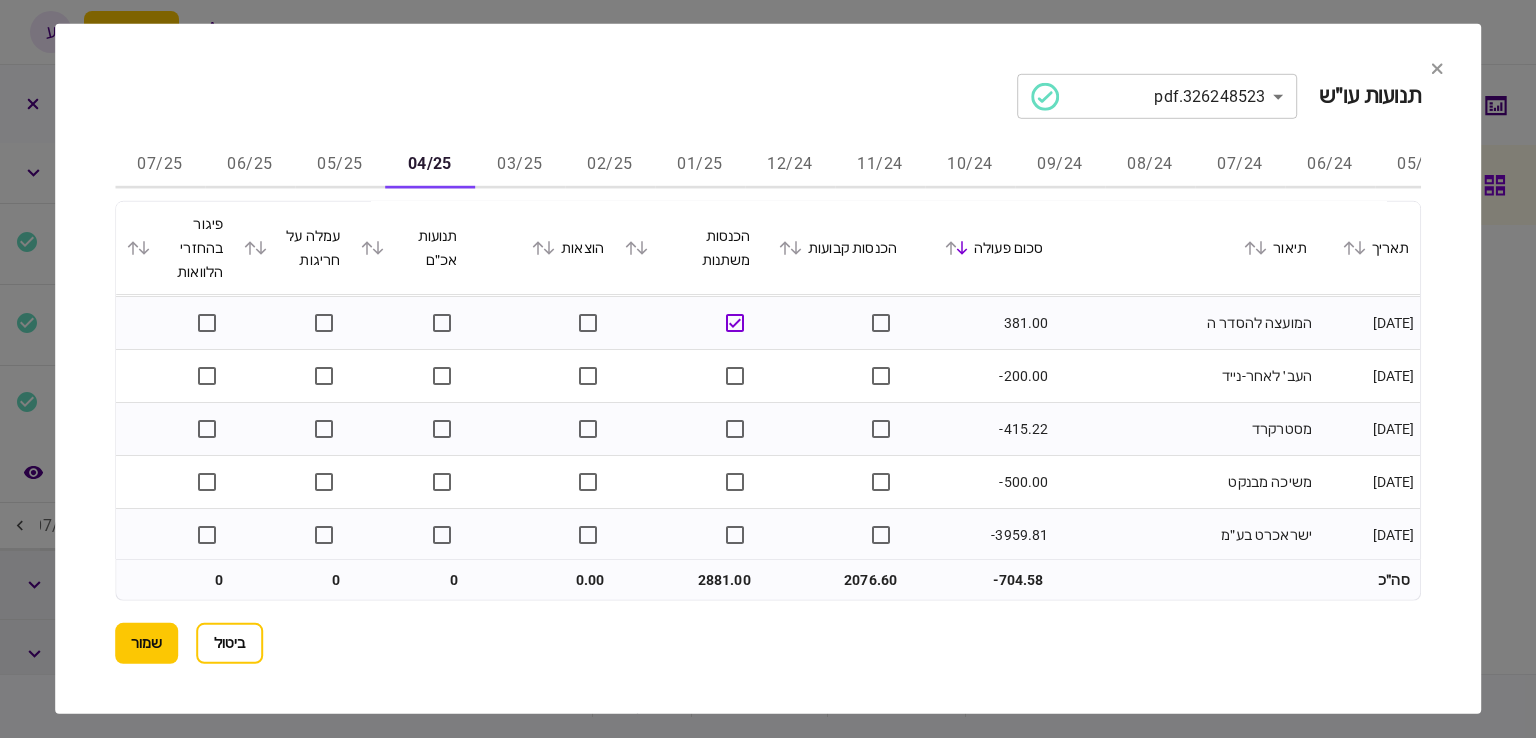 click on "05/25" at bounding box center [340, 165] 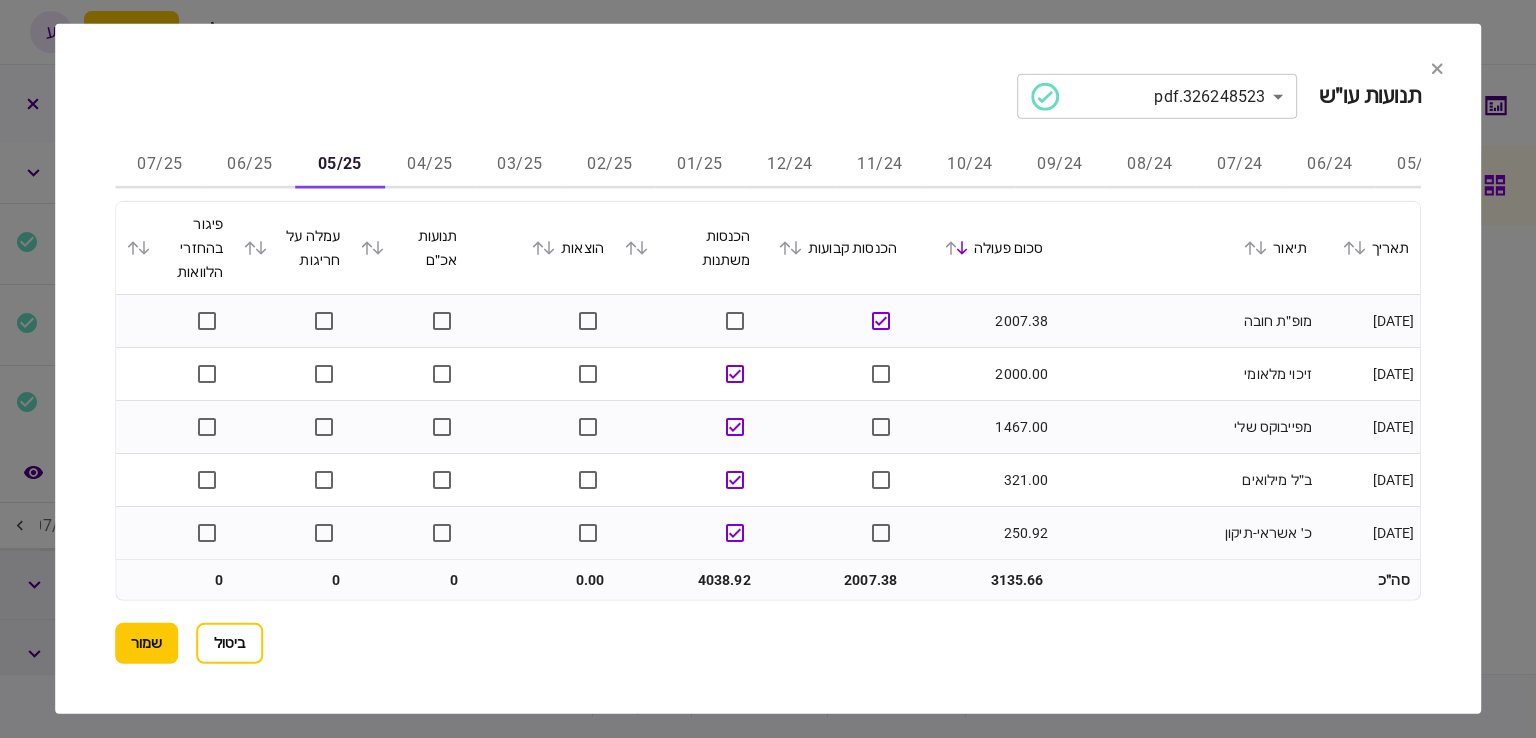 scroll, scrollTop: 100, scrollLeft: 0, axis: vertical 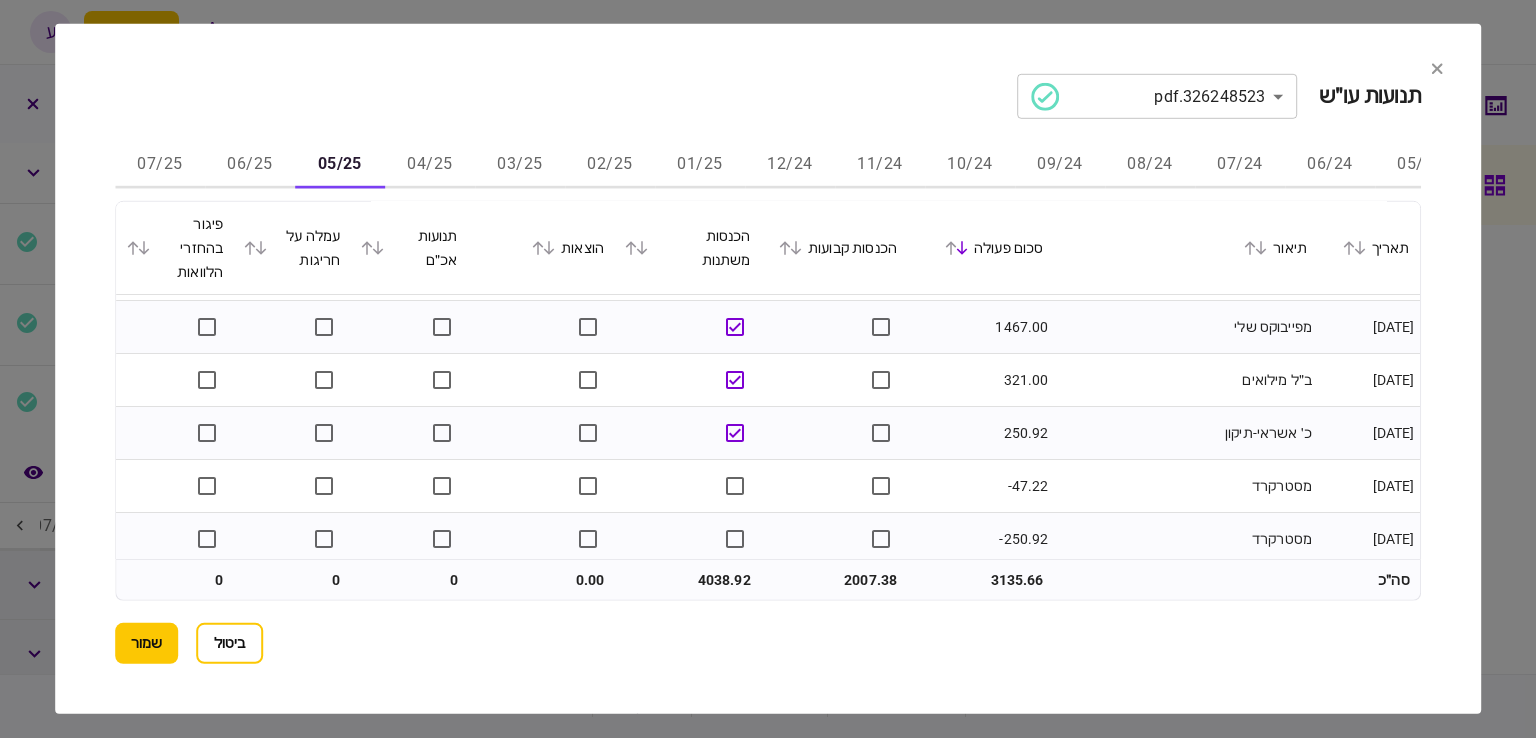 click on "06/25" at bounding box center (250, 165) 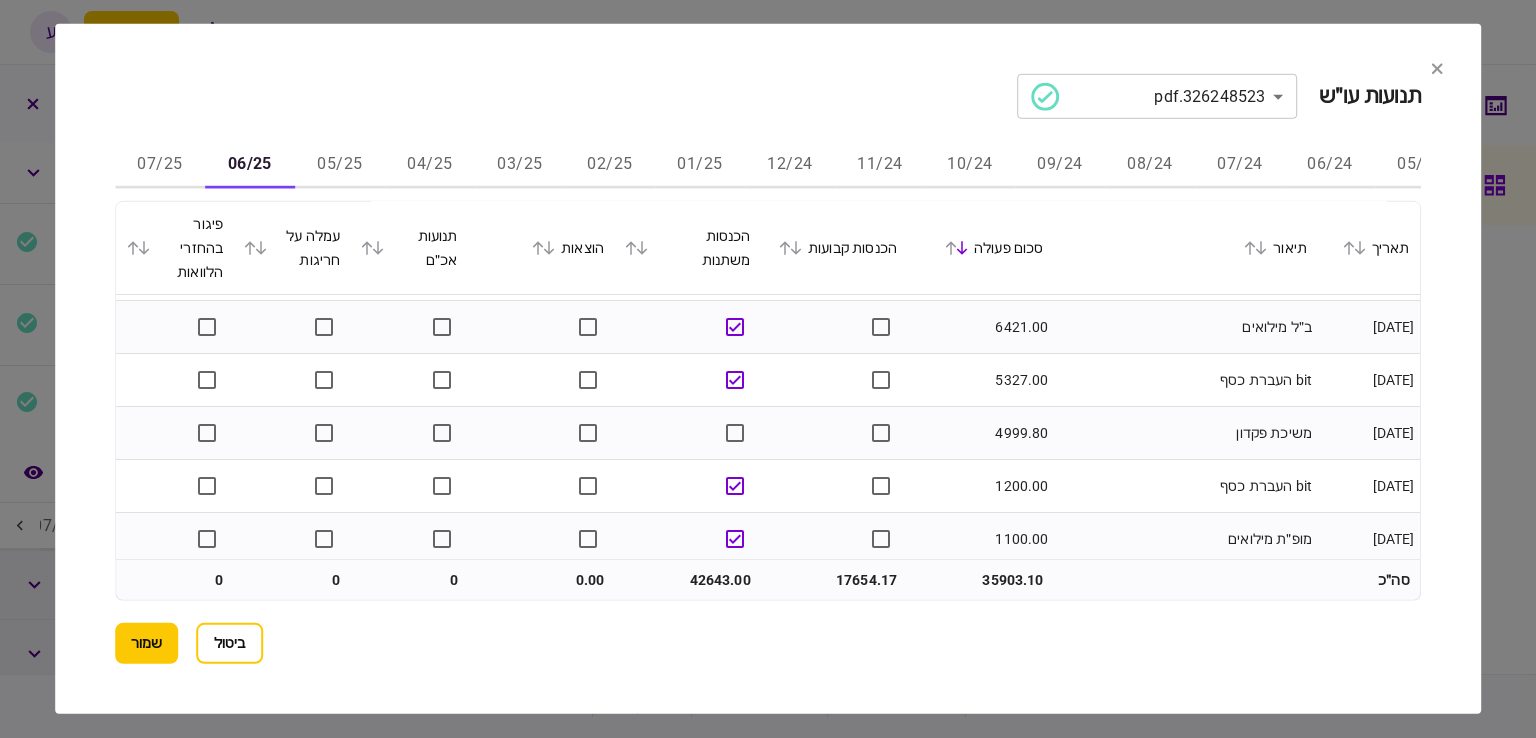 scroll, scrollTop: 200, scrollLeft: 0, axis: vertical 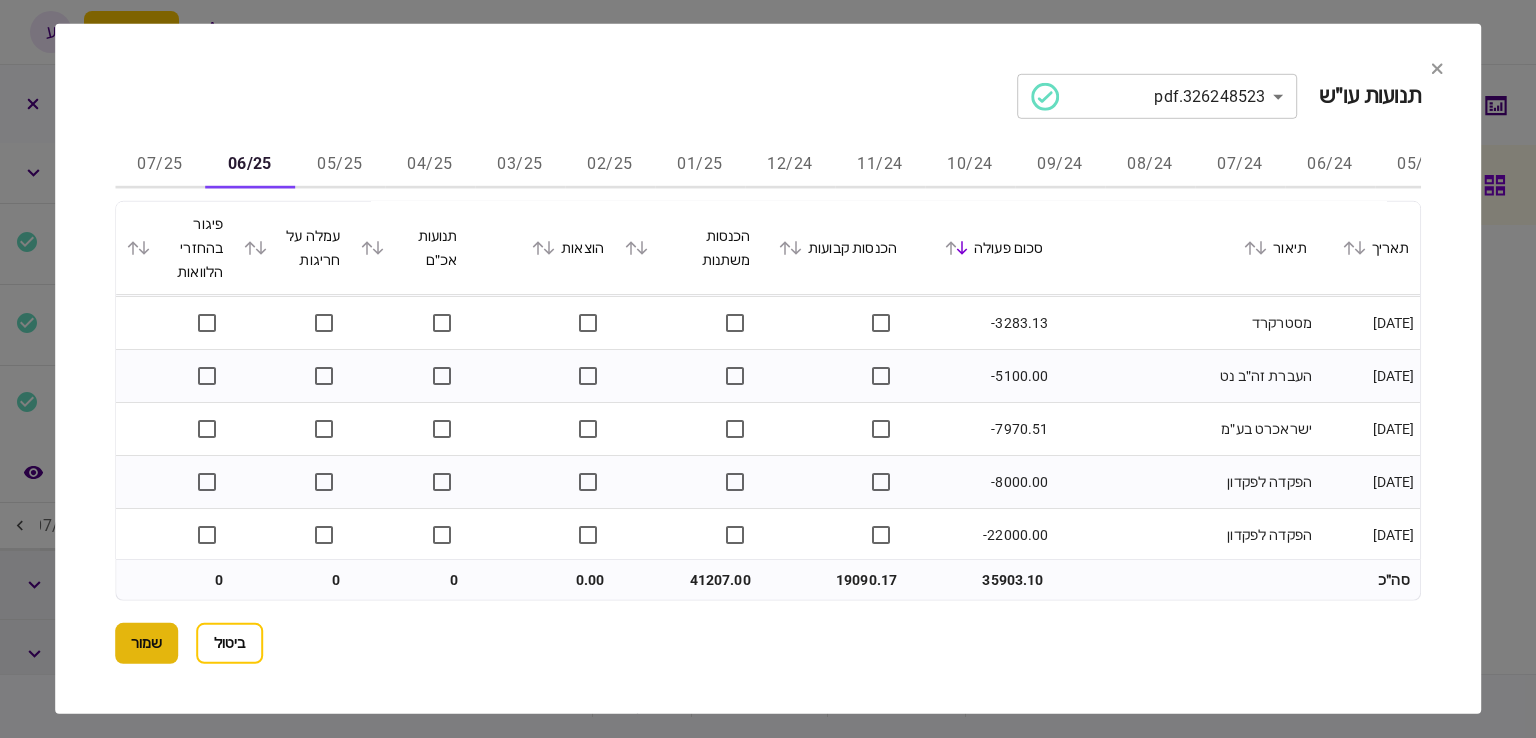 click on "שמור" at bounding box center (146, 643) 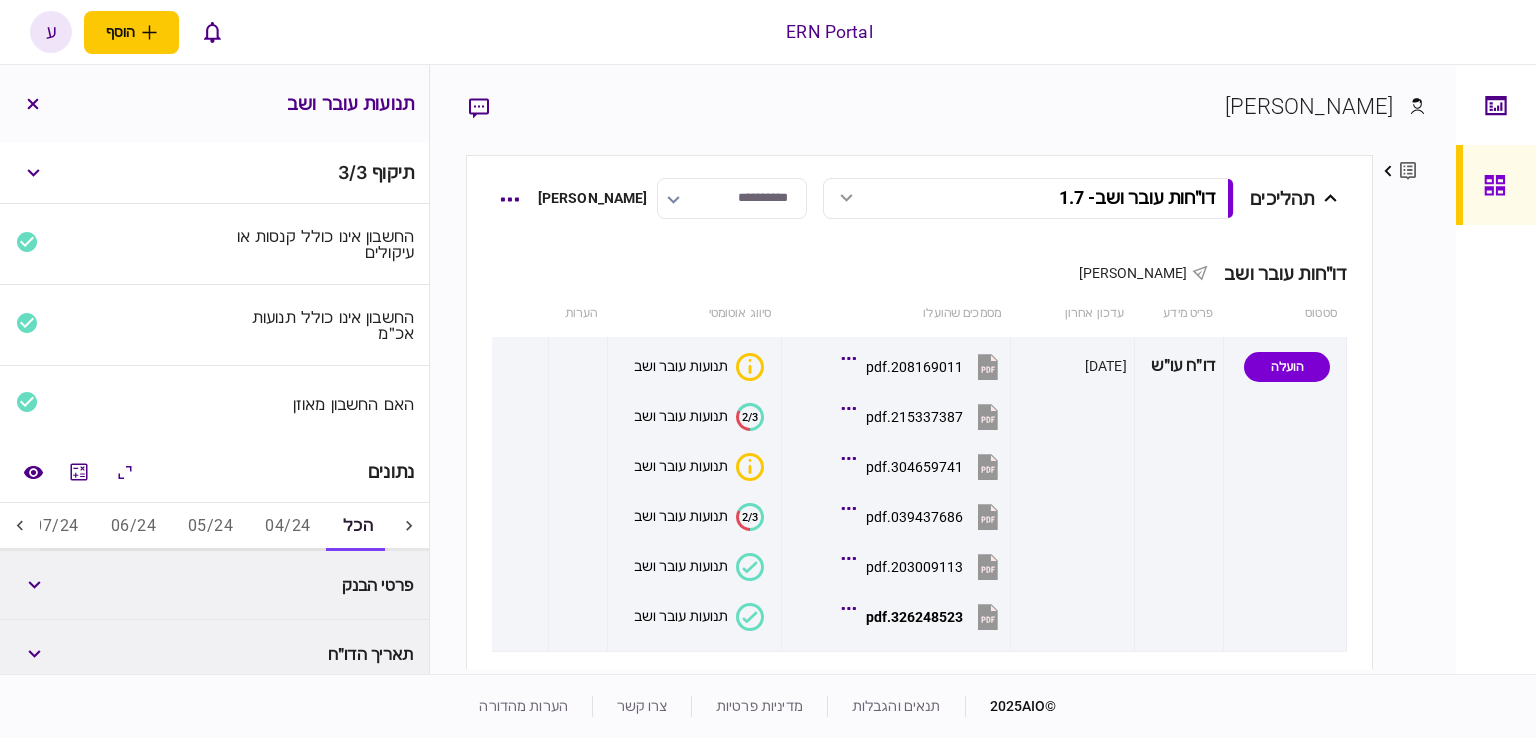 click on "05/24" at bounding box center [210, 527] 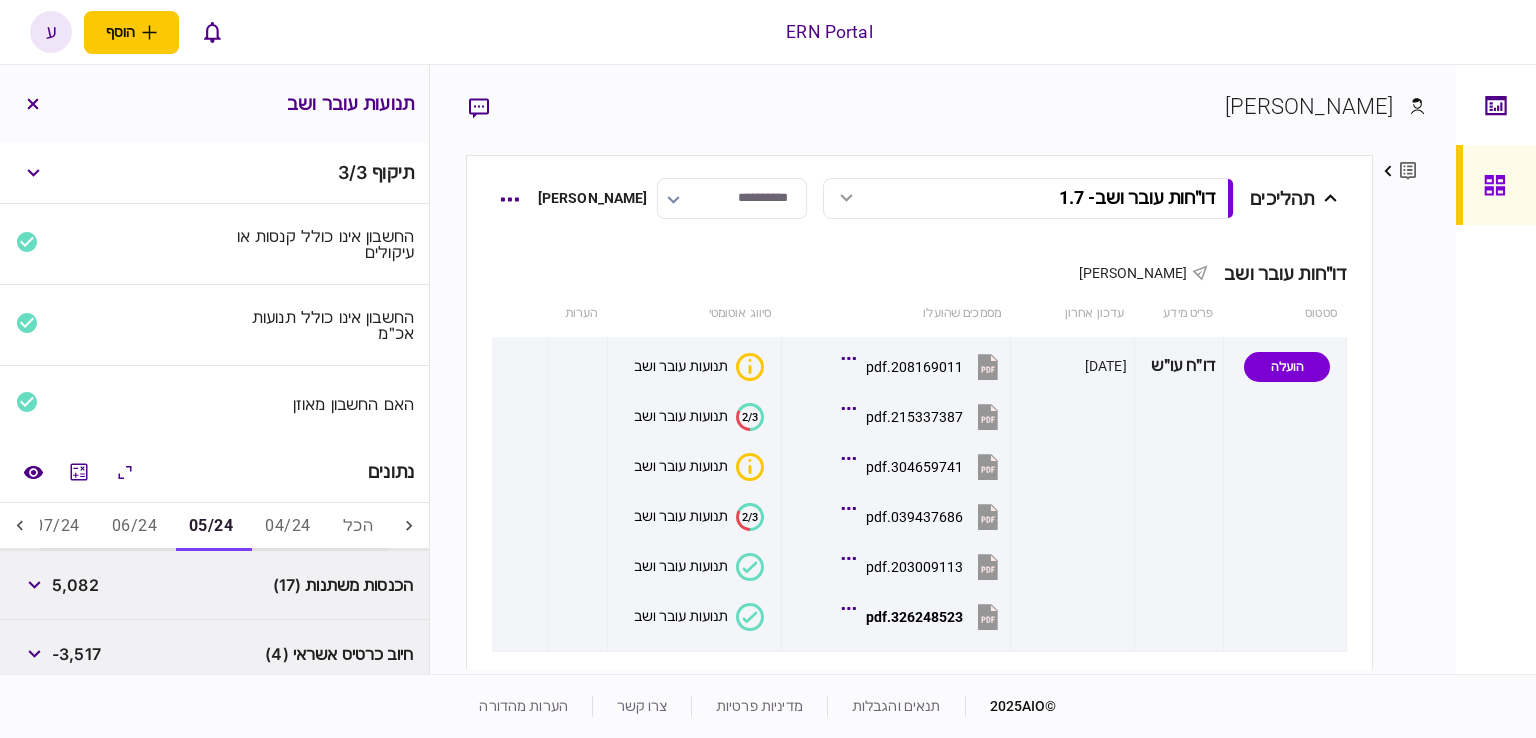 click on "04/24" at bounding box center (287, 527) 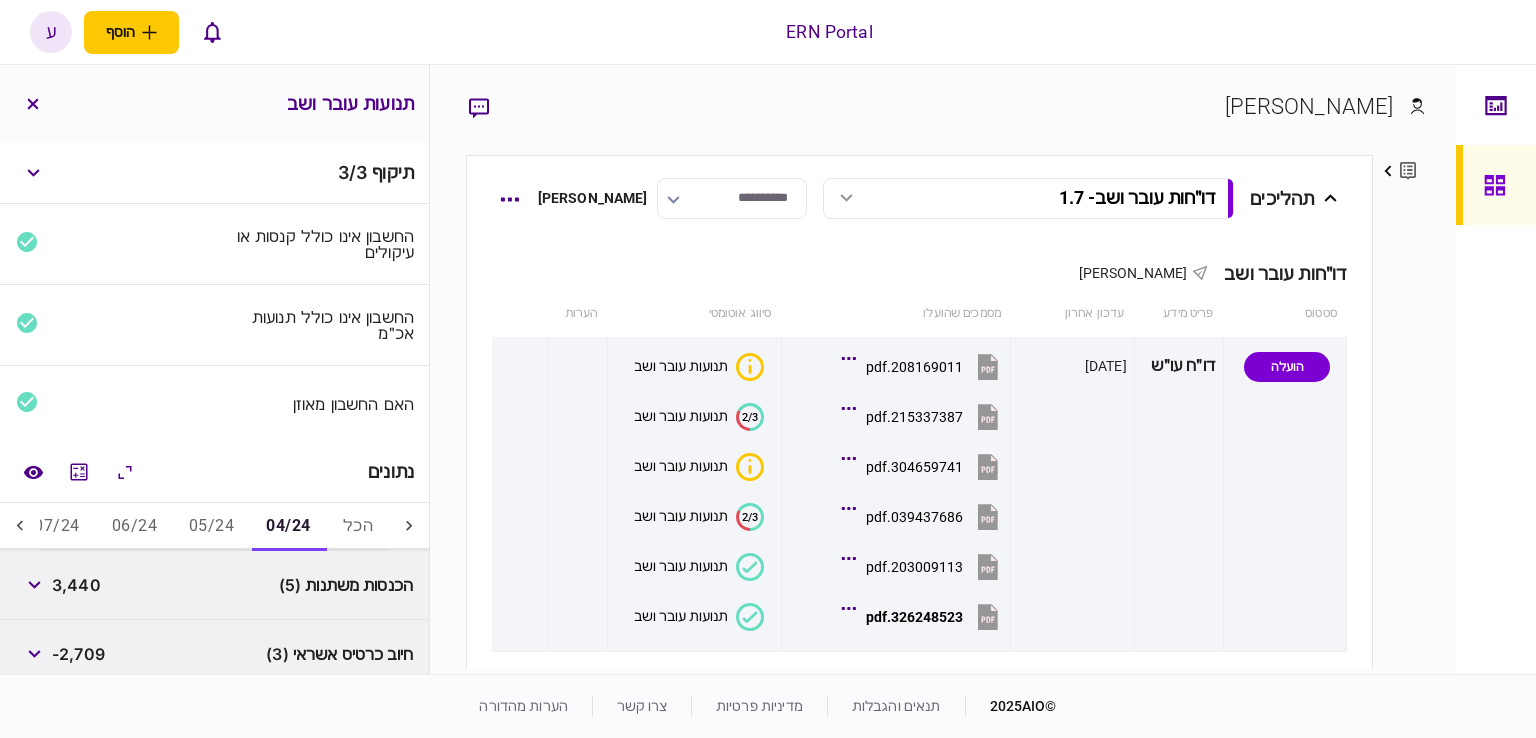 scroll, scrollTop: 152, scrollLeft: 0, axis: vertical 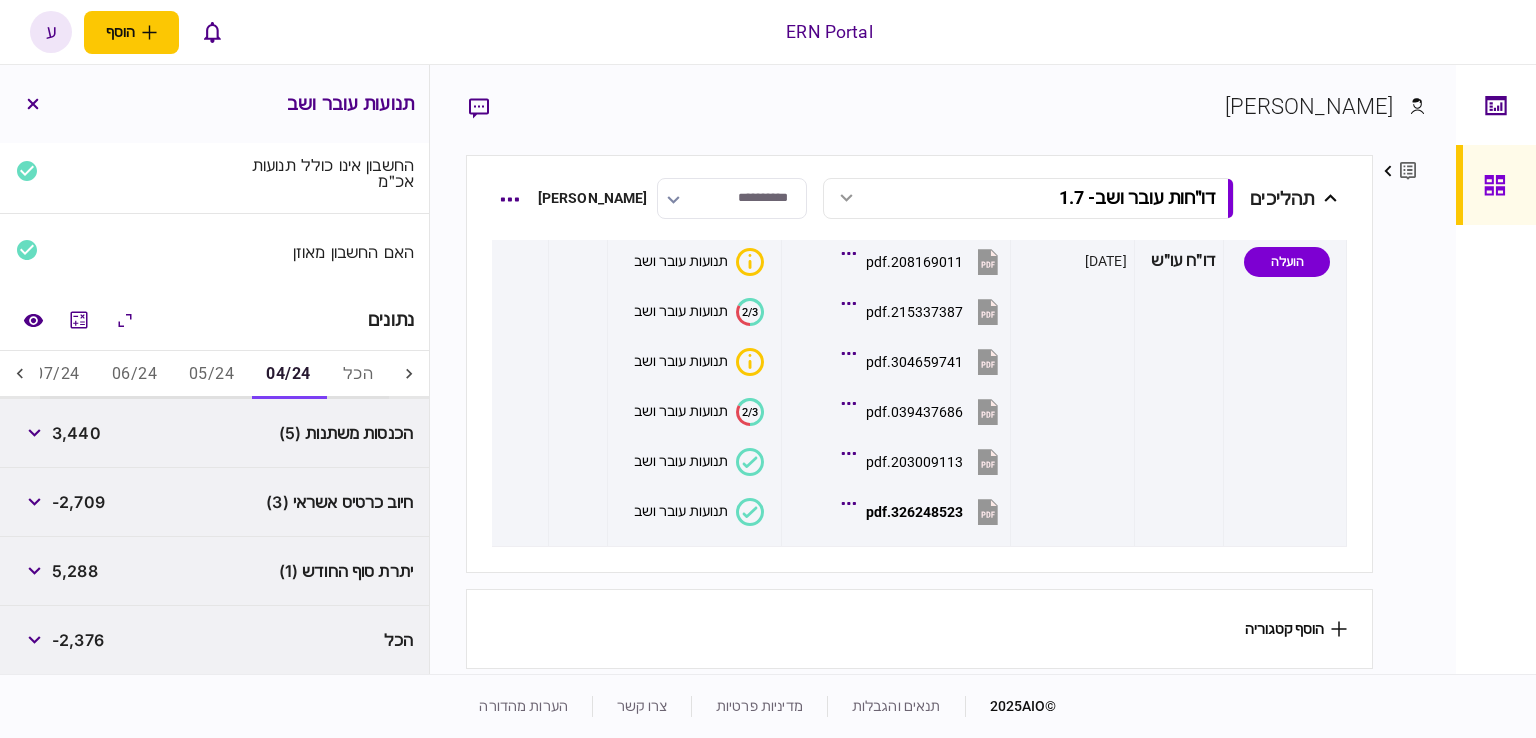 click on "3,440" at bounding box center (76, 433) 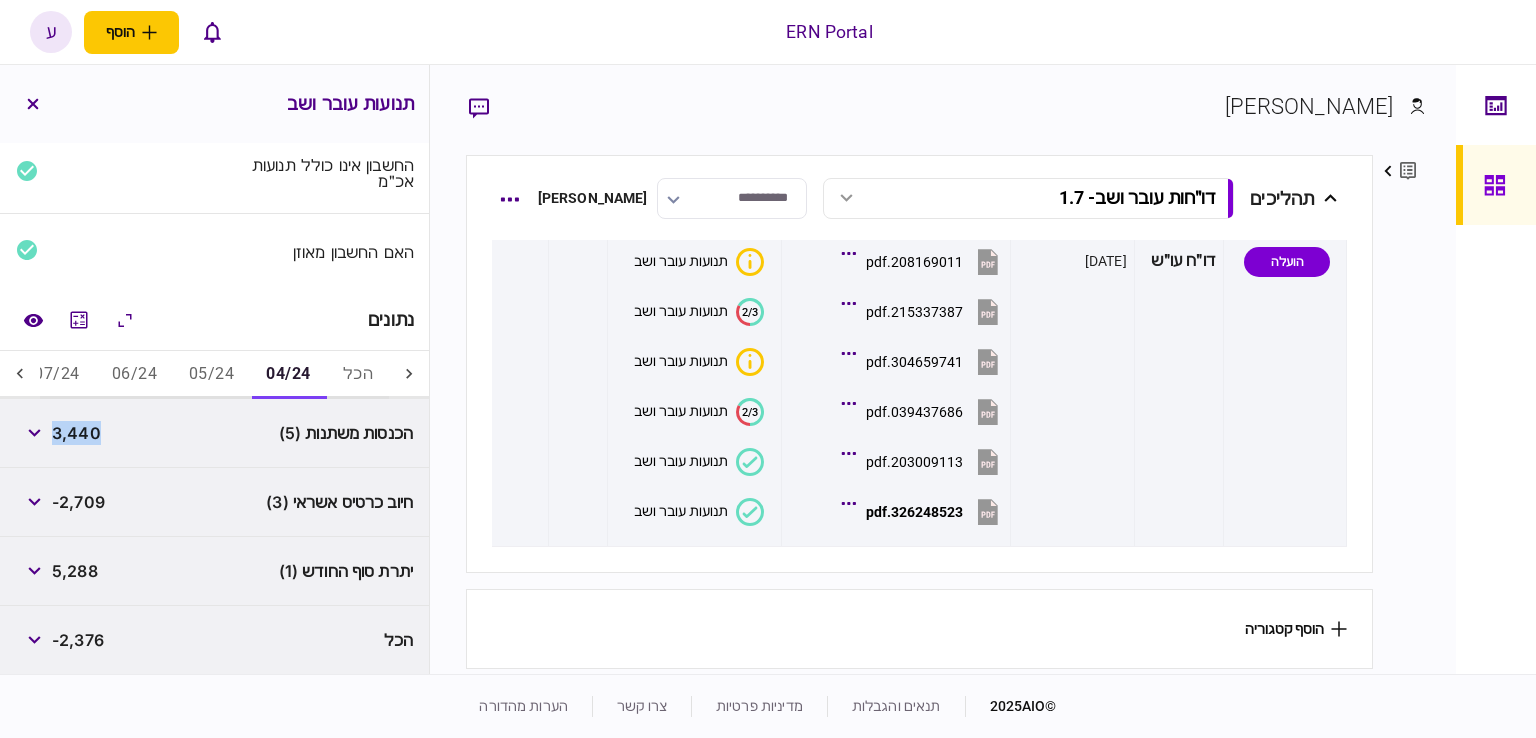 click on "3,440" at bounding box center [76, 433] 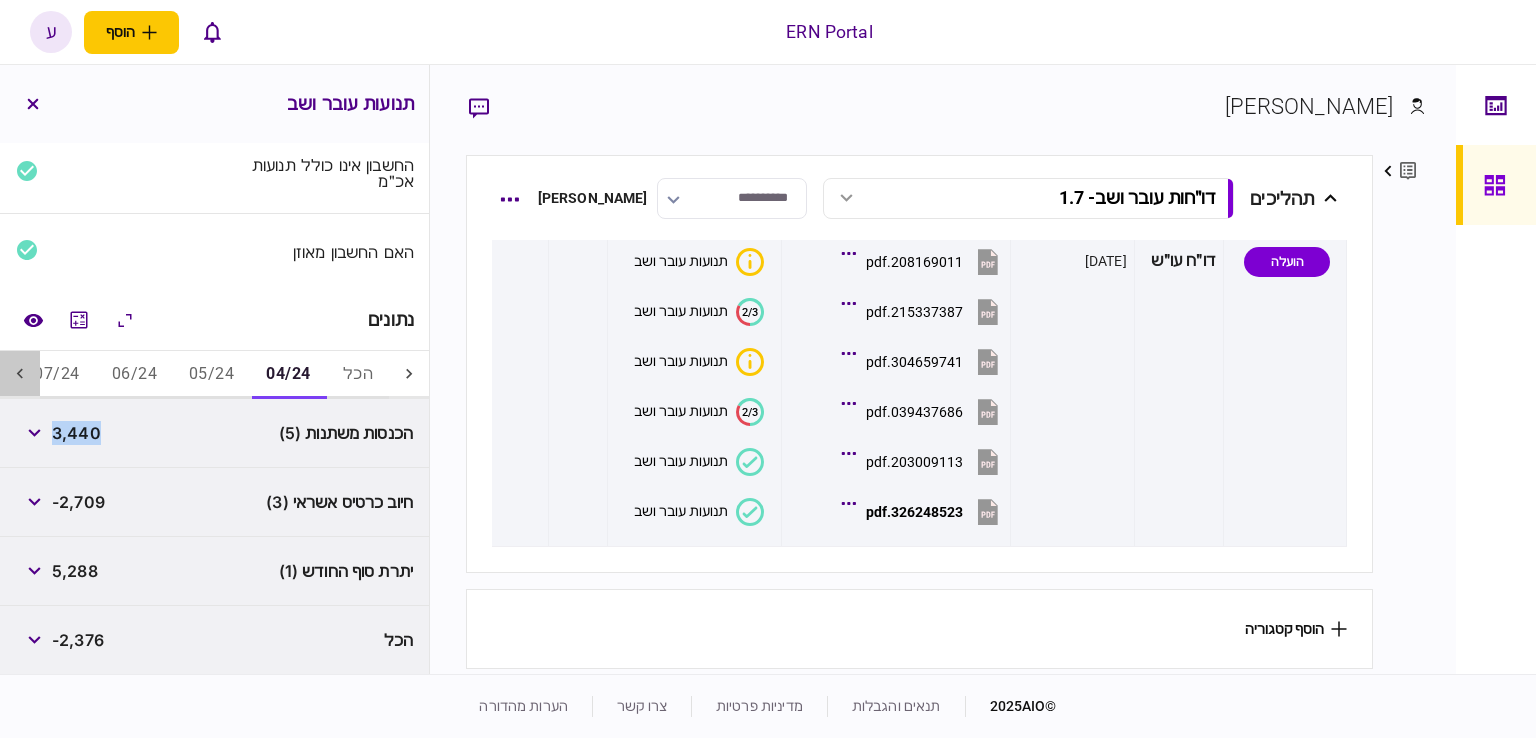 click 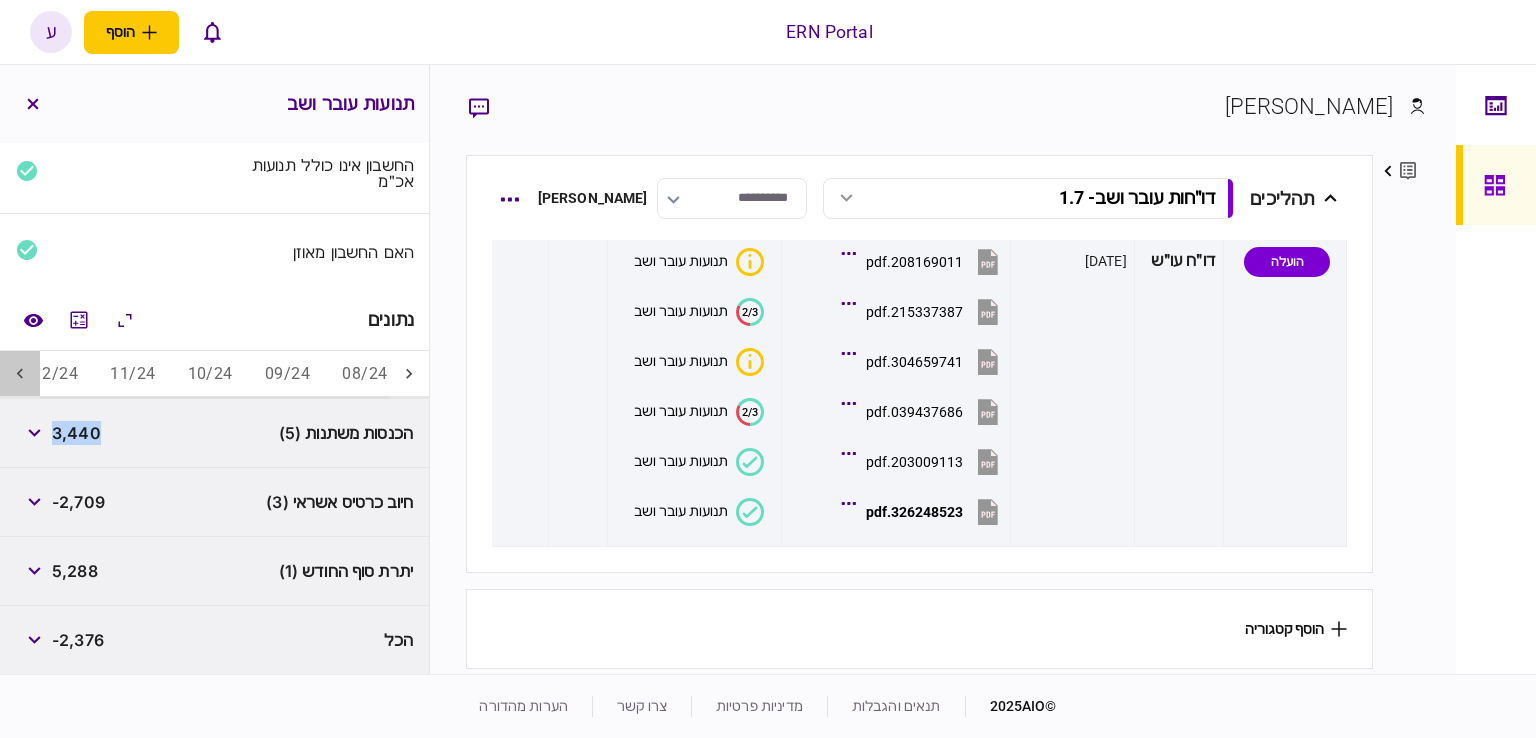click 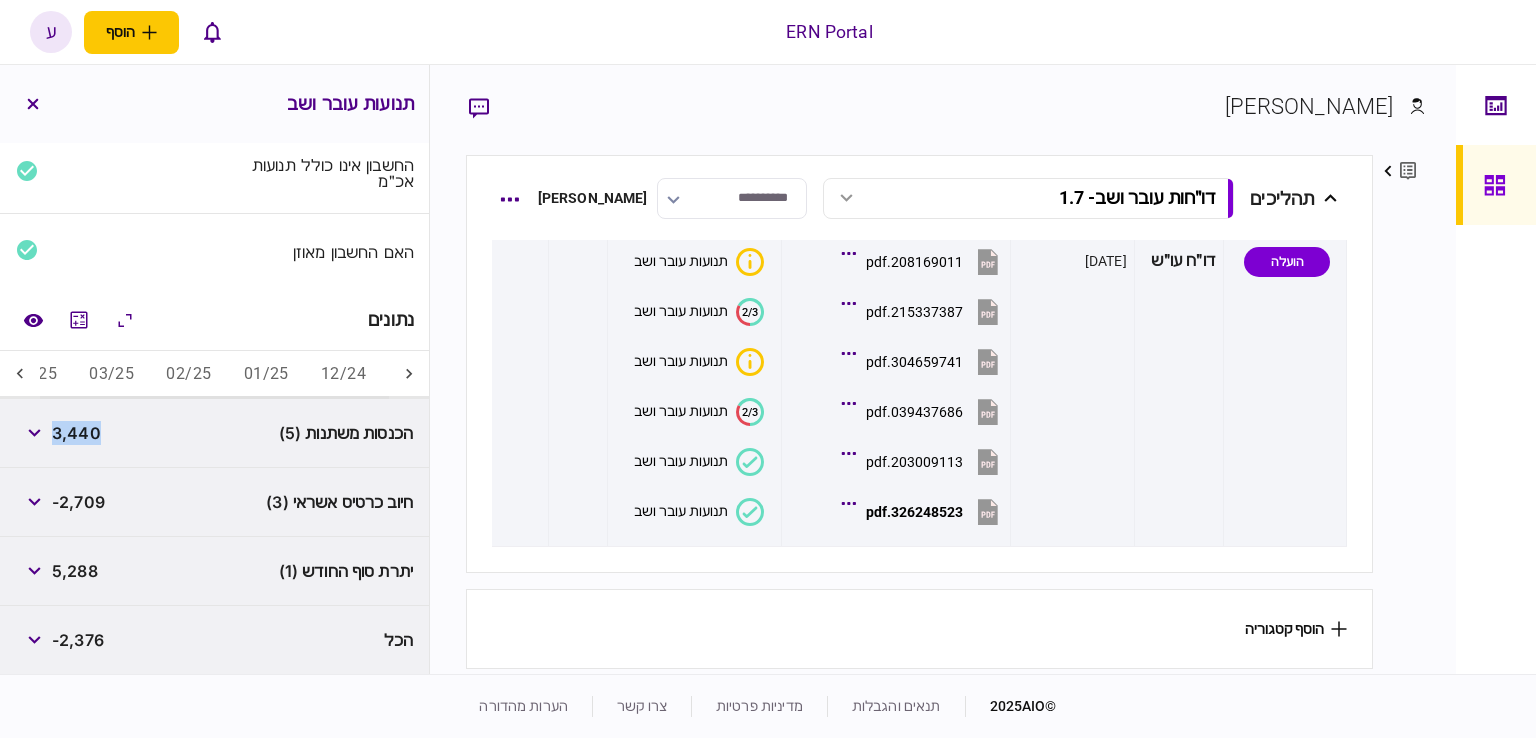 click 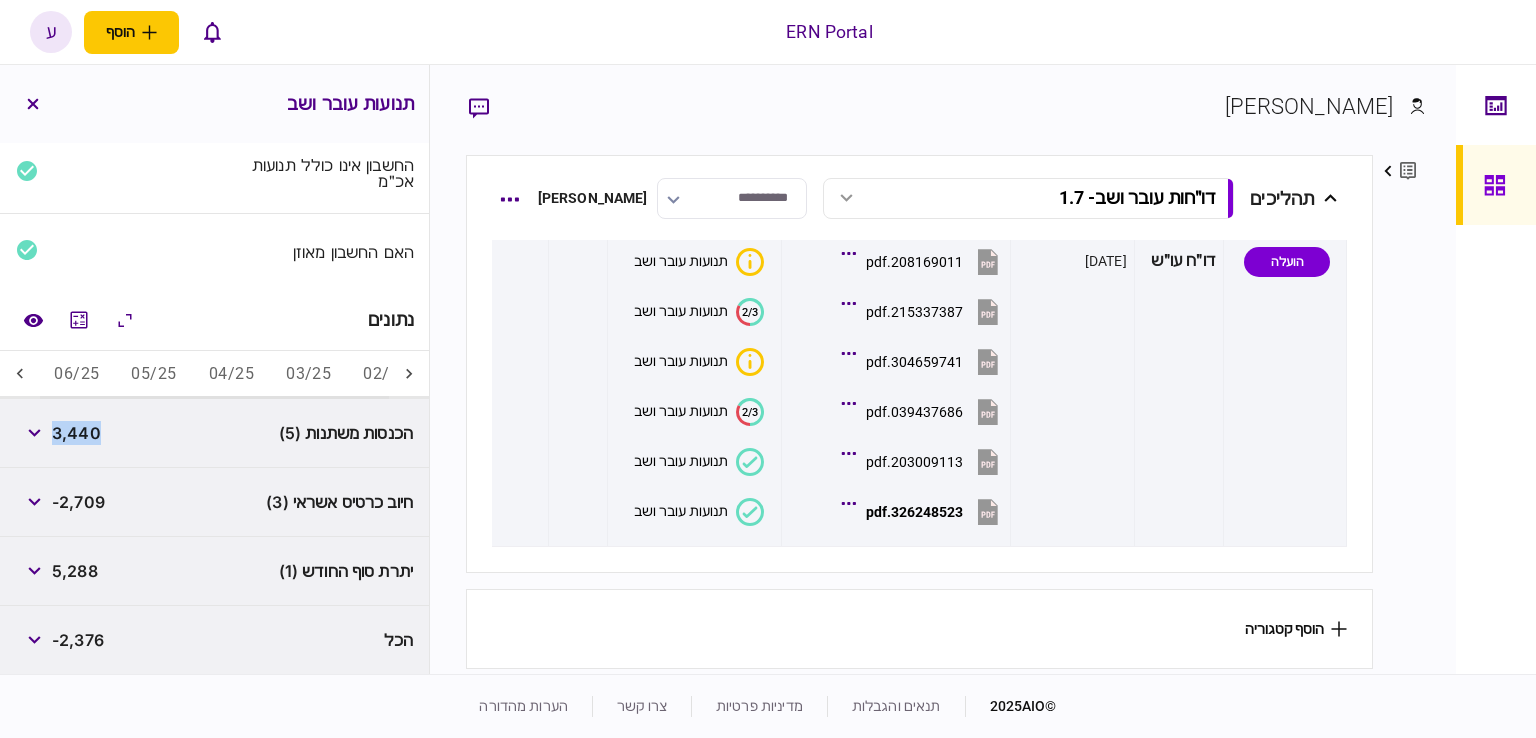 scroll, scrollTop: 0, scrollLeft: -925, axis: horizontal 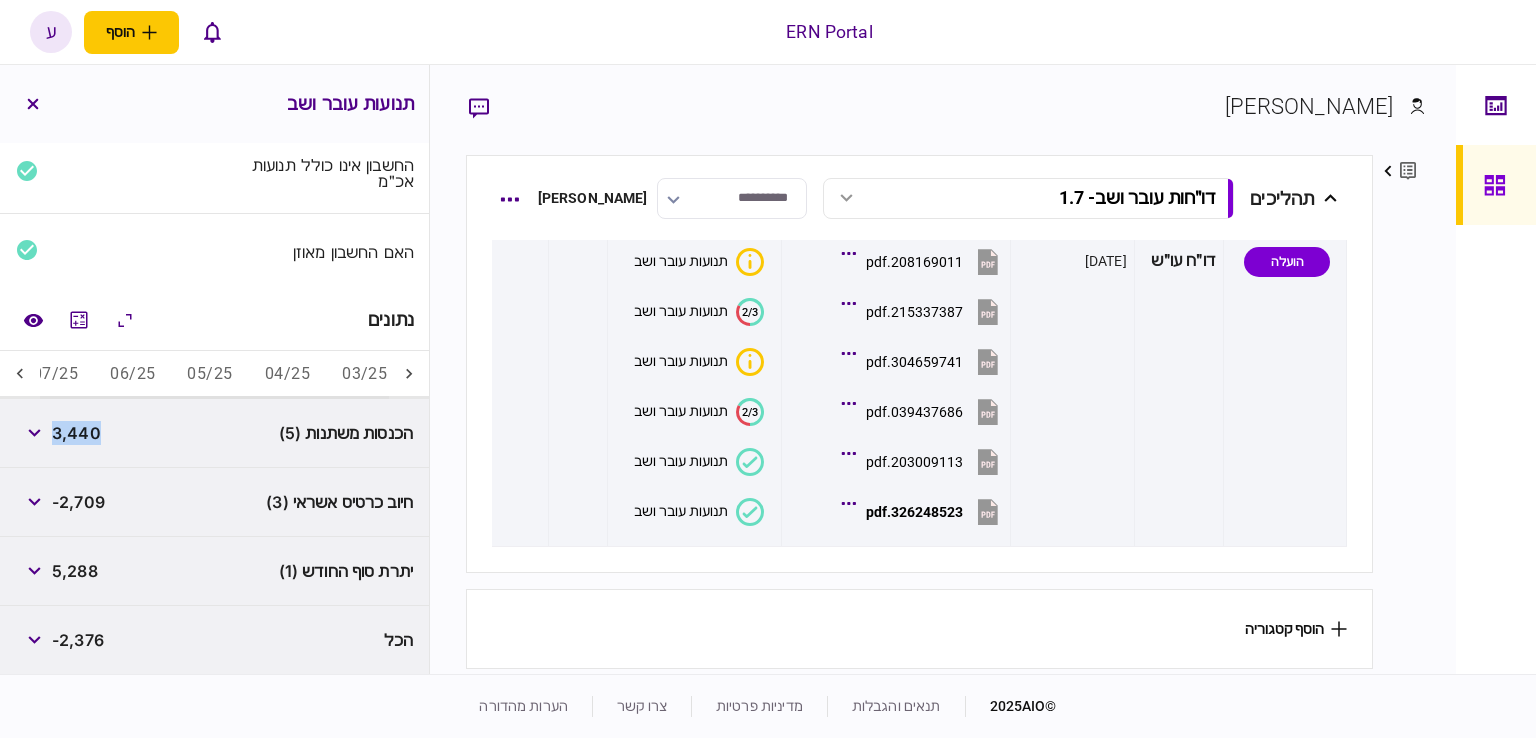 click on "04/25" at bounding box center (287, 375) 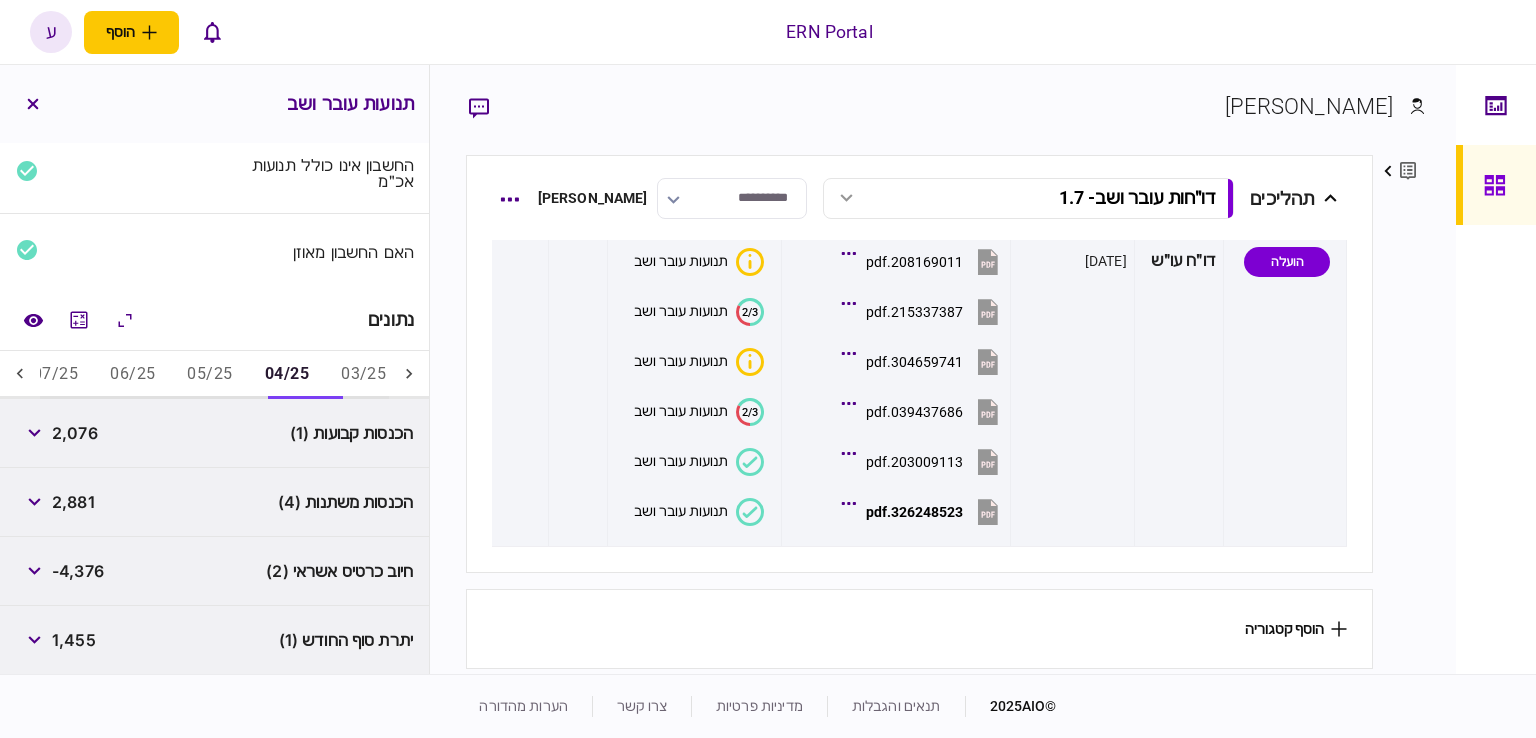 click on "2,076" at bounding box center (75, 433) 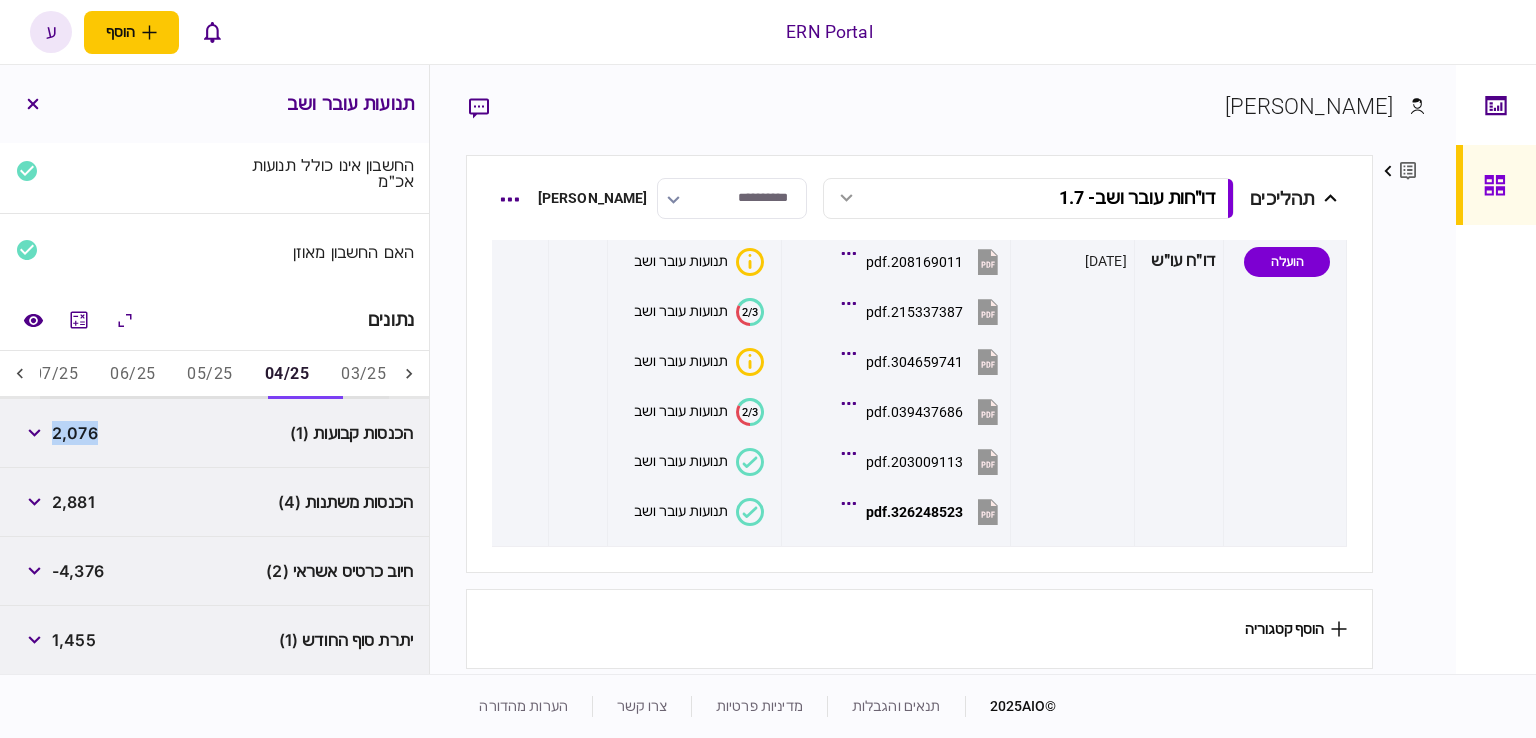 click on "2,076" at bounding box center (75, 433) 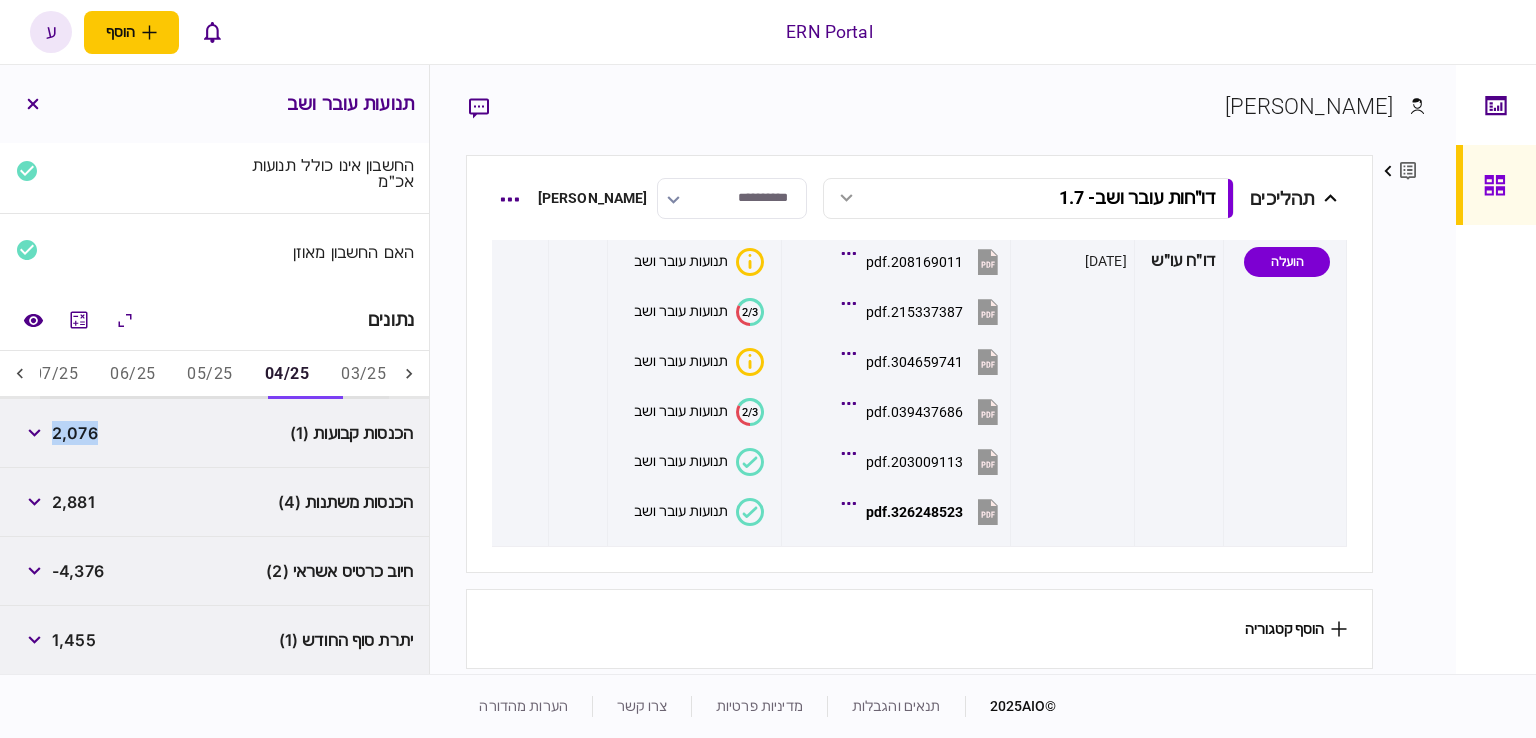 copy on "2,076" 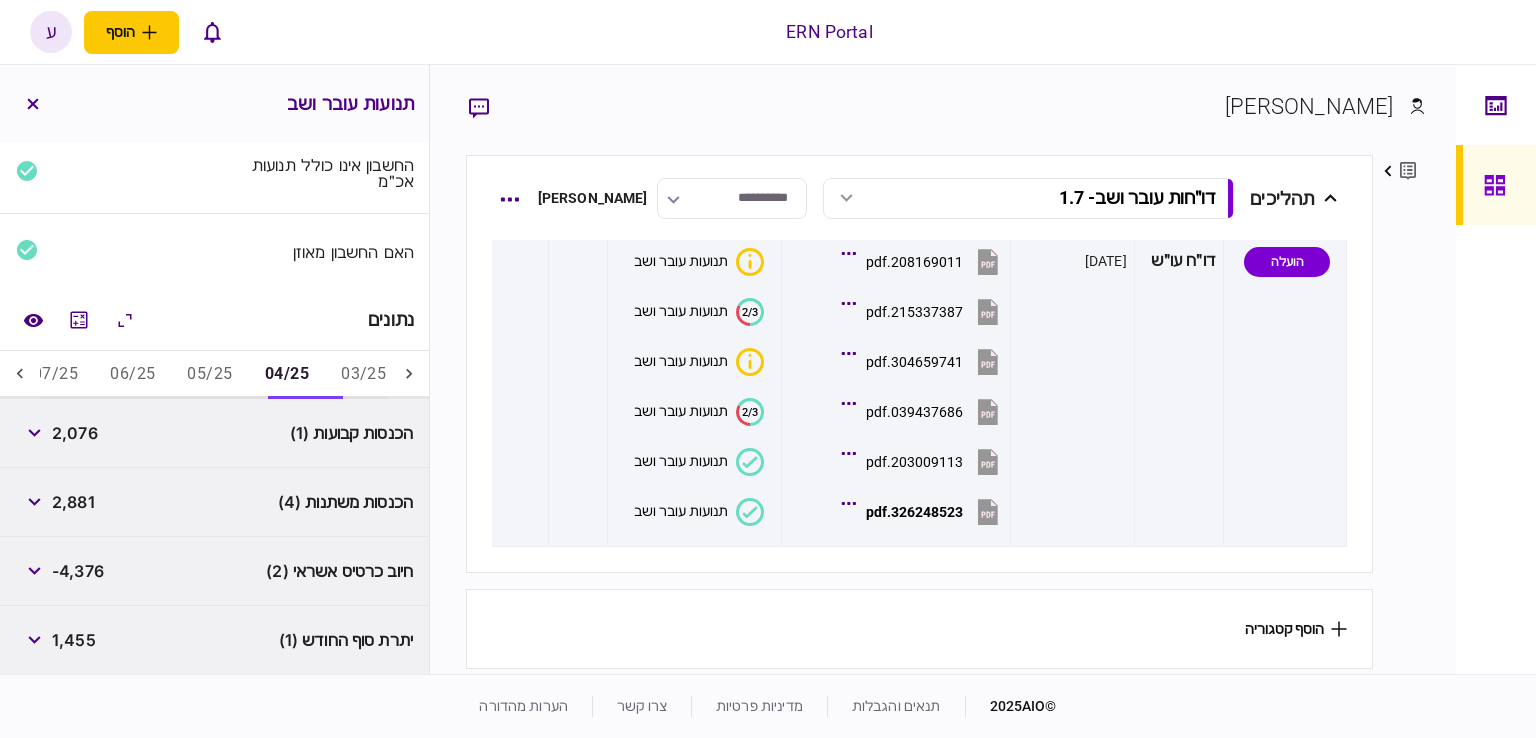 drag, startPoint x: 96, startPoint y: 503, endPoint x: 85, endPoint y: 500, distance: 11.401754 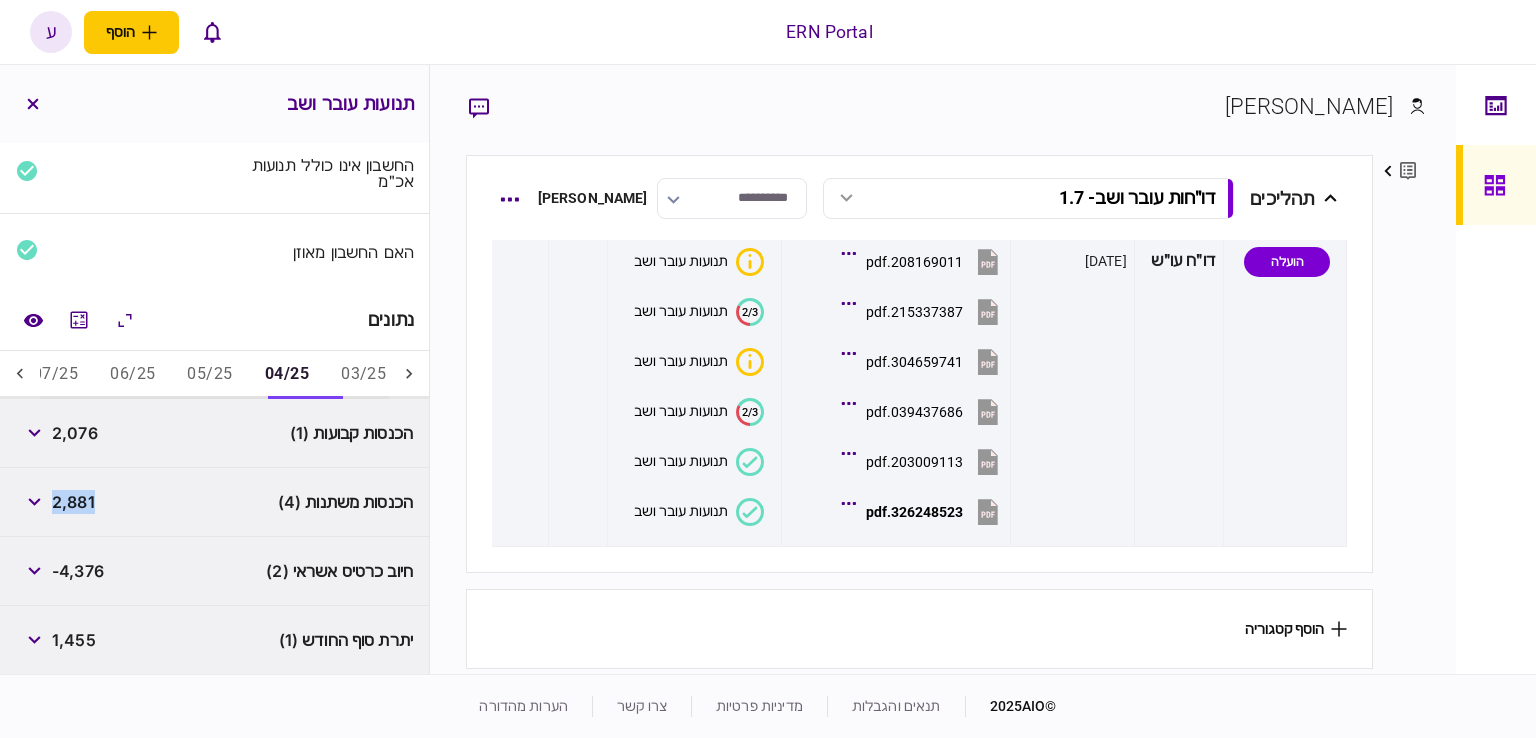 click on "2,881" at bounding box center (73, 502) 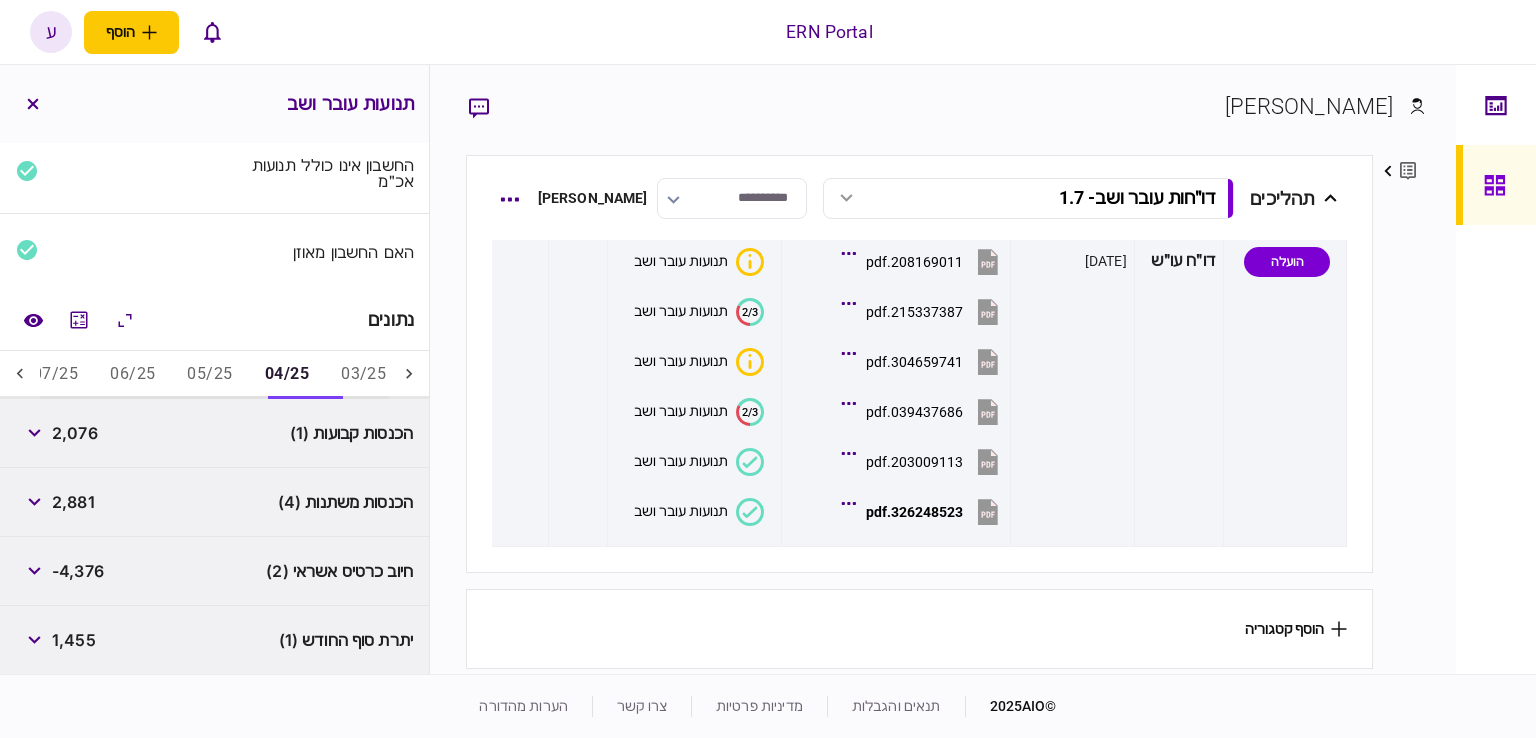 scroll, scrollTop: 221, scrollLeft: 0, axis: vertical 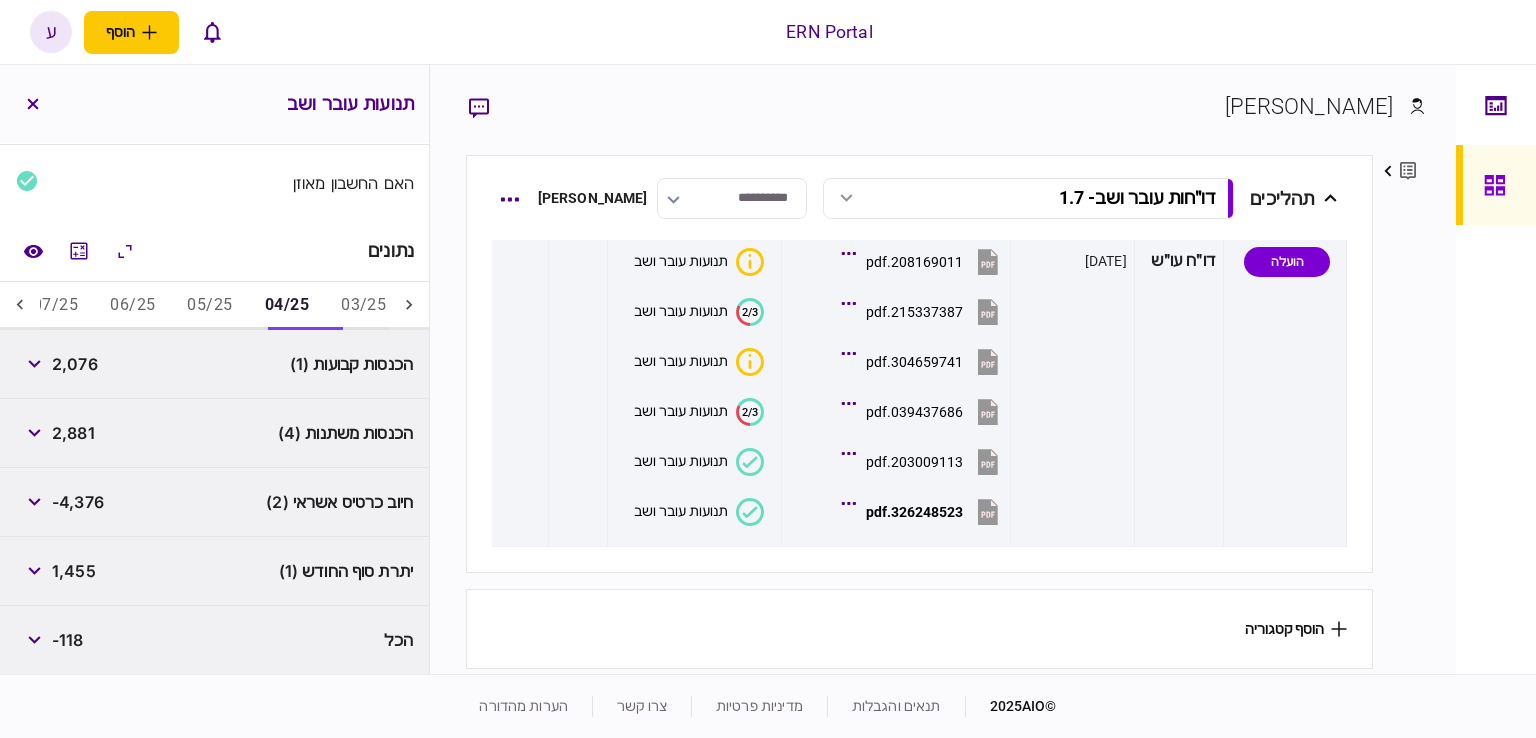click on "1,455" at bounding box center (74, 571) 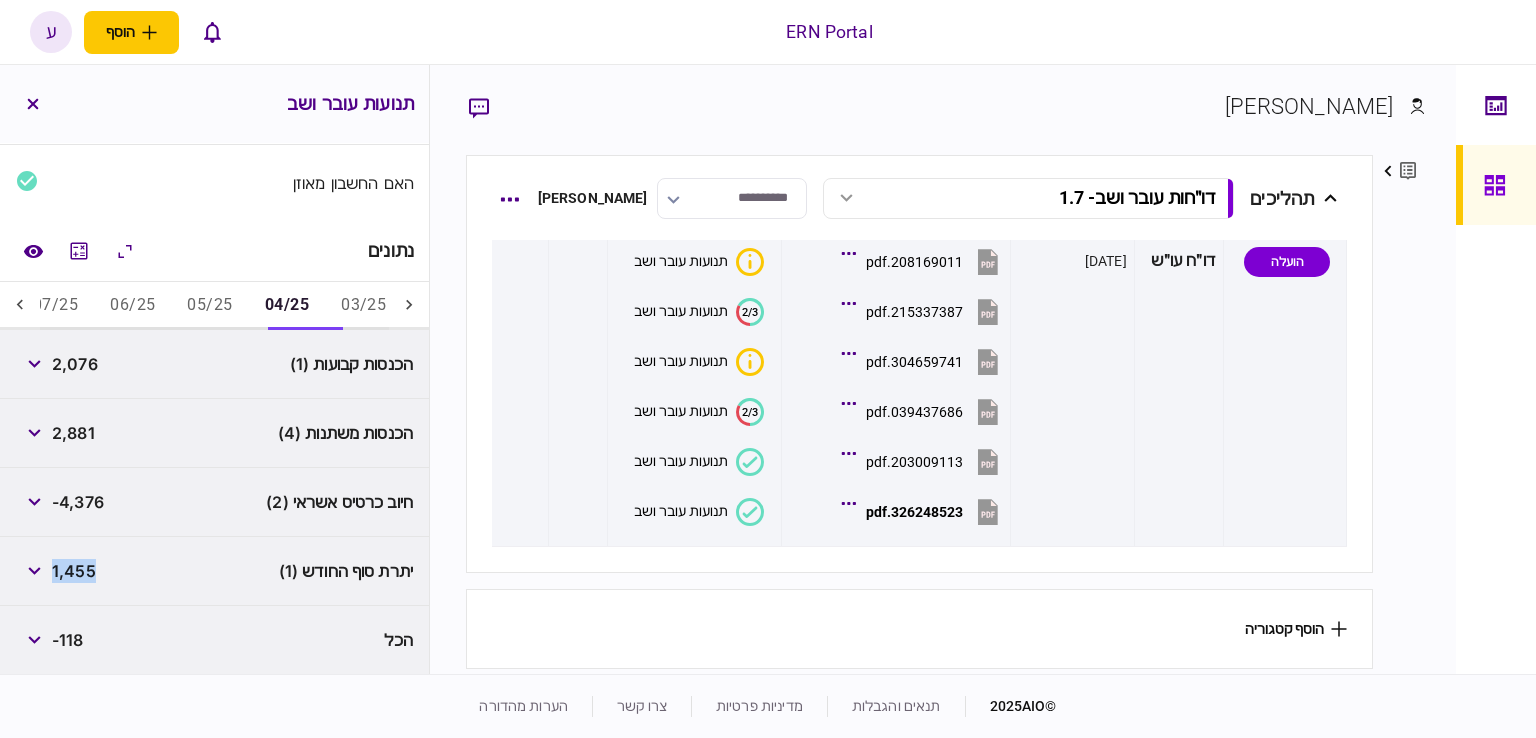 copy on "1,455" 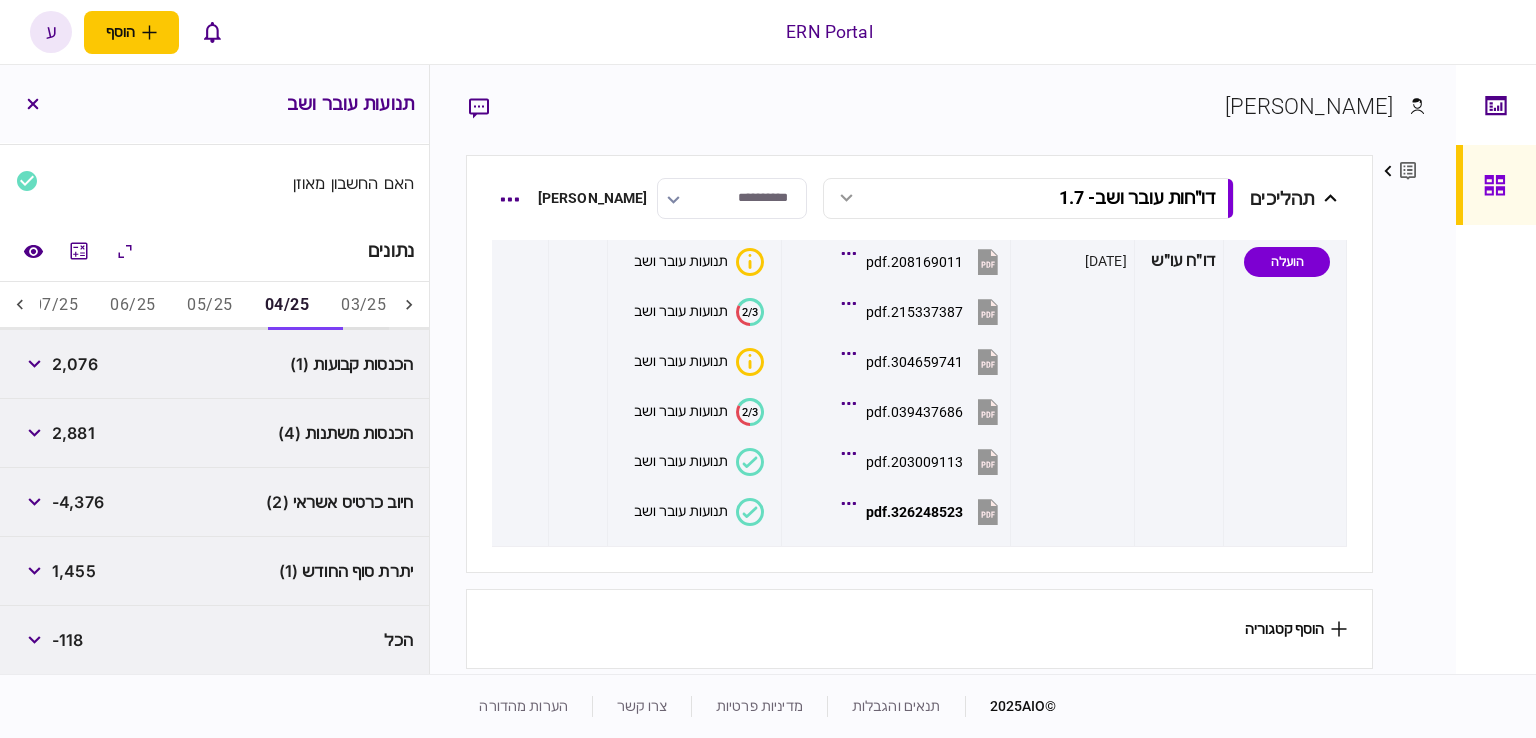 click on "06/25" at bounding box center [132, 306] 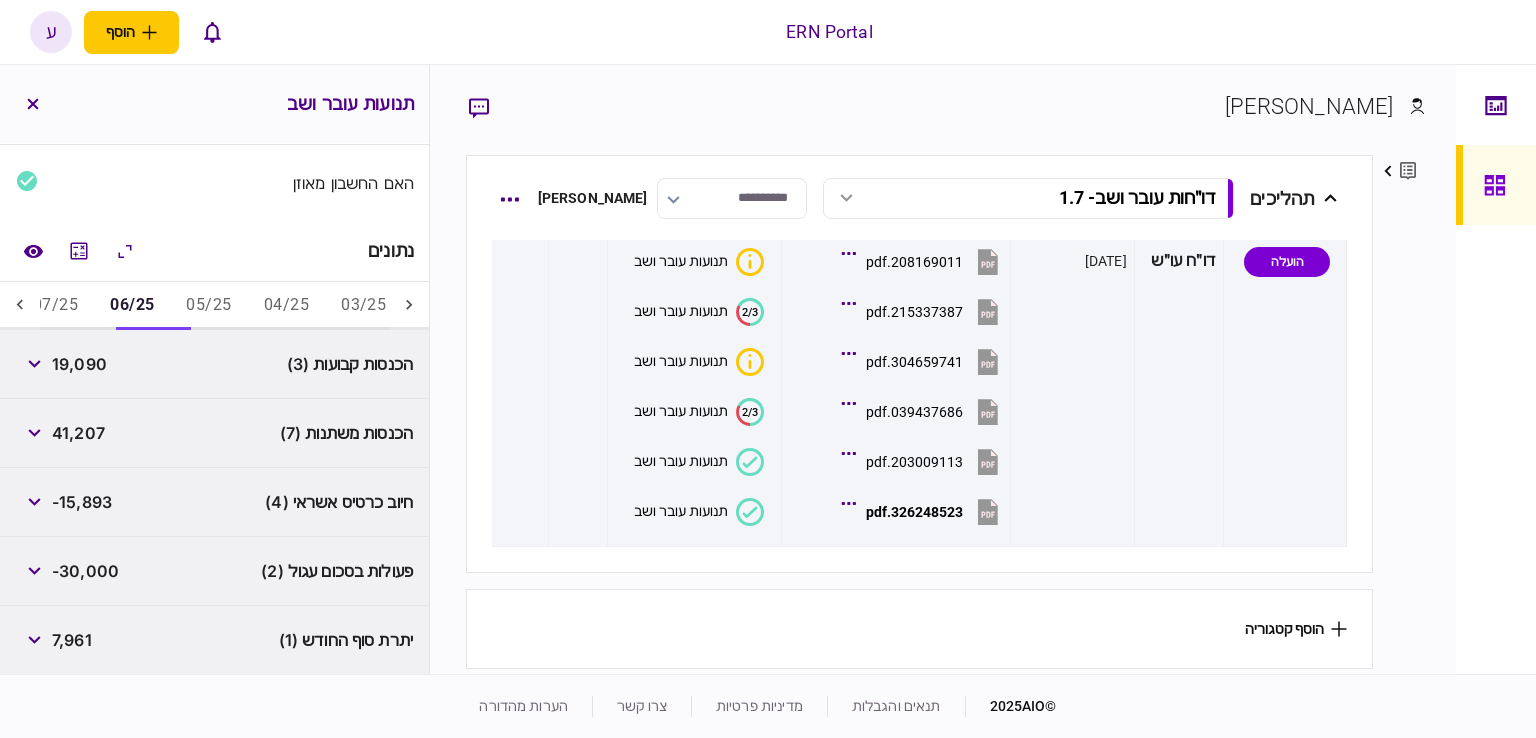 click on "05/25" at bounding box center (208, 306) 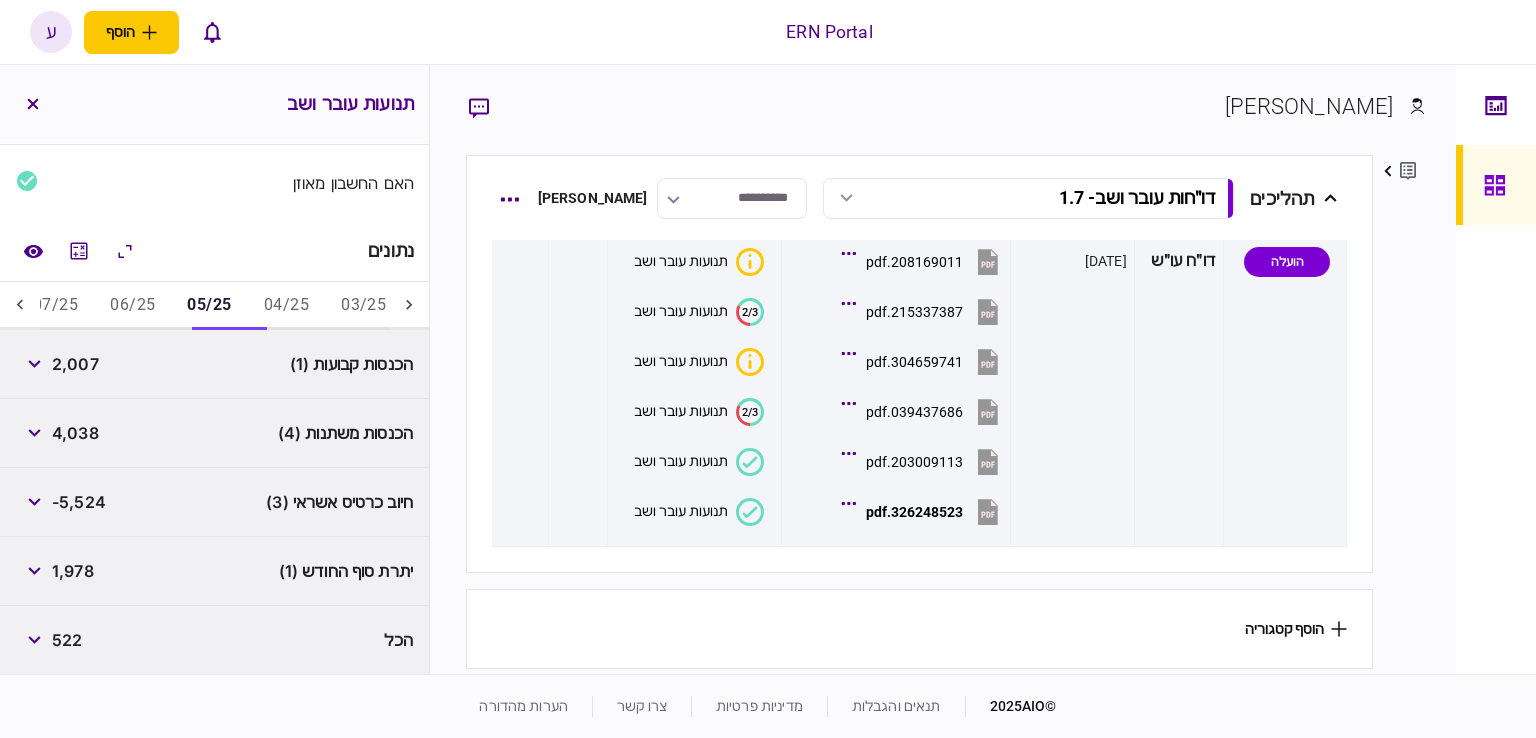 click on "2,007" at bounding box center [75, 364] 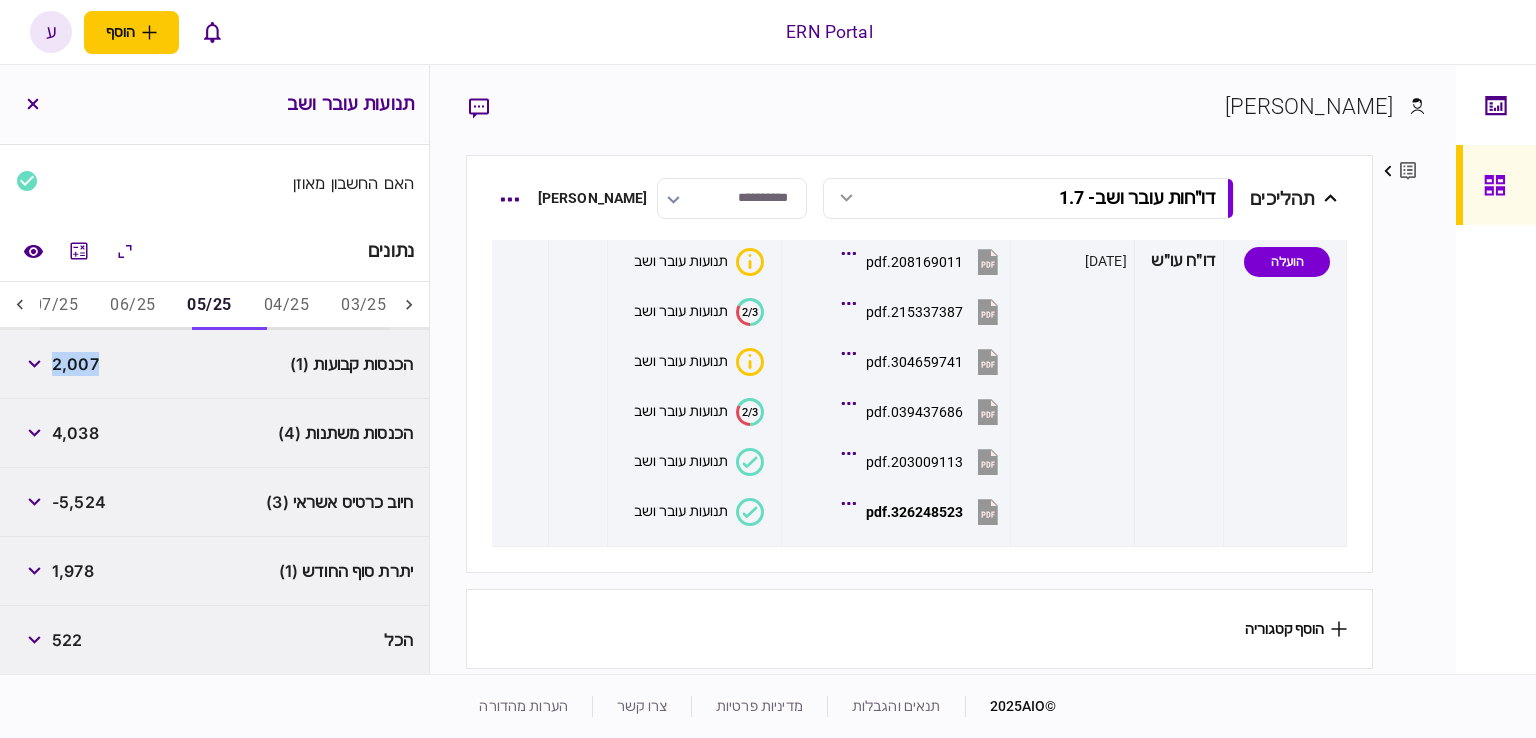 click on "2,007" at bounding box center [75, 364] 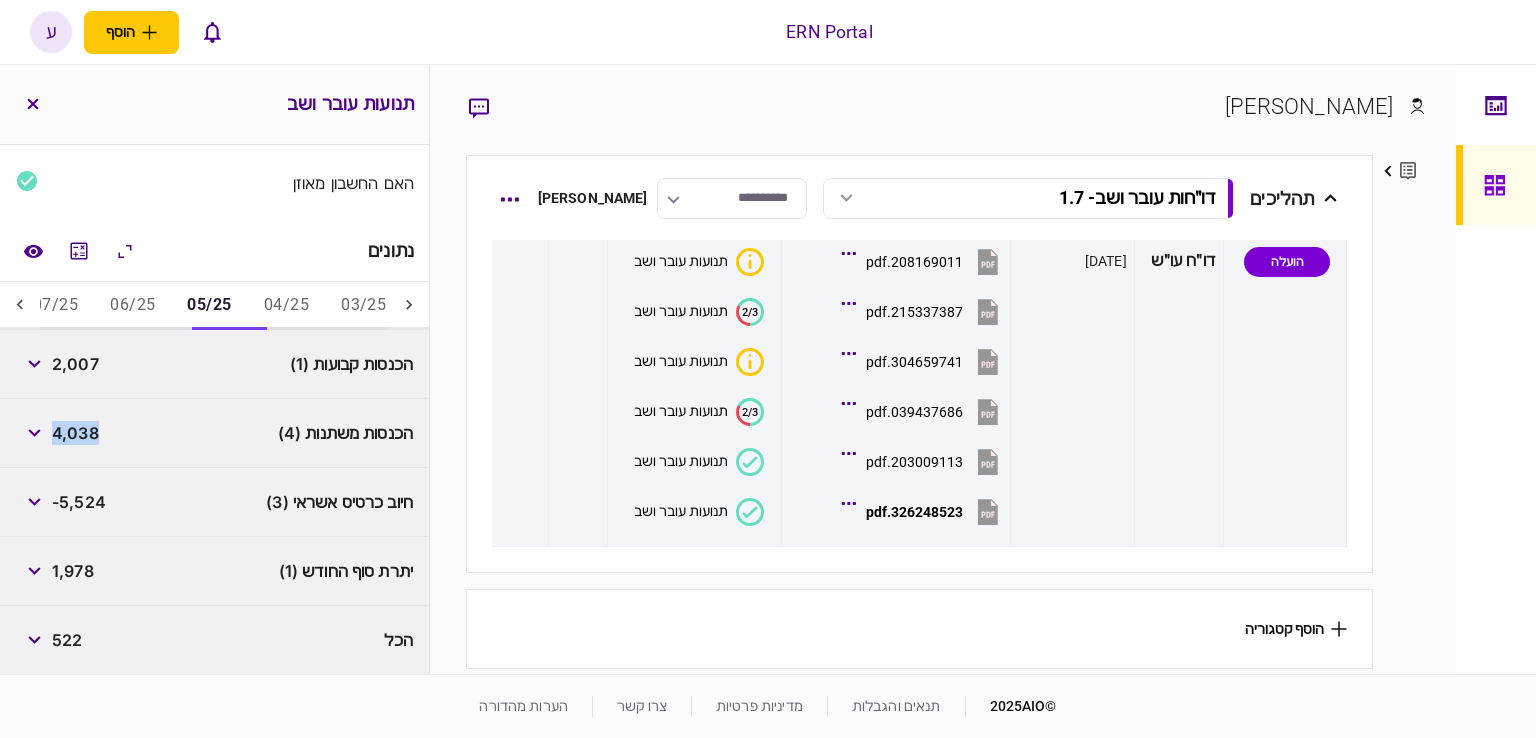 click on "4,038" at bounding box center [75, 433] 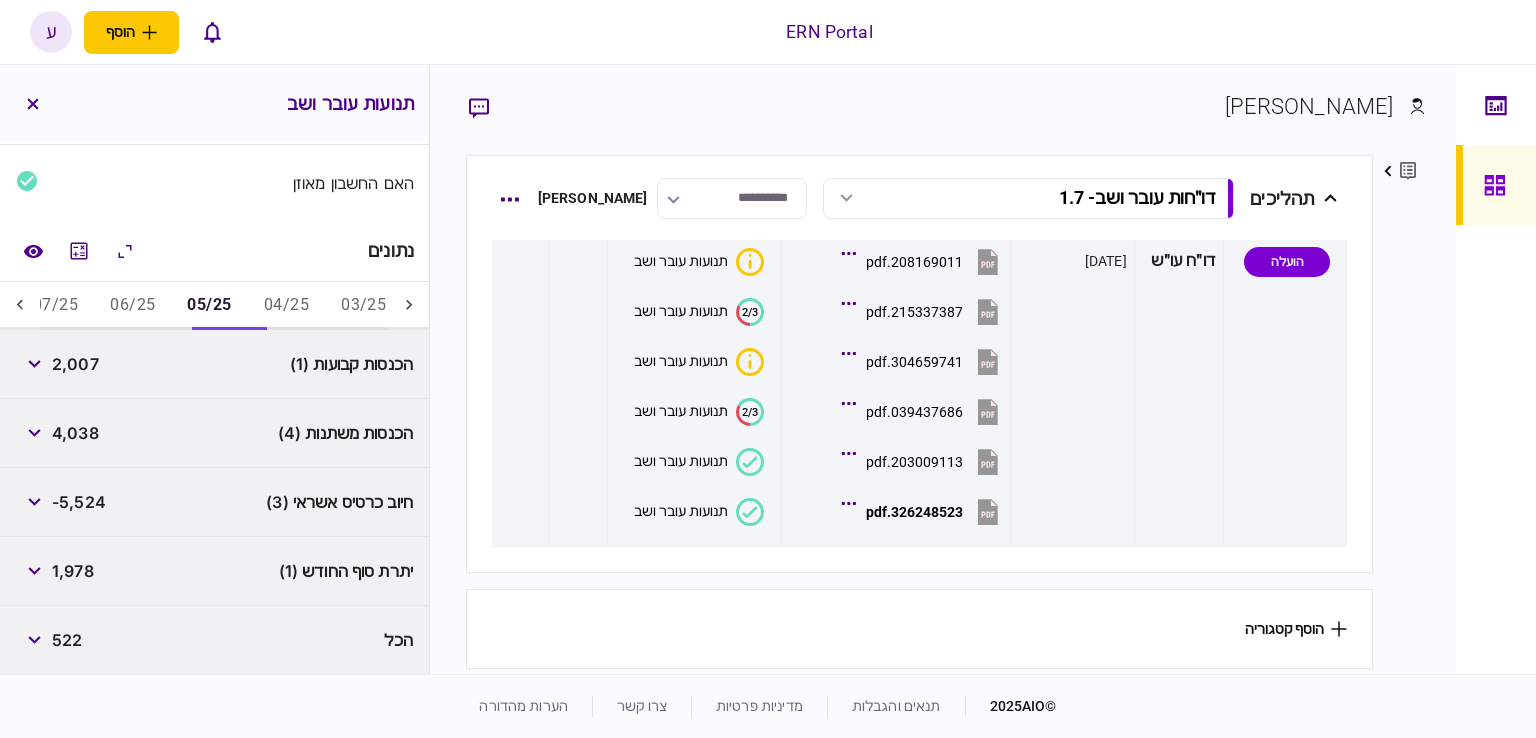 click on "-5,524" at bounding box center (79, 502) 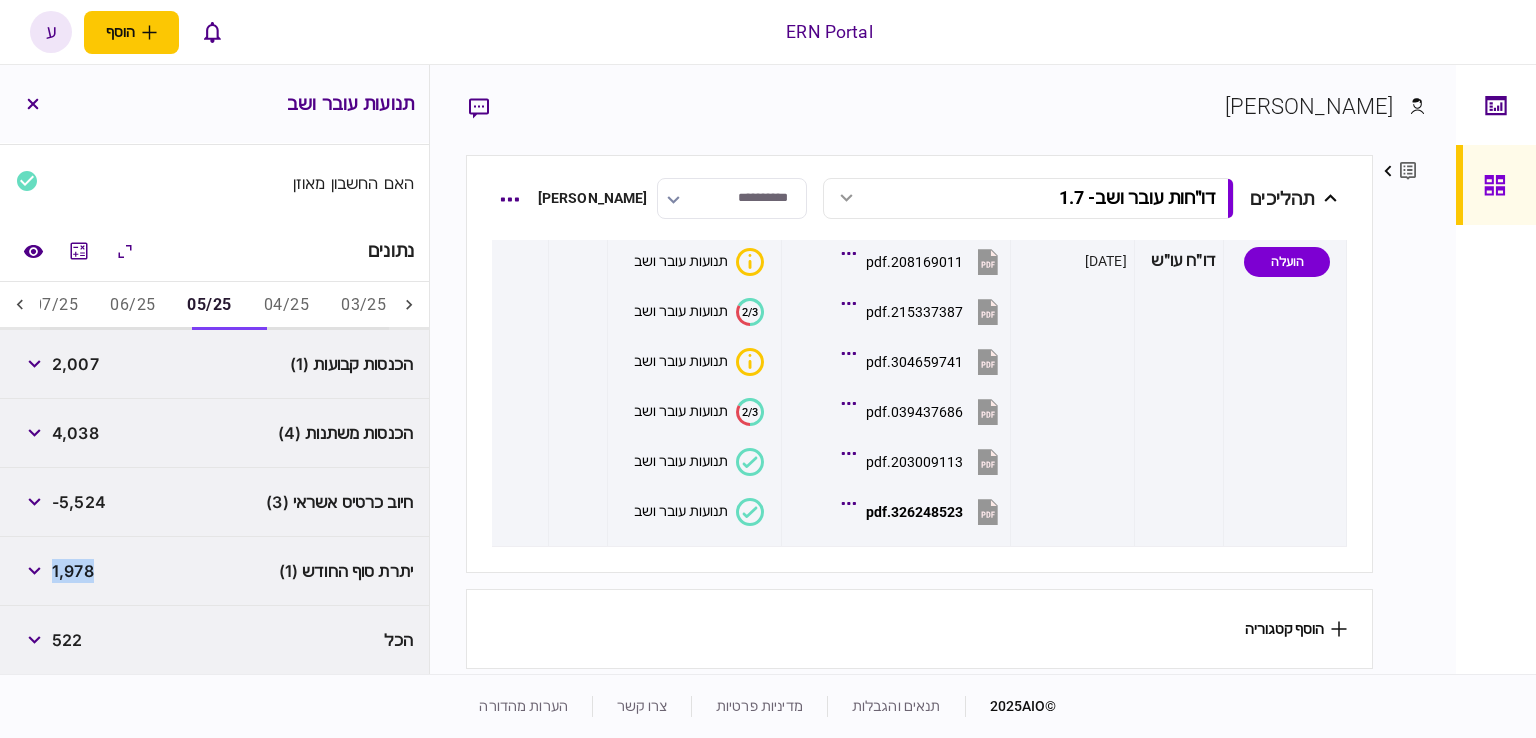 click on "1,978" at bounding box center (73, 571) 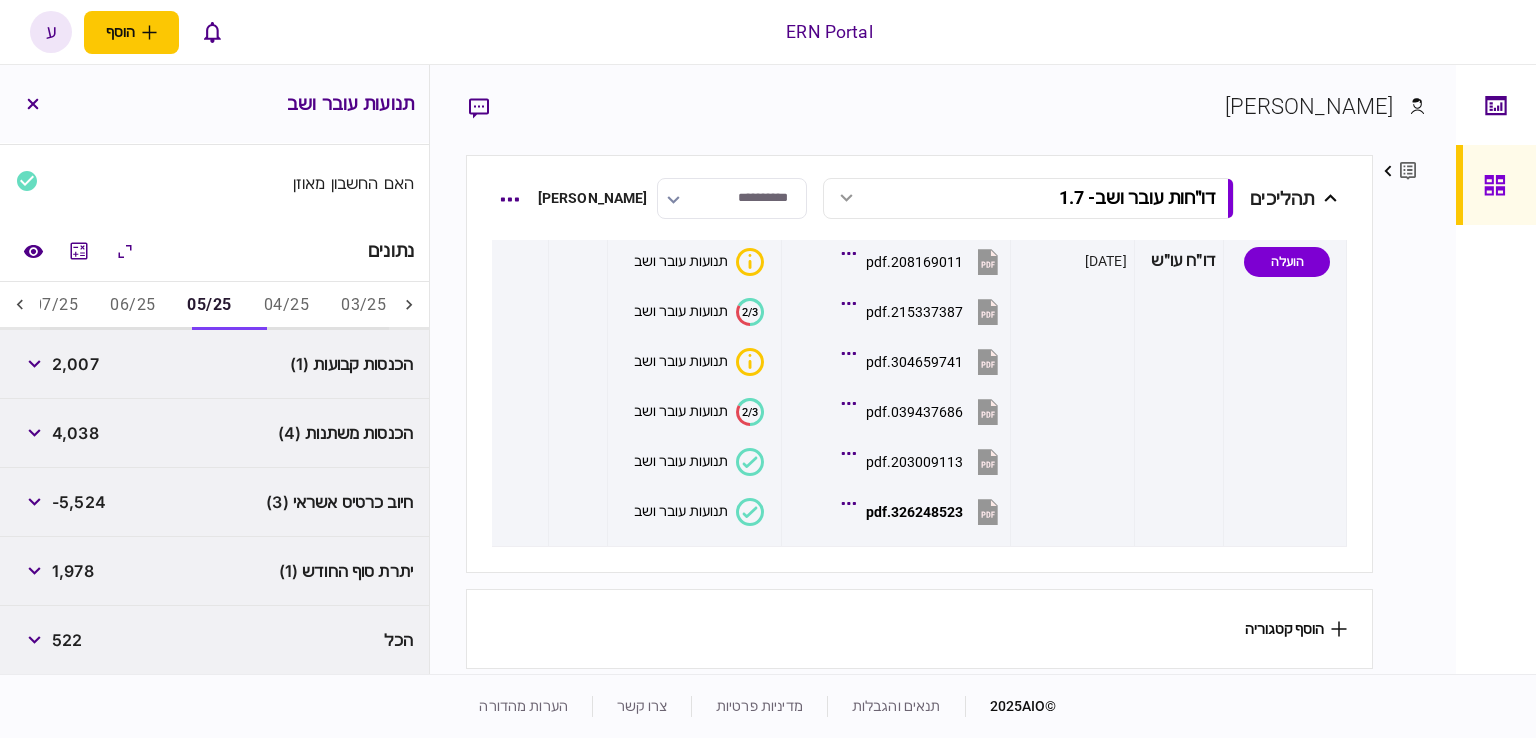 click on "הכנסות קבועות (1) 2,007" at bounding box center (214, 364) 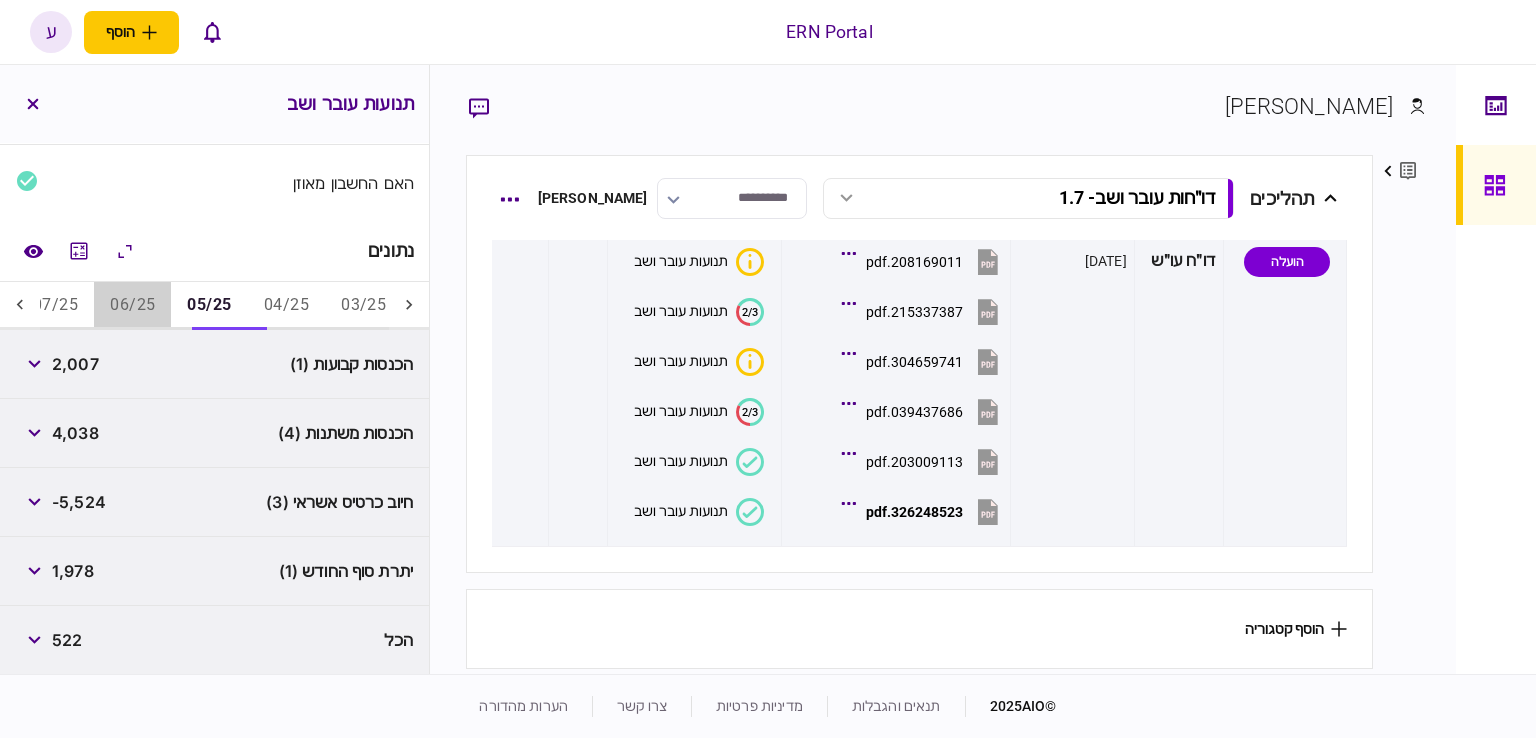 click on "06/25" at bounding box center (132, 306) 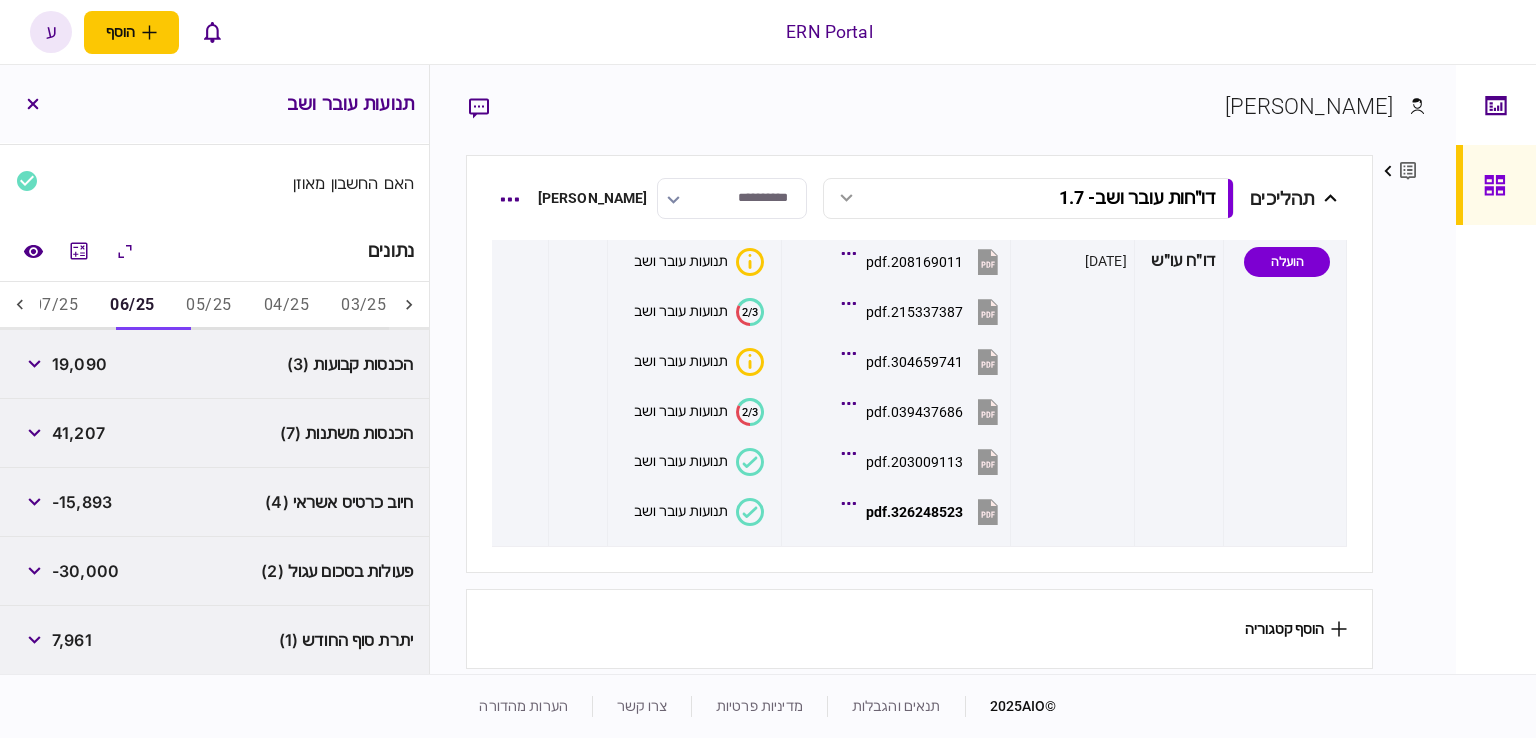 click on "19,090" at bounding box center (79, 364) 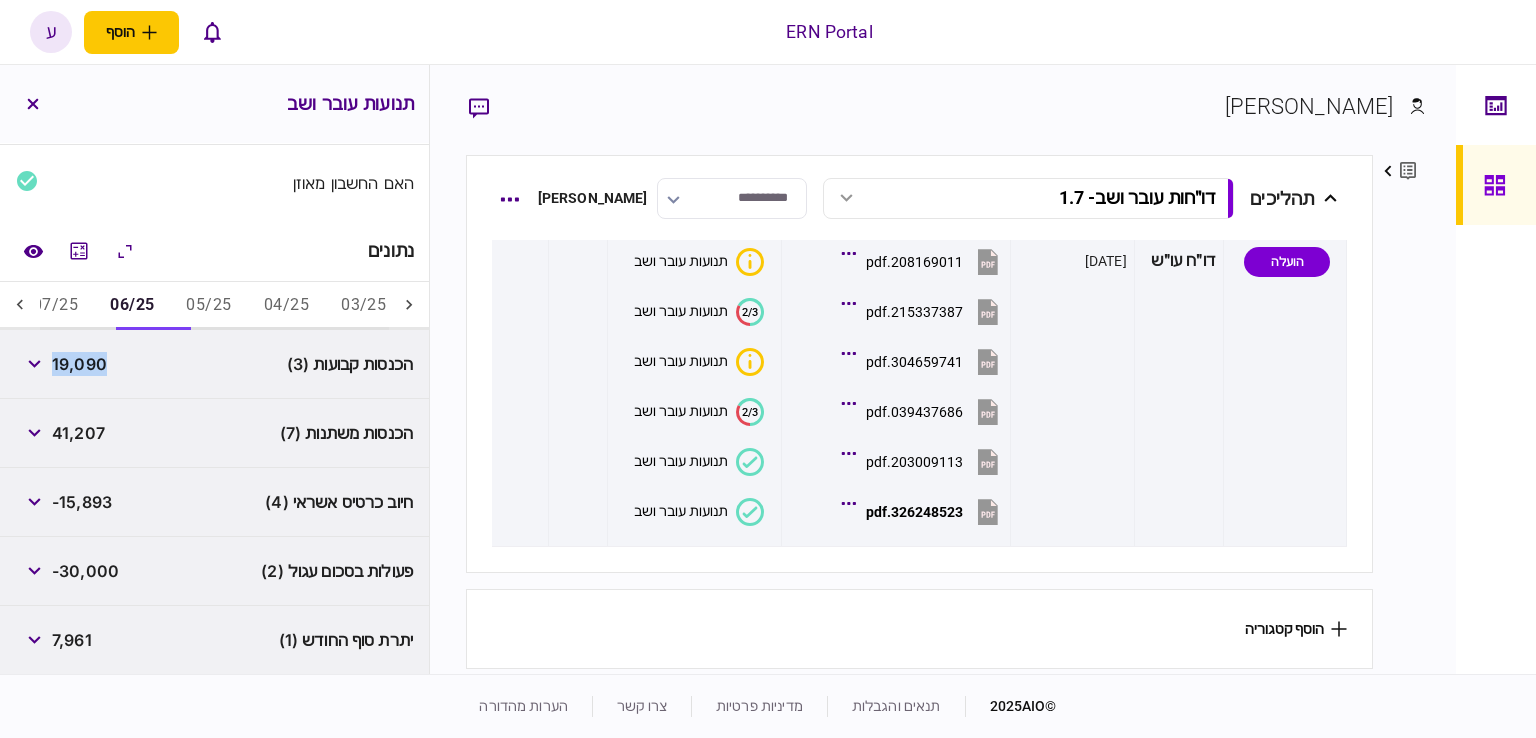 click on "19,090" at bounding box center (79, 364) 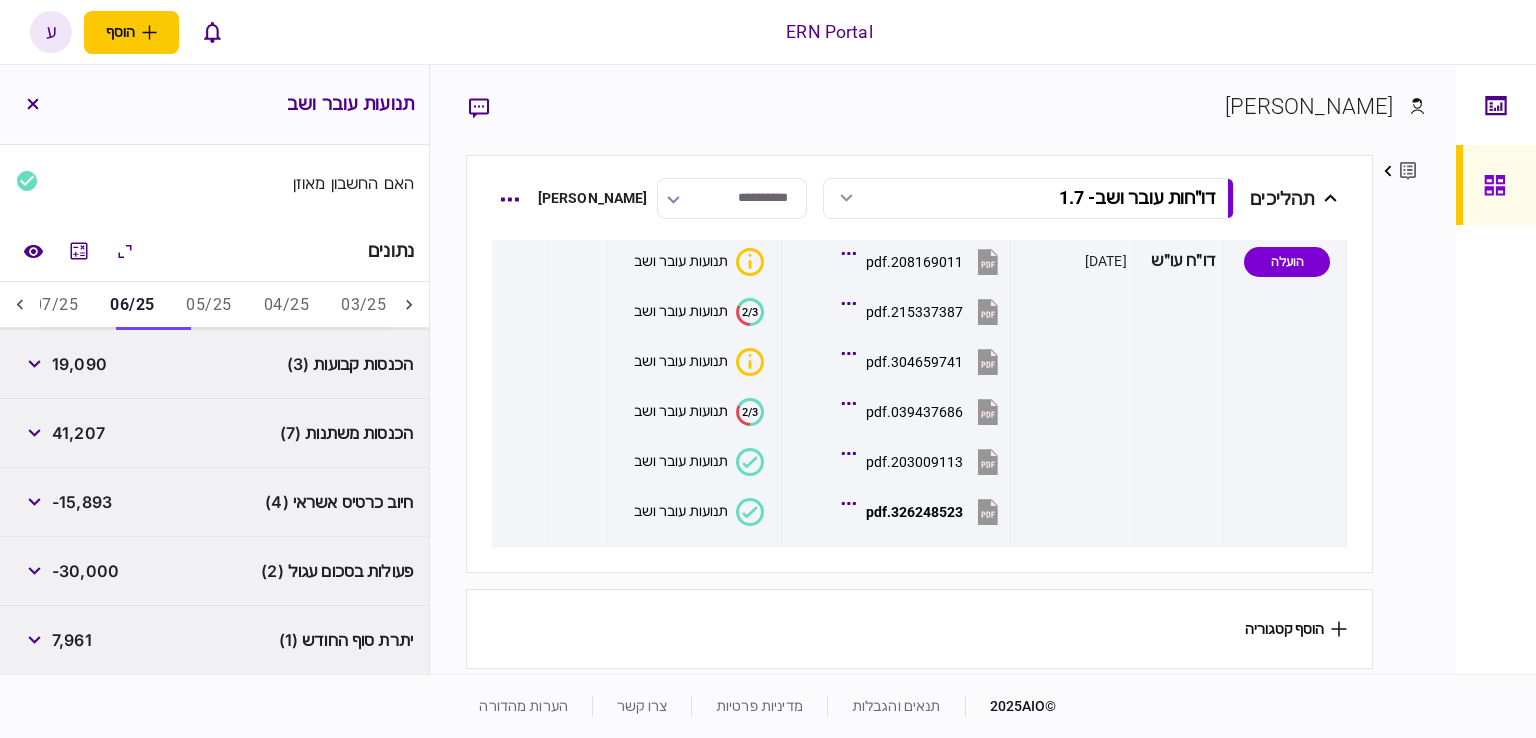 drag, startPoint x: 68, startPoint y: 441, endPoint x: 72, endPoint y: 425, distance: 16.492422 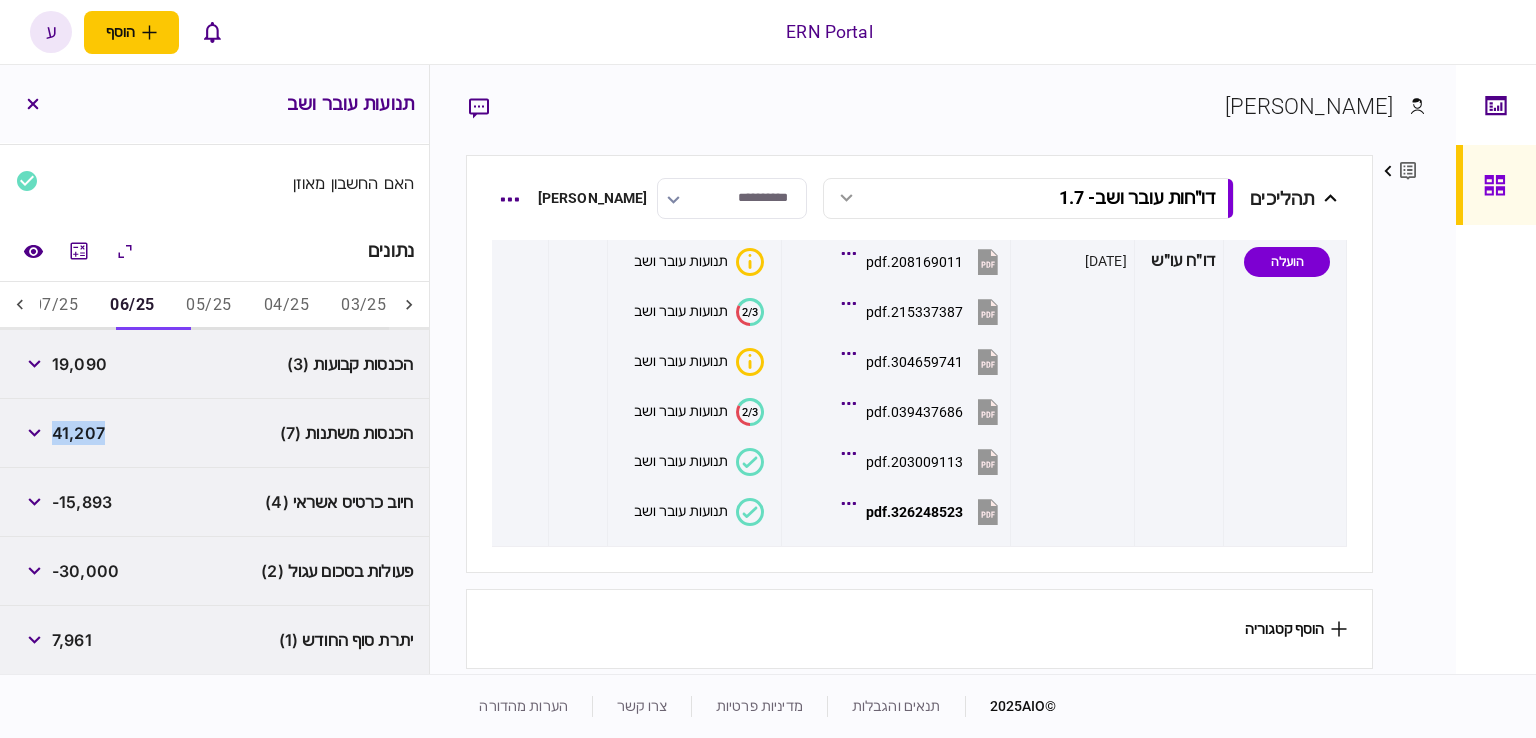 click on "41,207" at bounding box center [78, 433] 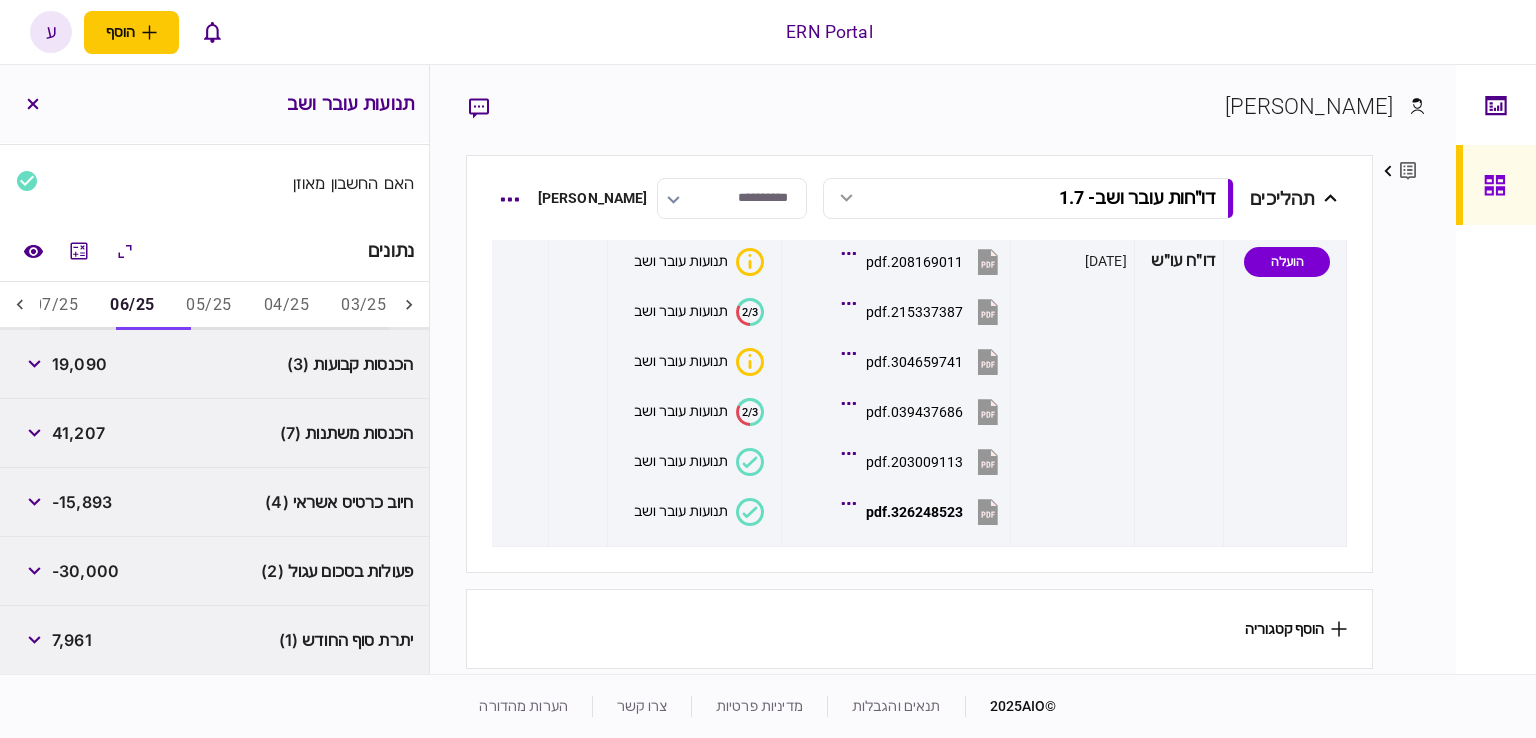 click on "7,961" at bounding box center (72, 640) 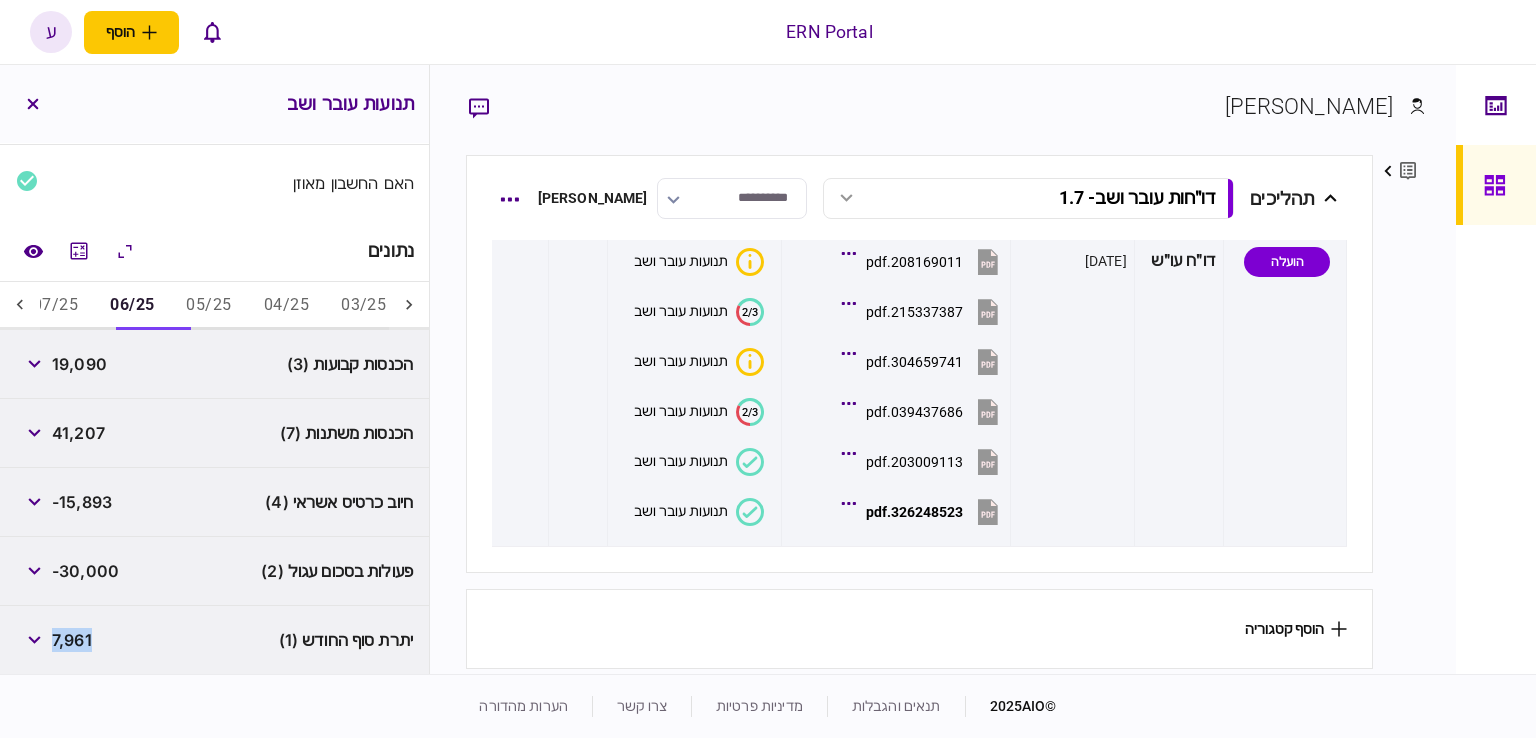 drag, startPoint x: 76, startPoint y: 646, endPoint x: 110, endPoint y: 644, distance: 34.058773 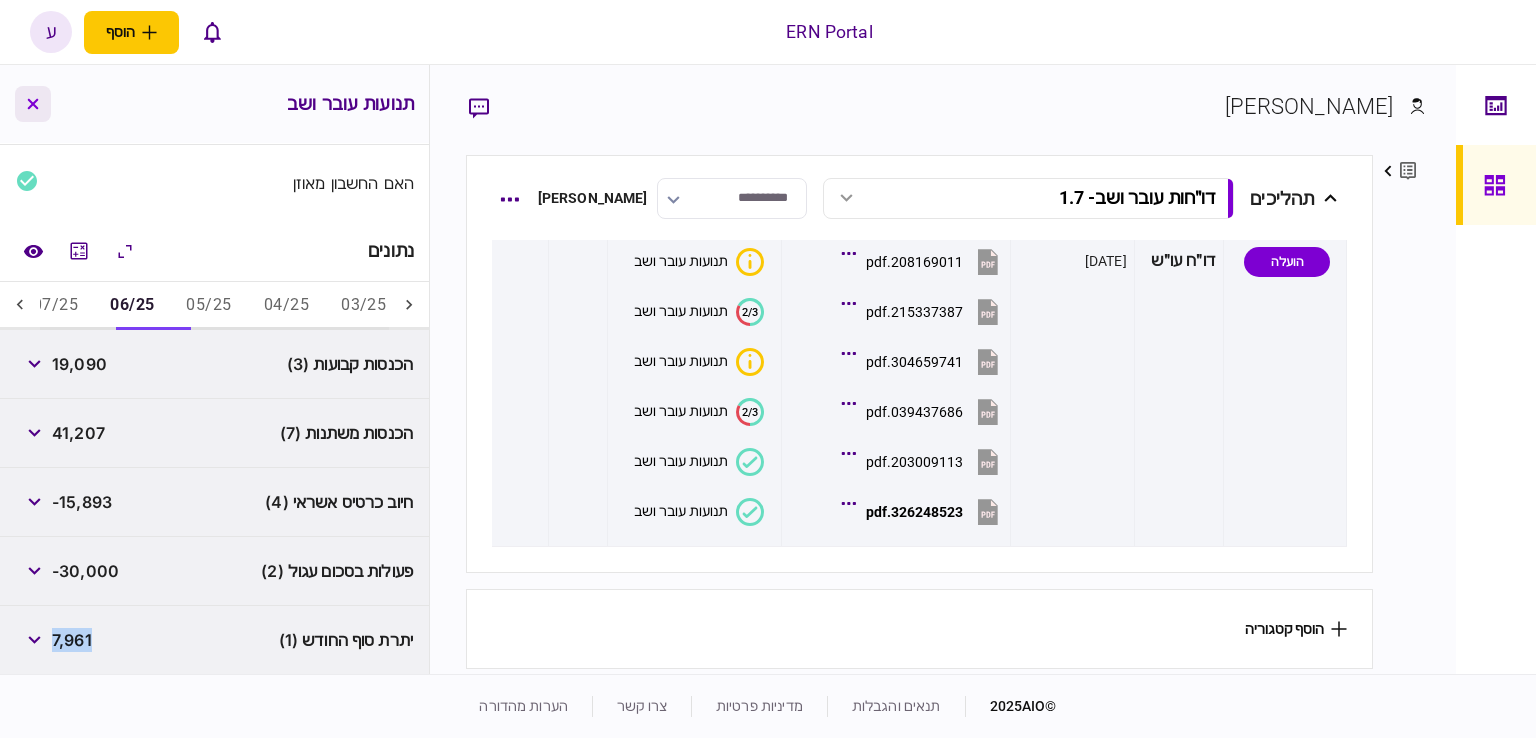 click at bounding box center [33, 104] 